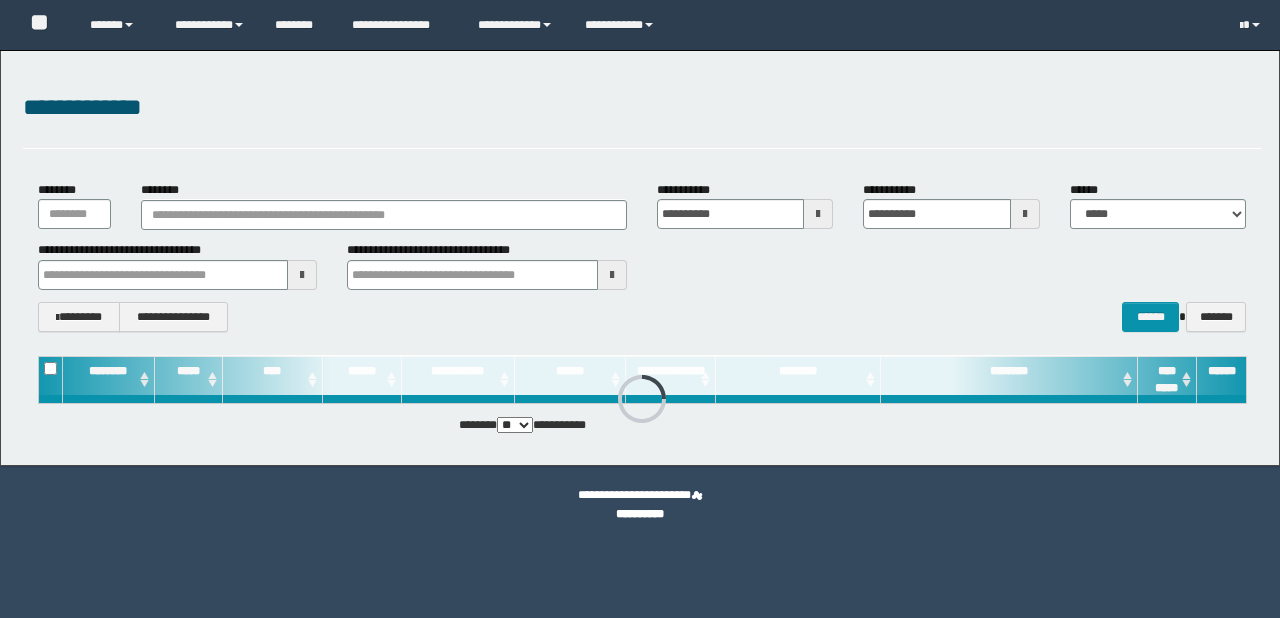 scroll, scrollTop: 0, scrollLeft: 0, axis: both 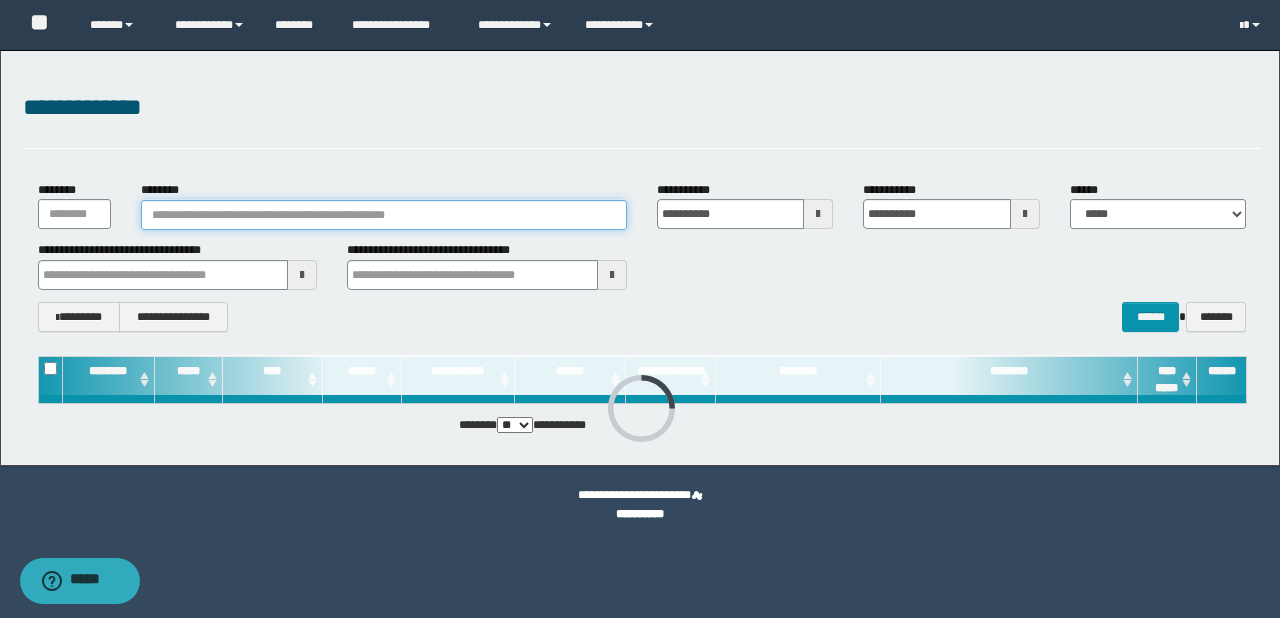 click on "********" at bounding box center (384, 215) 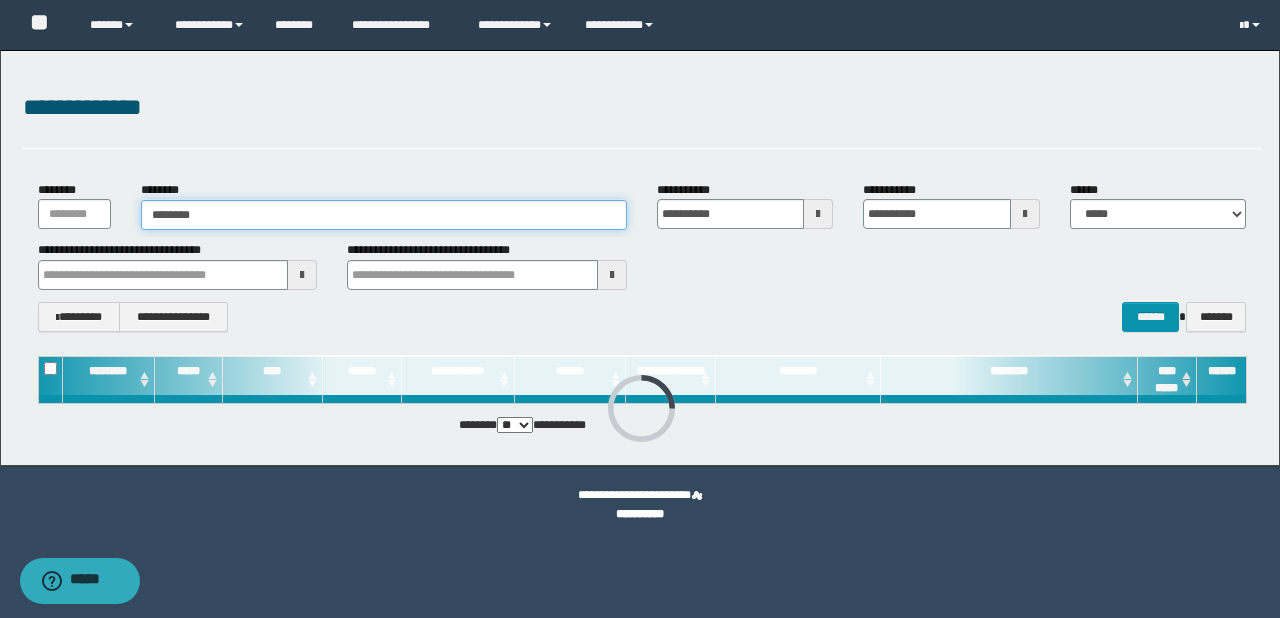 type on "********" 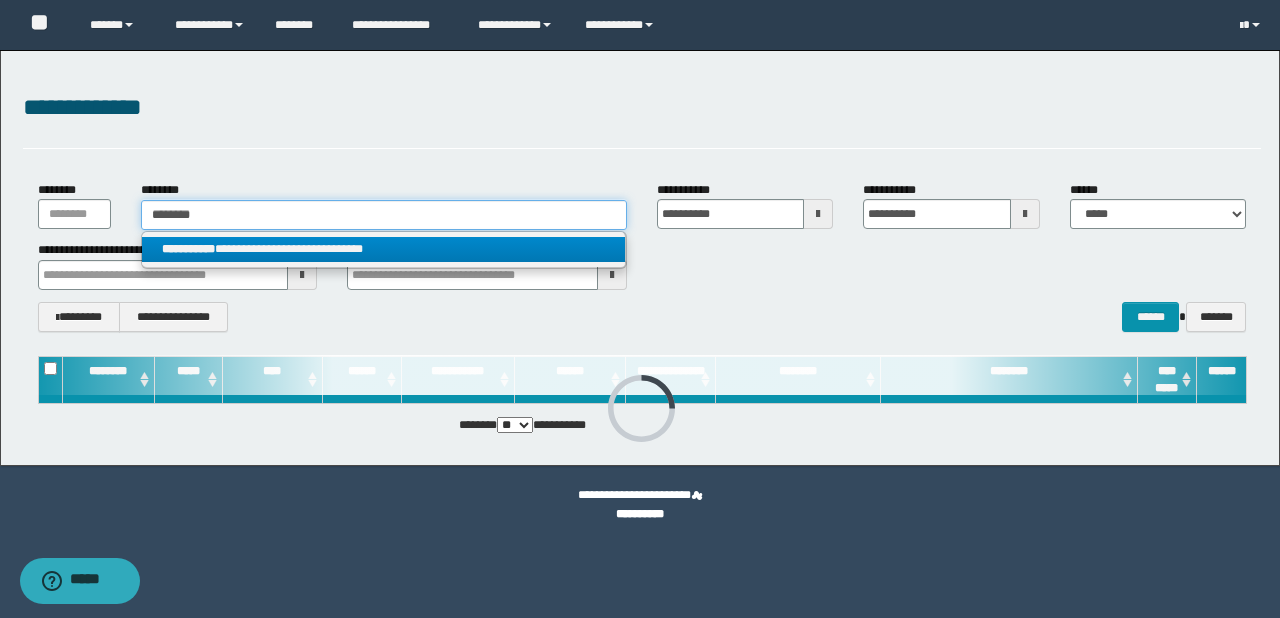 type on "********" 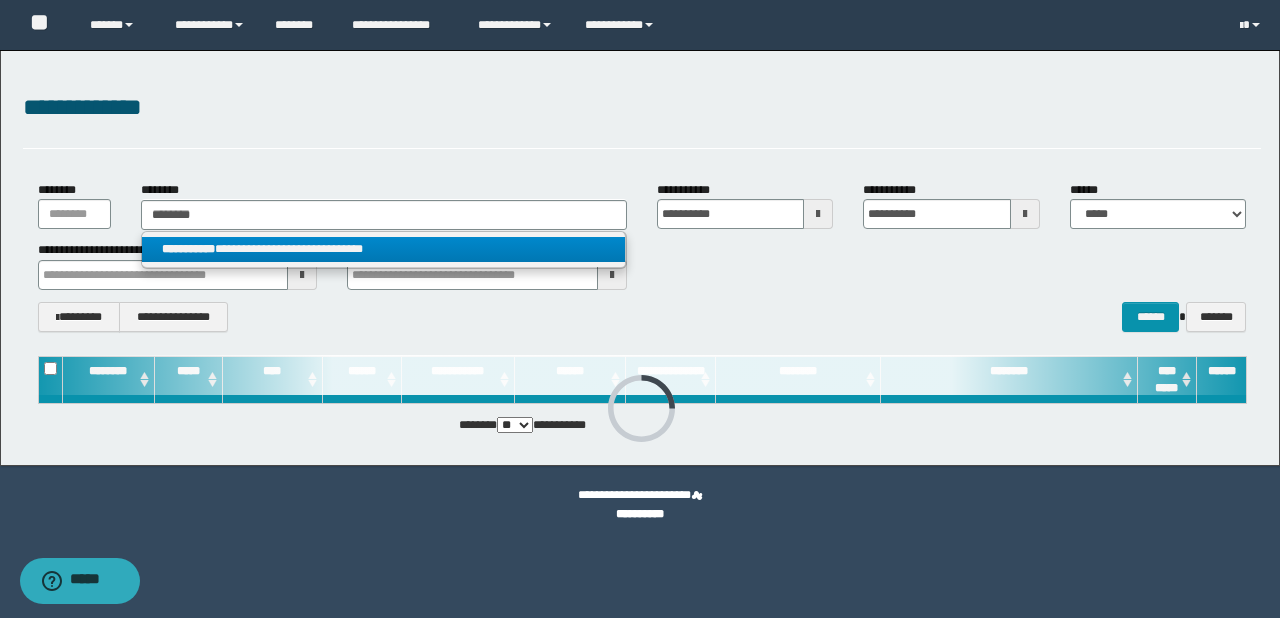 click on "**********" at bounding box center (384, 249) 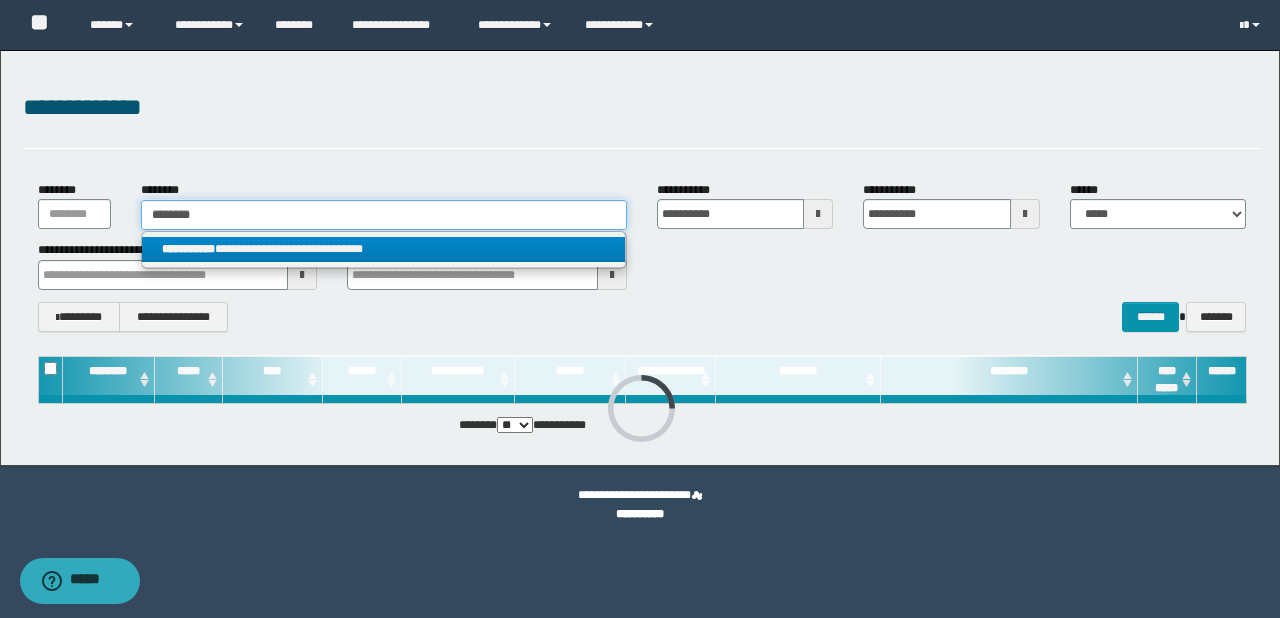 type 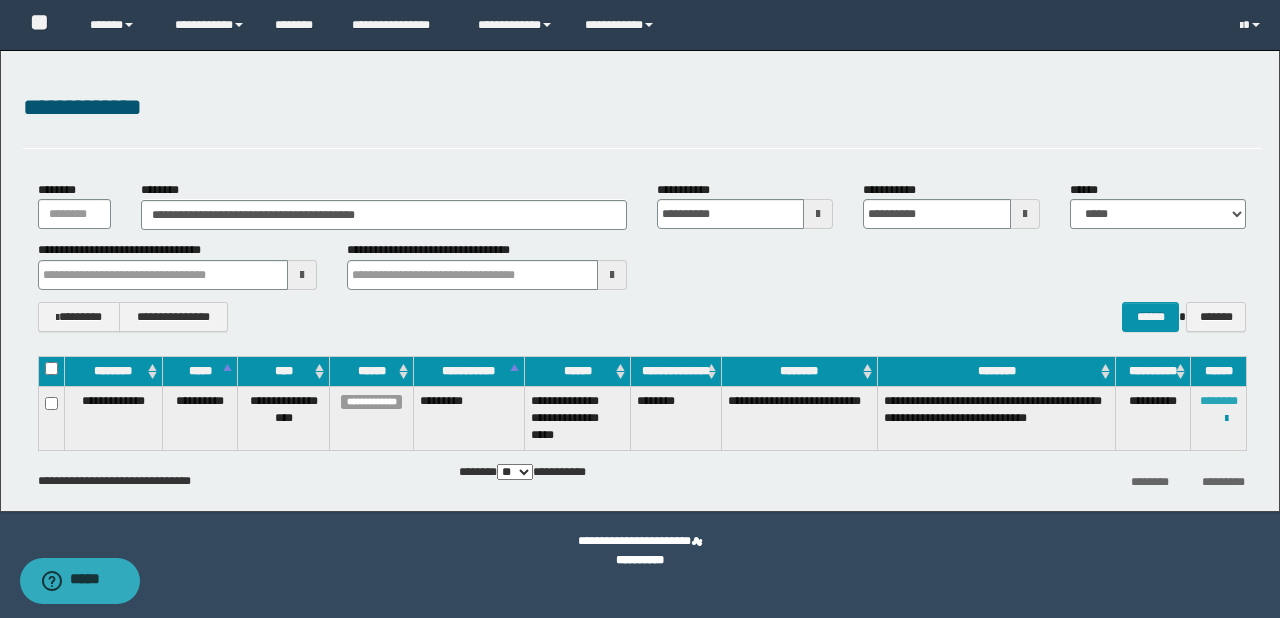 click on "********" at bounding box center [1219, 401] 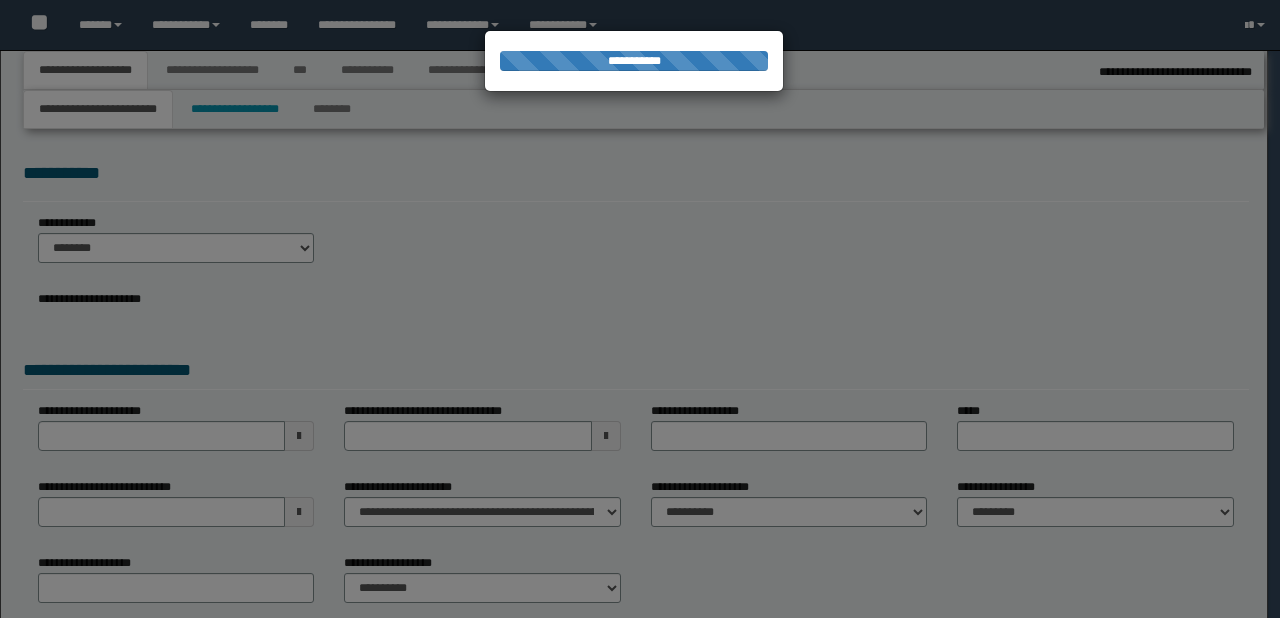 select on "*" 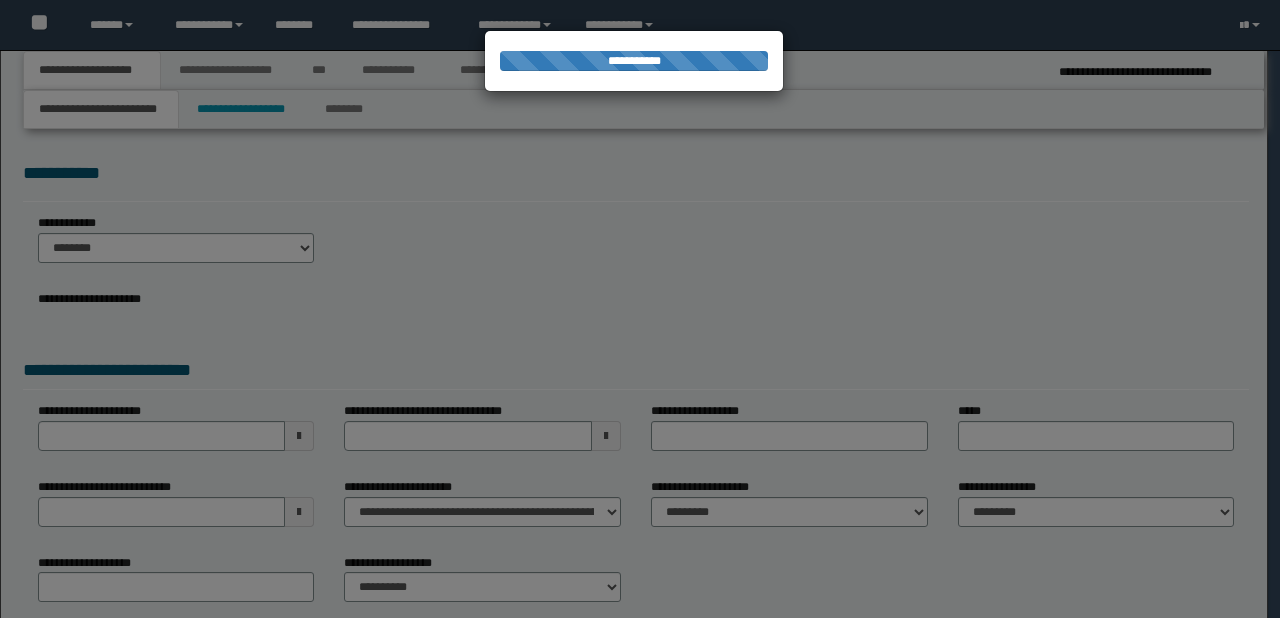 scroll, scrollTop: 0, scrollLeft: 0, axis: both 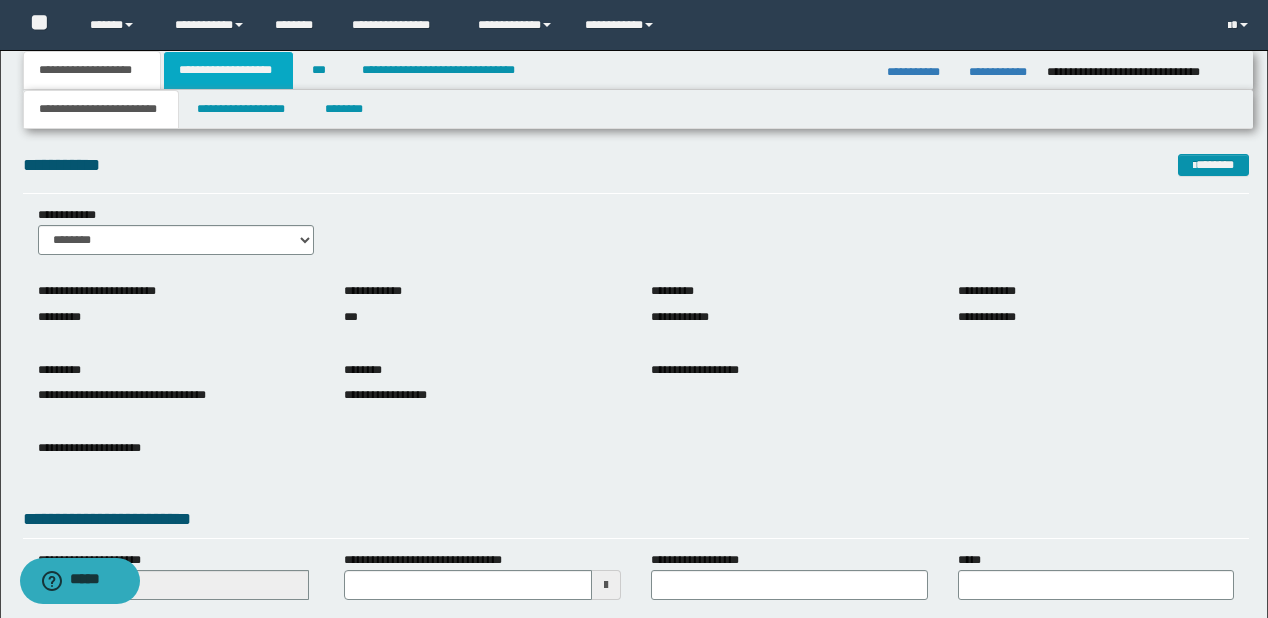 click on "**********" at bounding box center [228, 70] 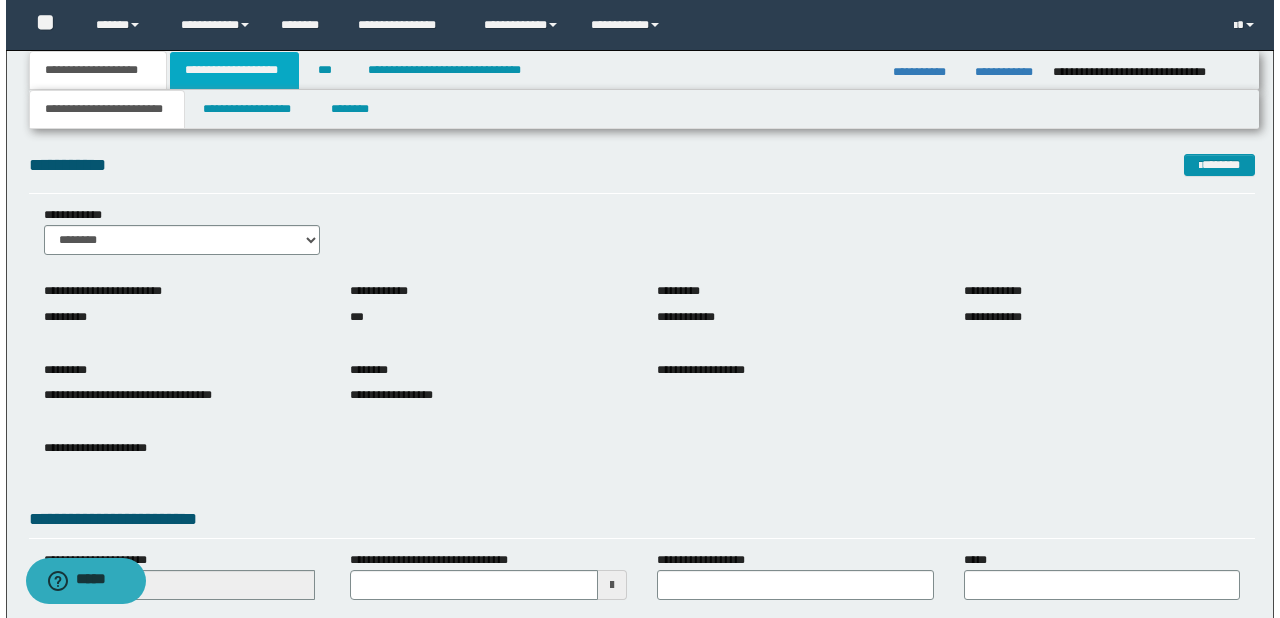 scroll, scrollTop: 0, scrollLeft: 0, axis: both 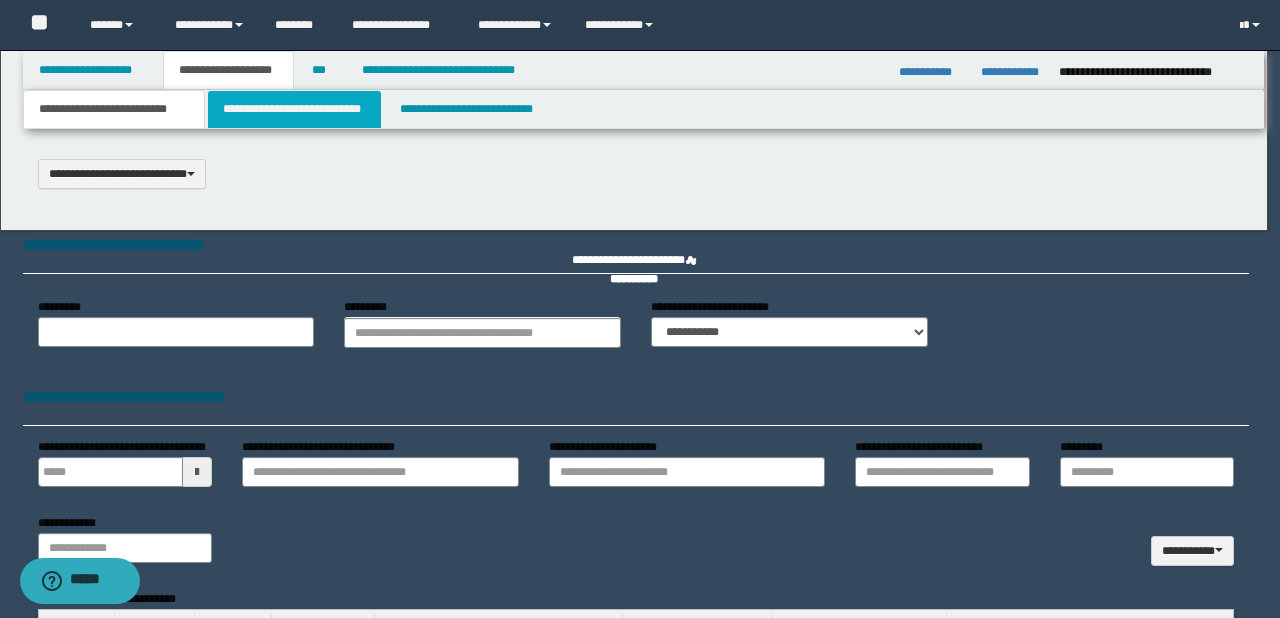 type 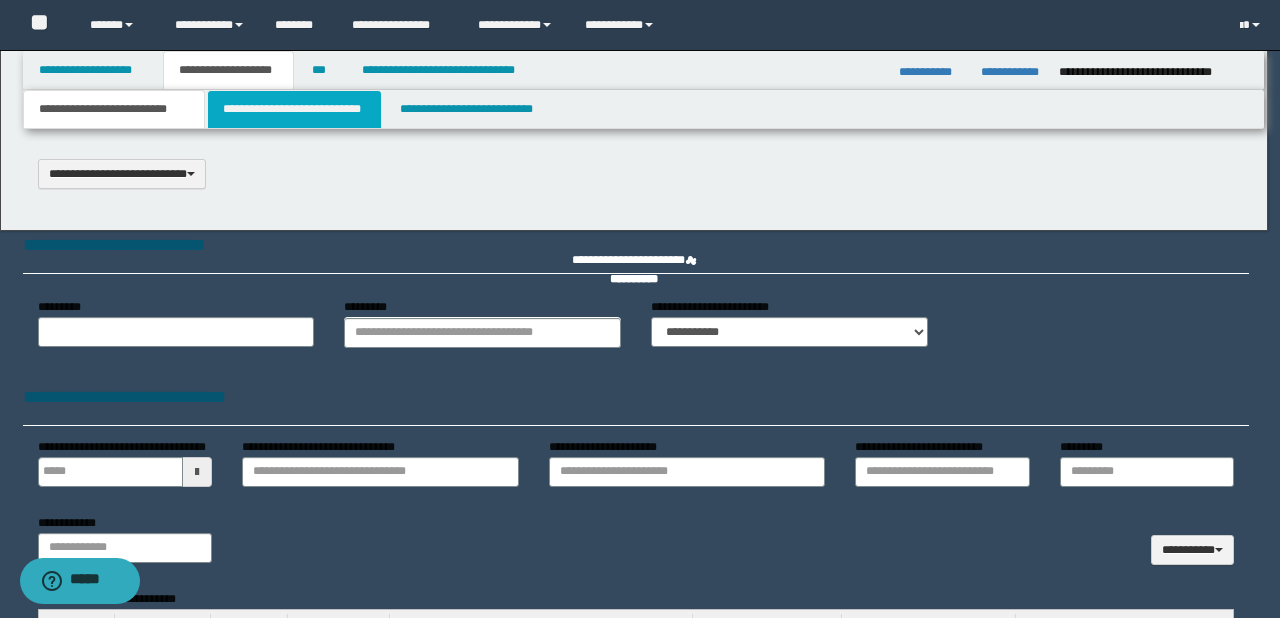 scroll, scrollTop: 0, scrollLeft: 0, axis: both 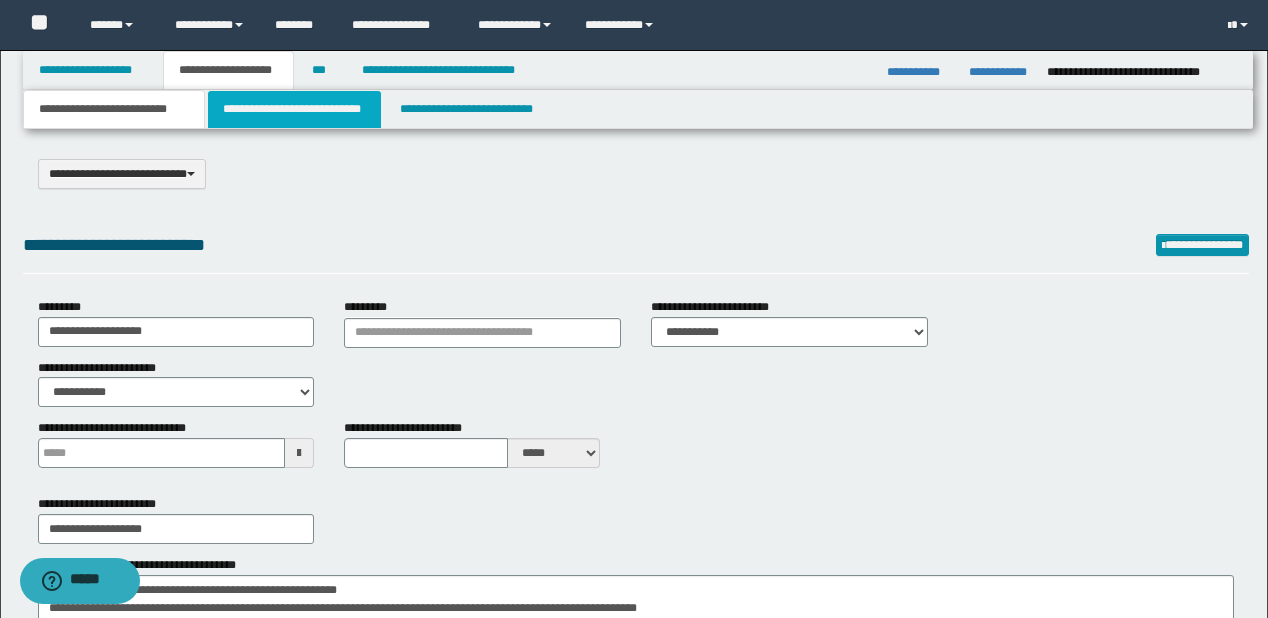 click on "**********" at bounding box center (294, 109) 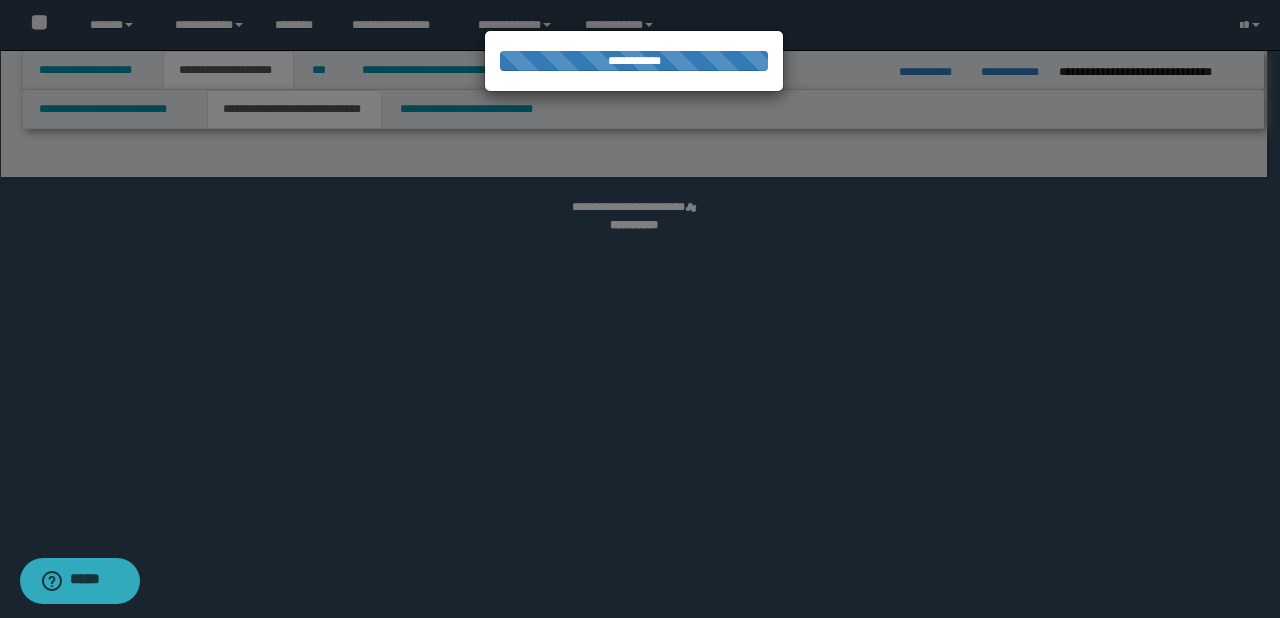 select on "*" 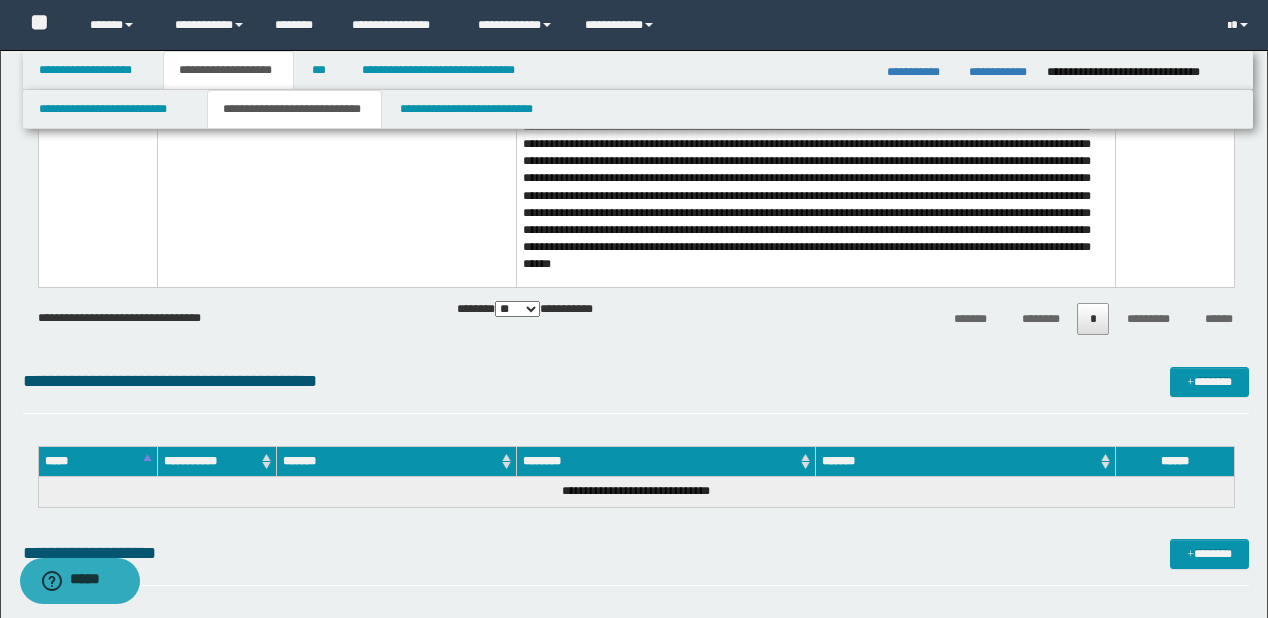 scroll, scrollTop: 3760, scrollLeft: 0, axis: vertical 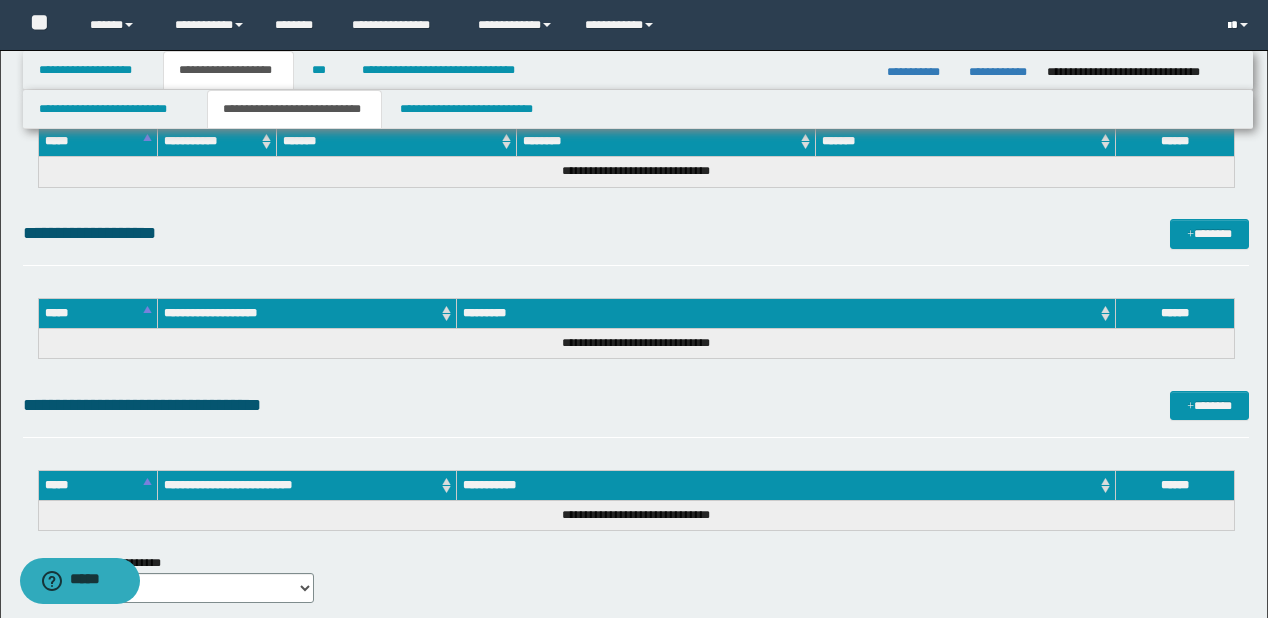 click at bounding box center (1229, 26) 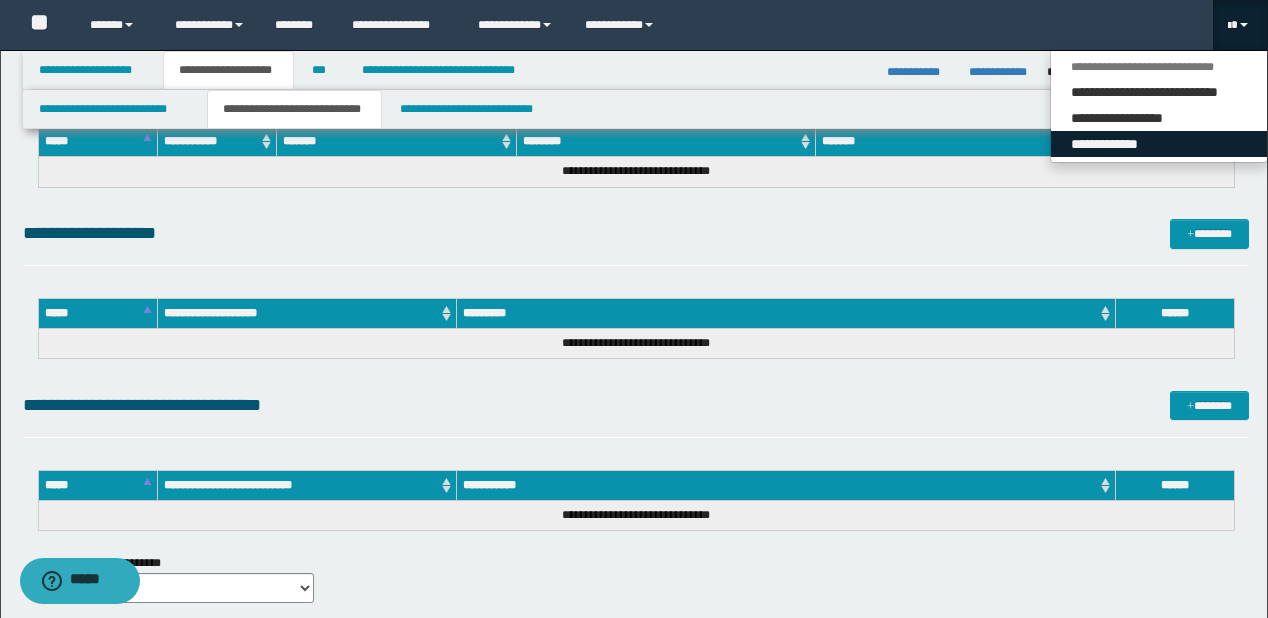 click on "**********" at bounding box center (1159, 144) 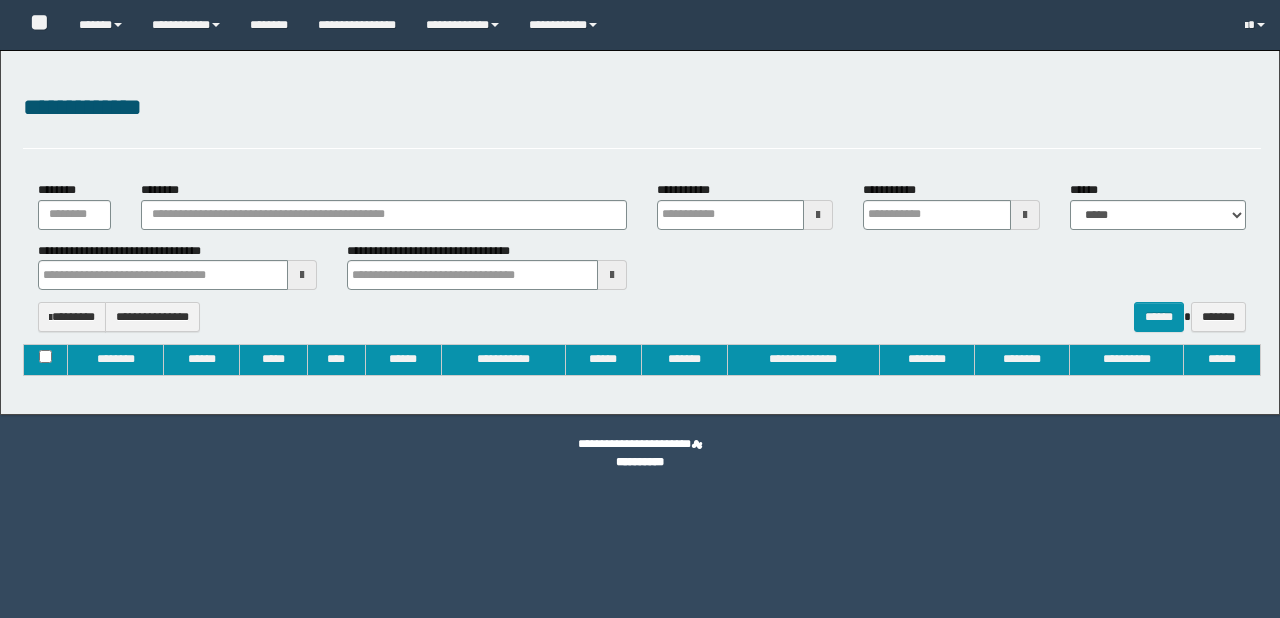 type on "**********" 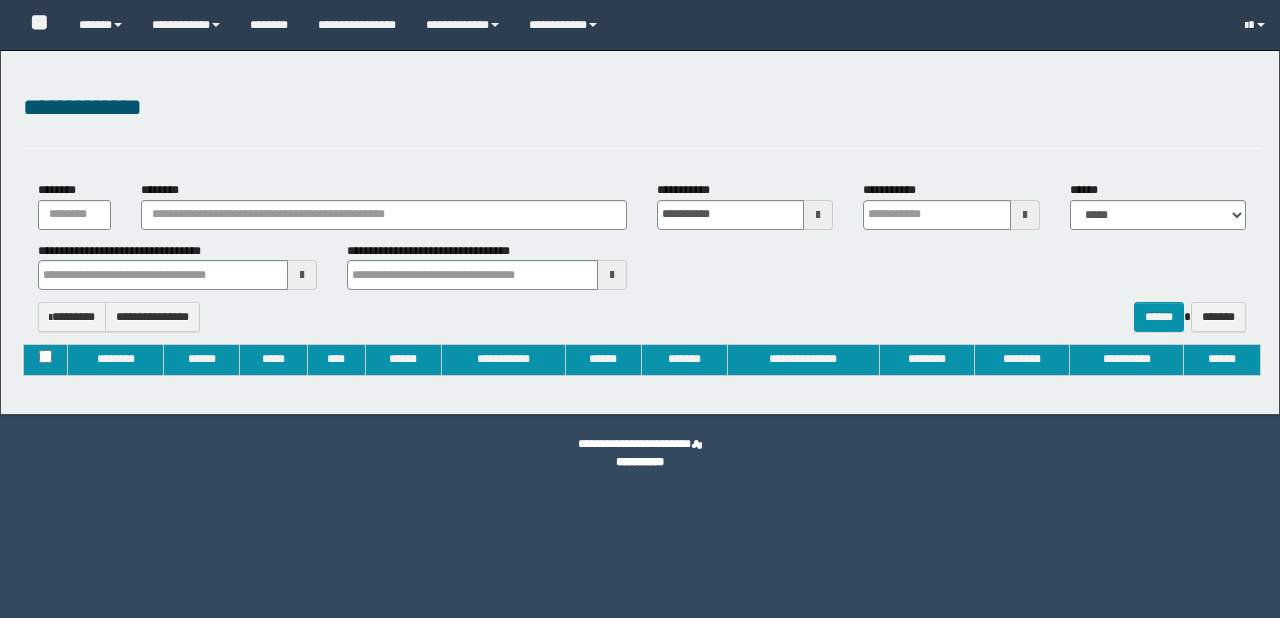 type on "**********" 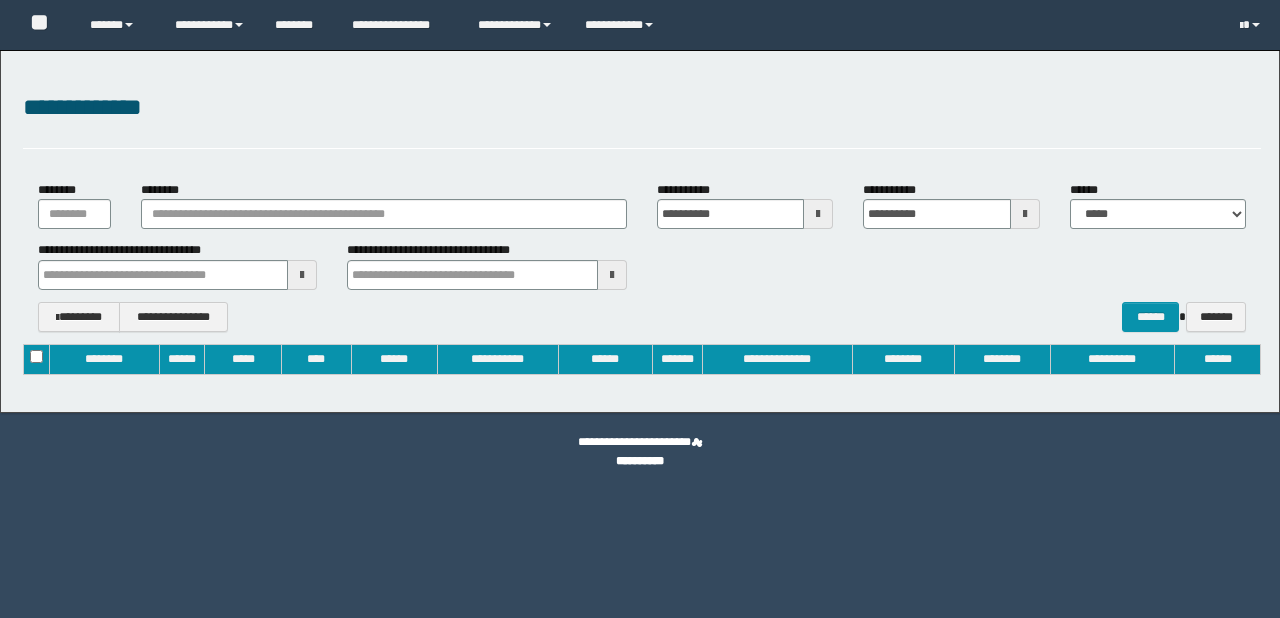 scroll, scrollTop: 0, scrollLeft: 0, axis: both 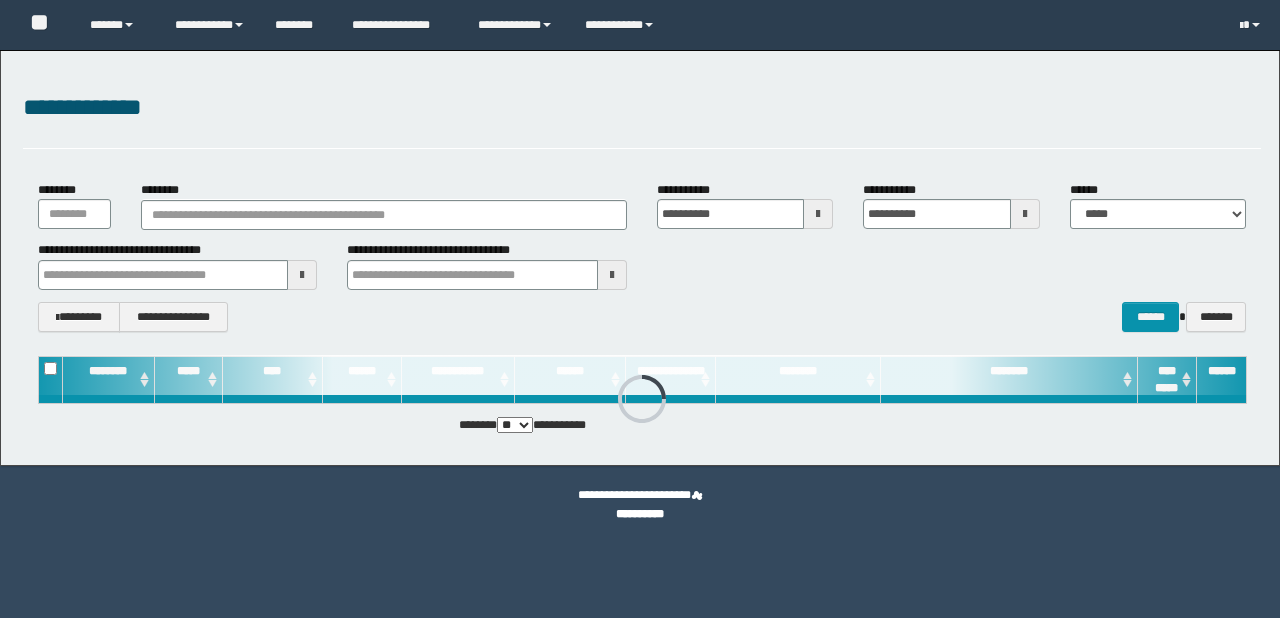 type 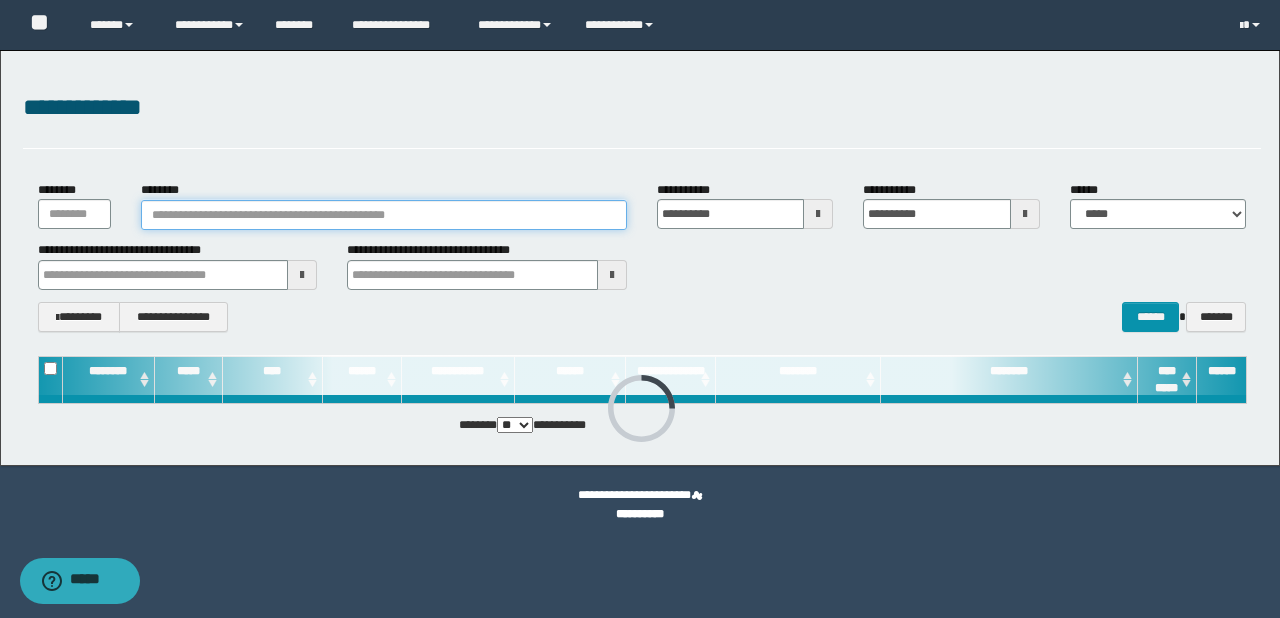 click on "********" at bounding box center [384, 215] 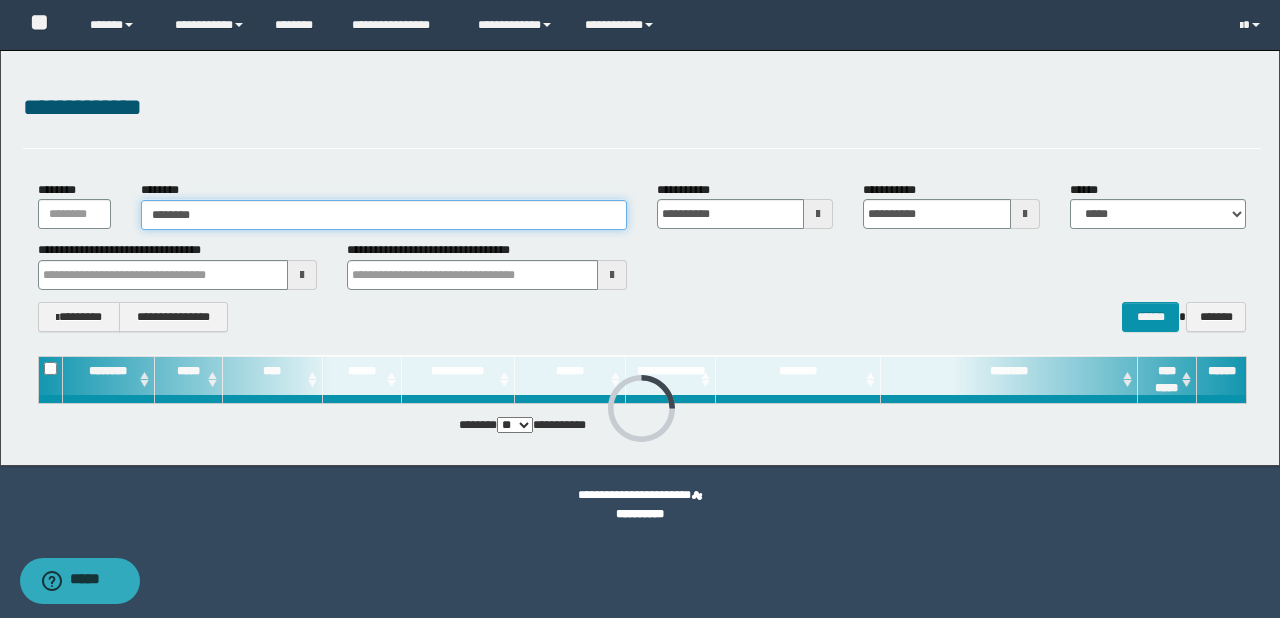 type on "********" 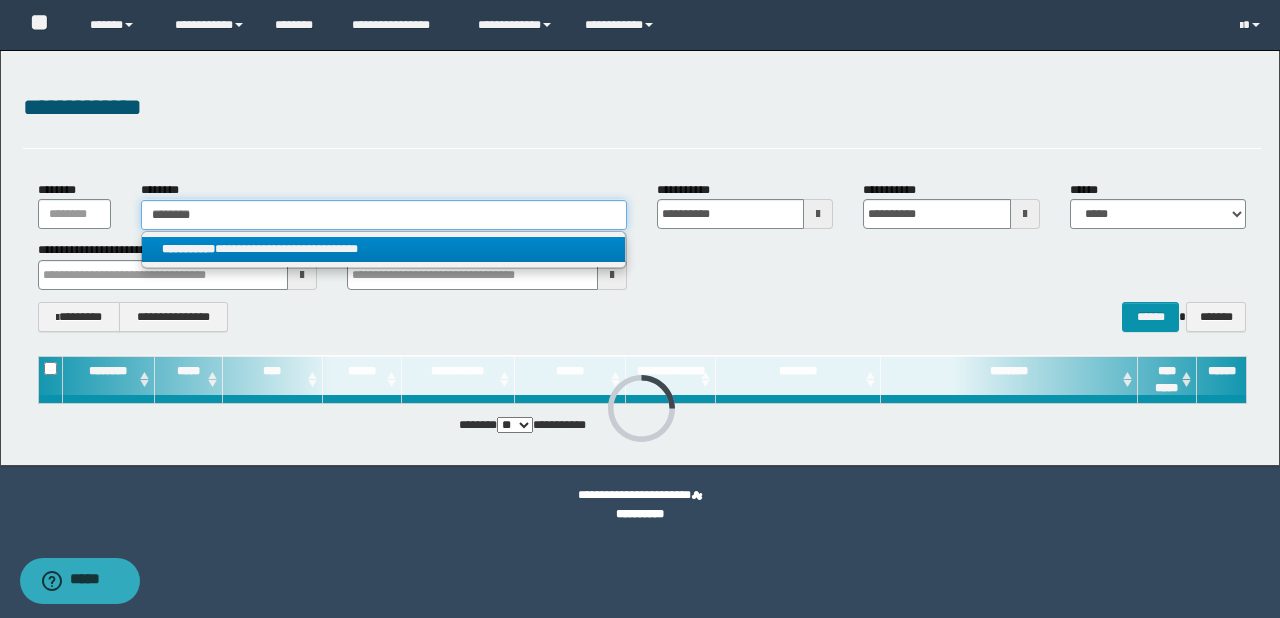 type on "********" 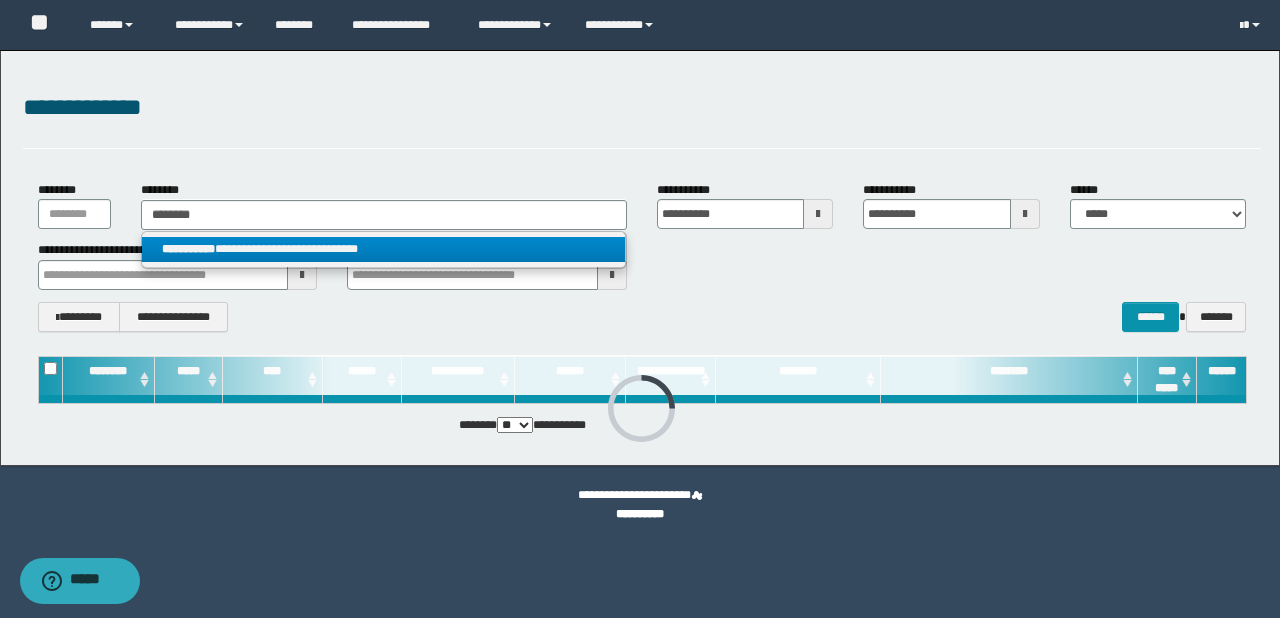 click on "**********" at bounding box center (384, 249) 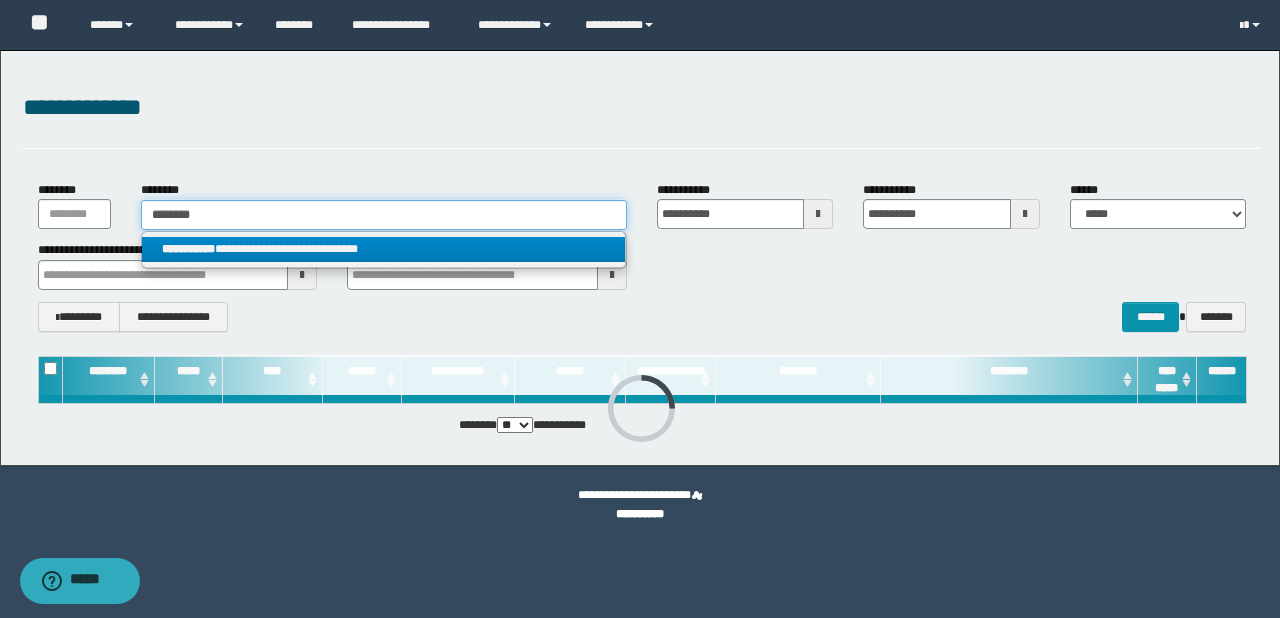 type 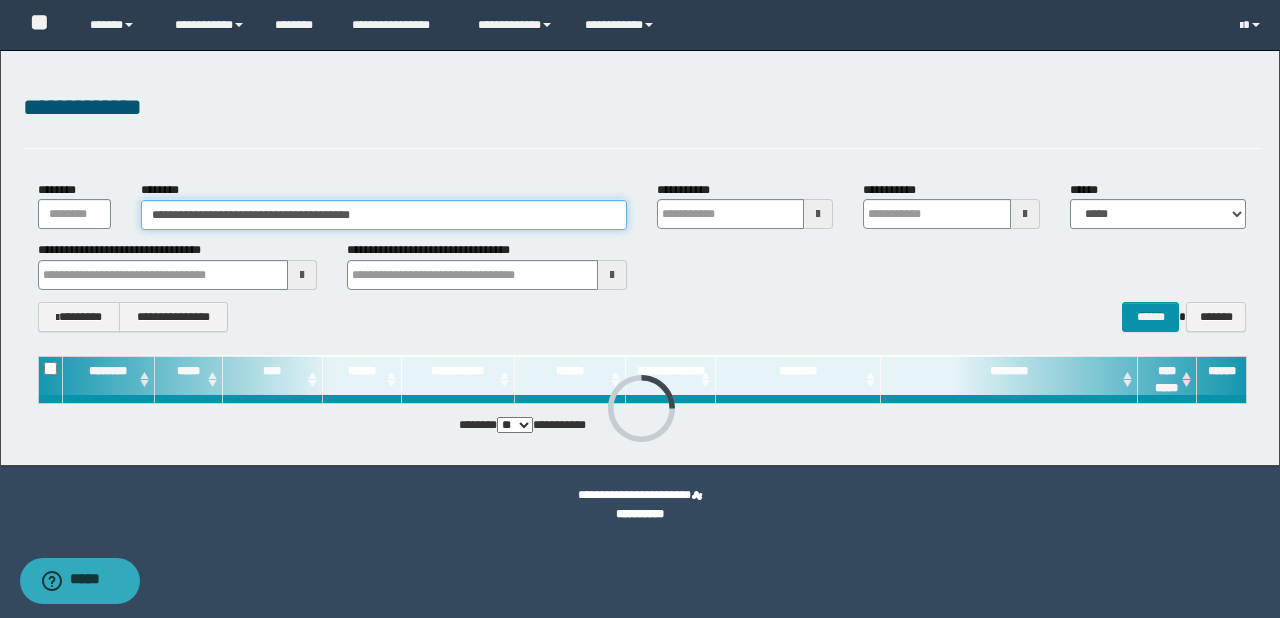 type 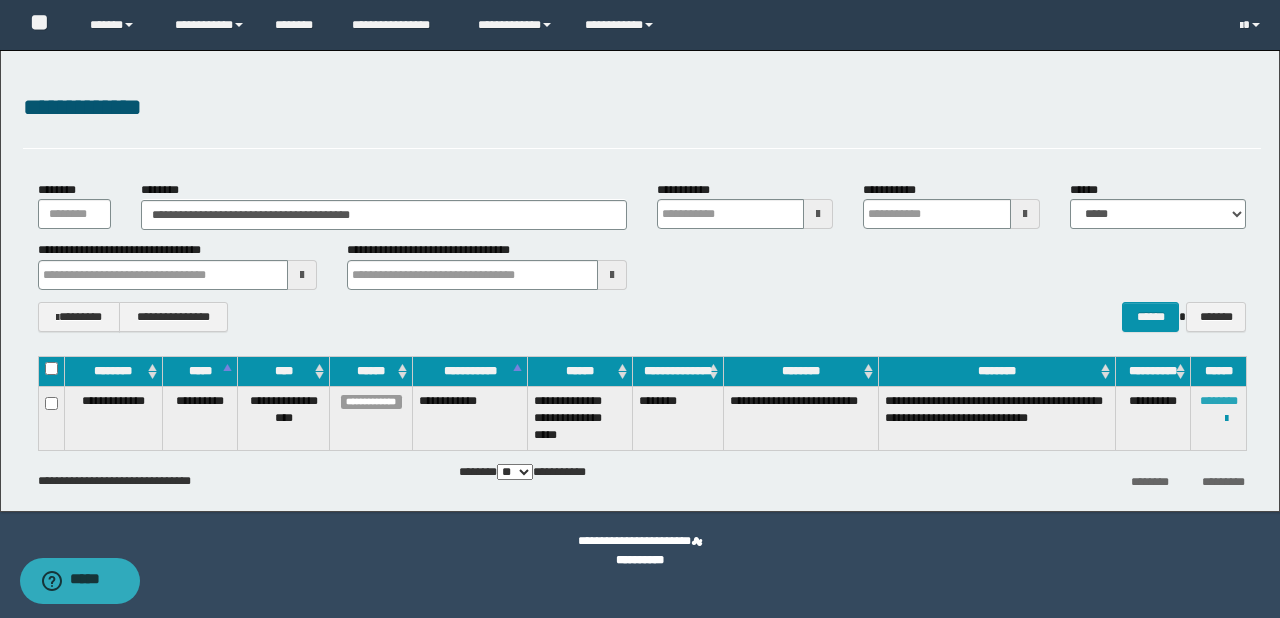 click on "********" at bounding box center [1219, 401] 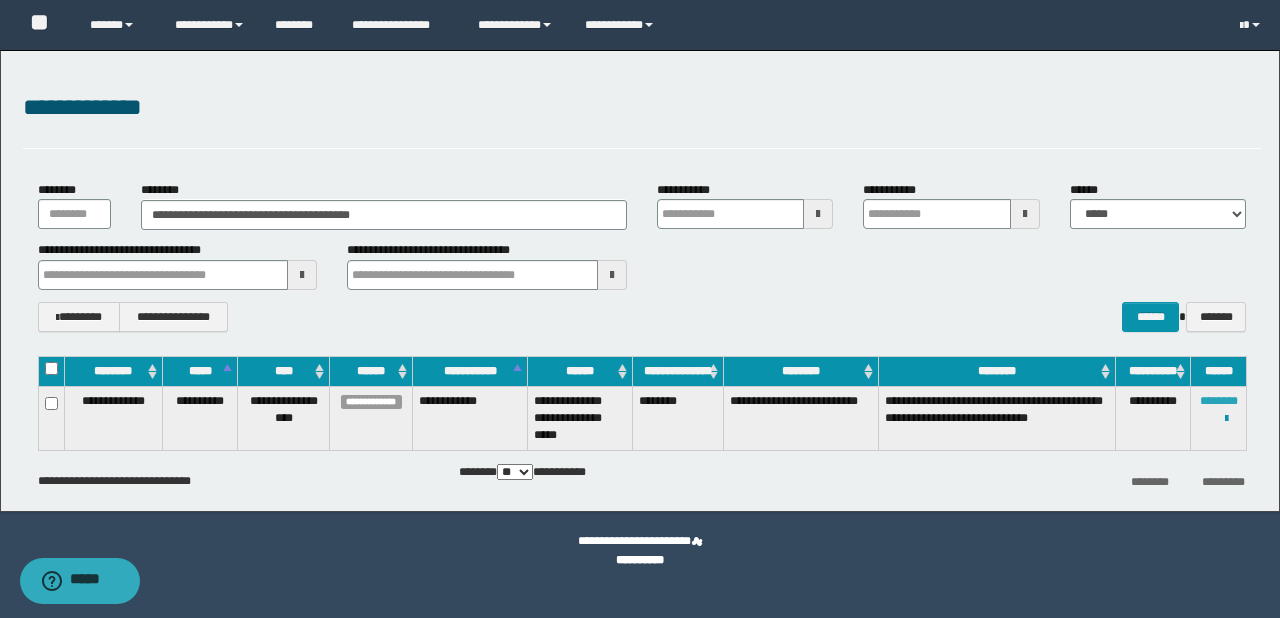type 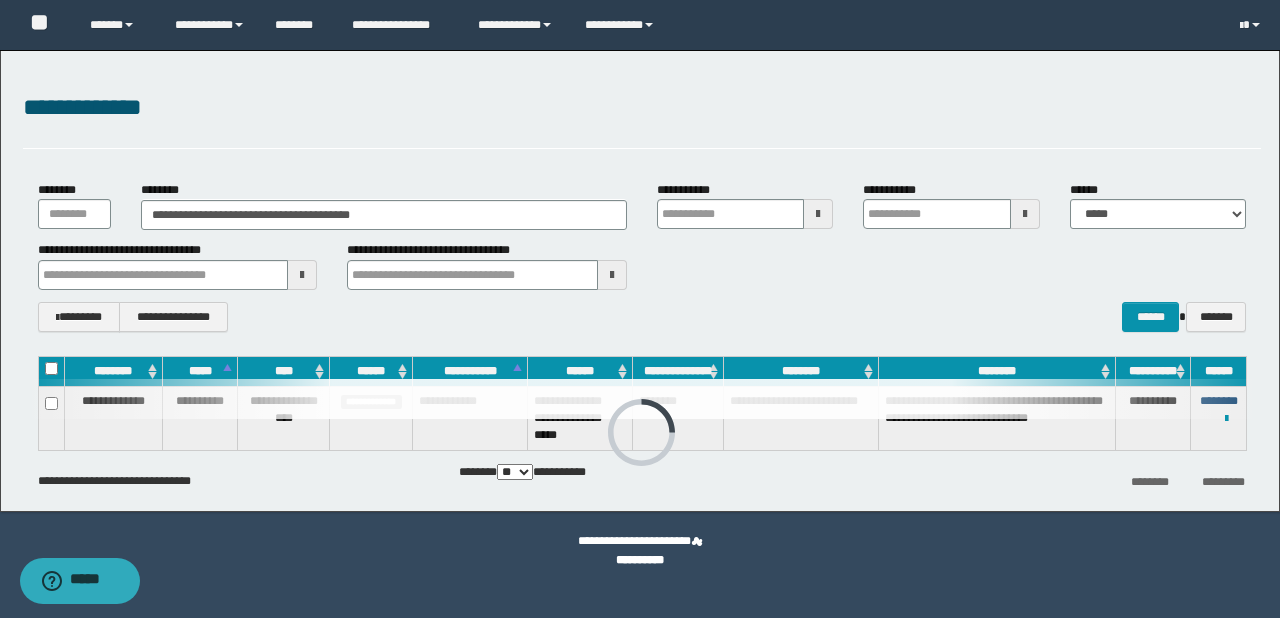 type 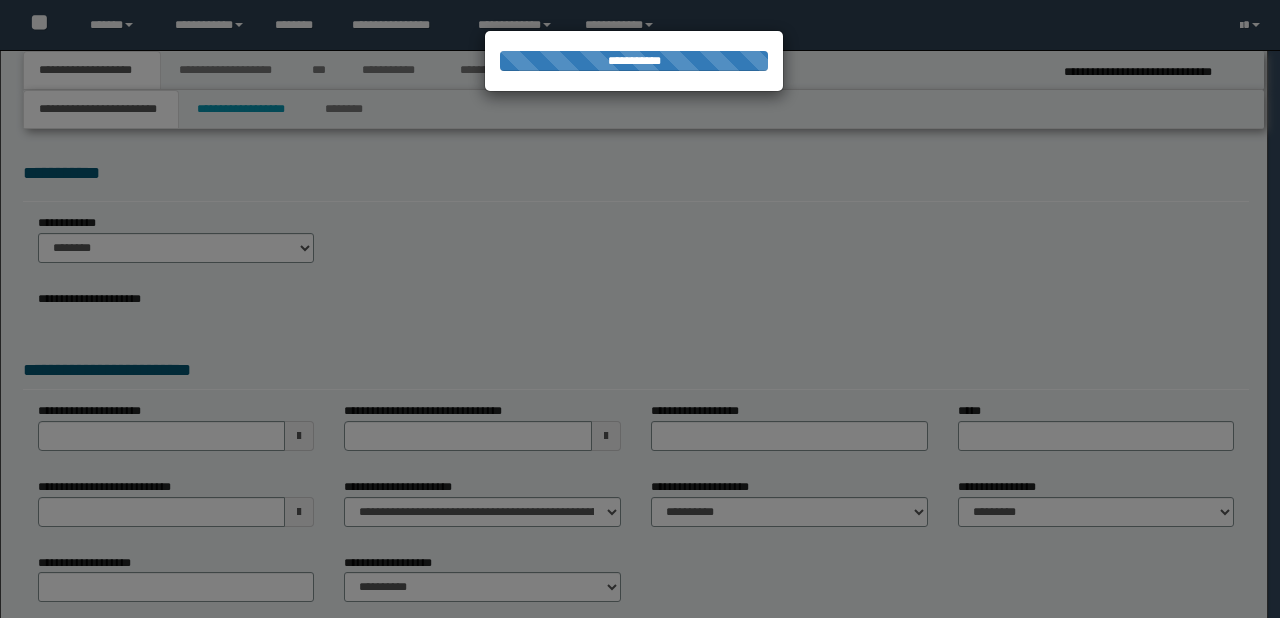 scroll, scrollTop: 0, scrollLeft: 0, axis: both 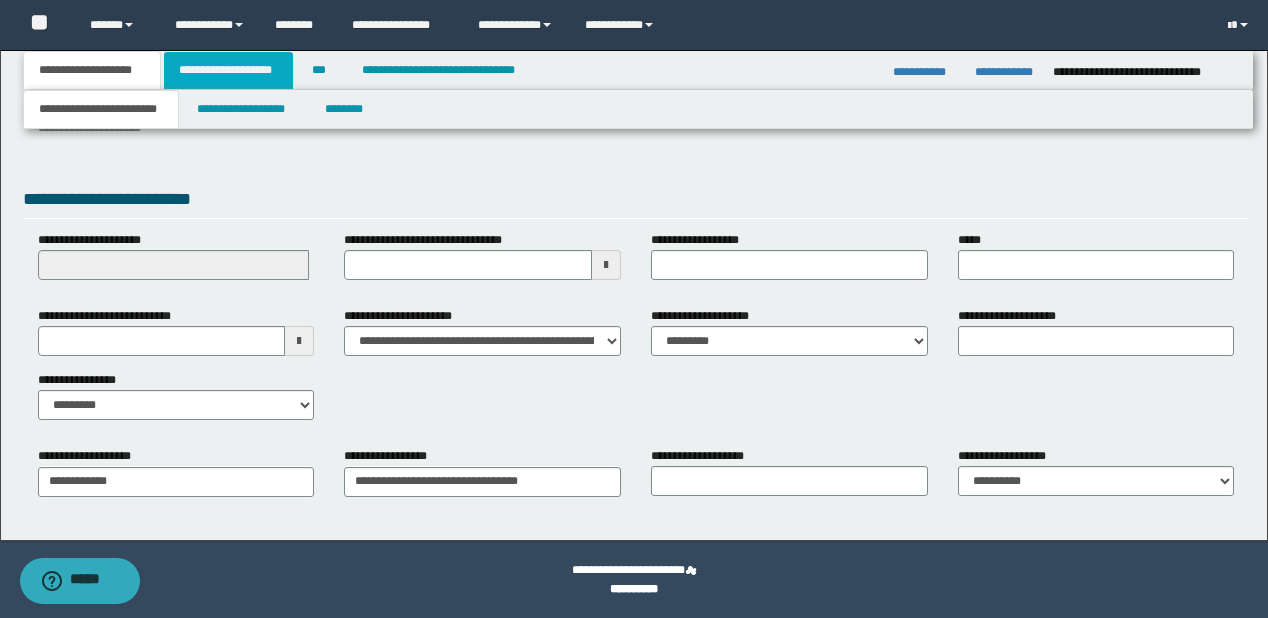 click on "**********" at bounding box center (228, 70) 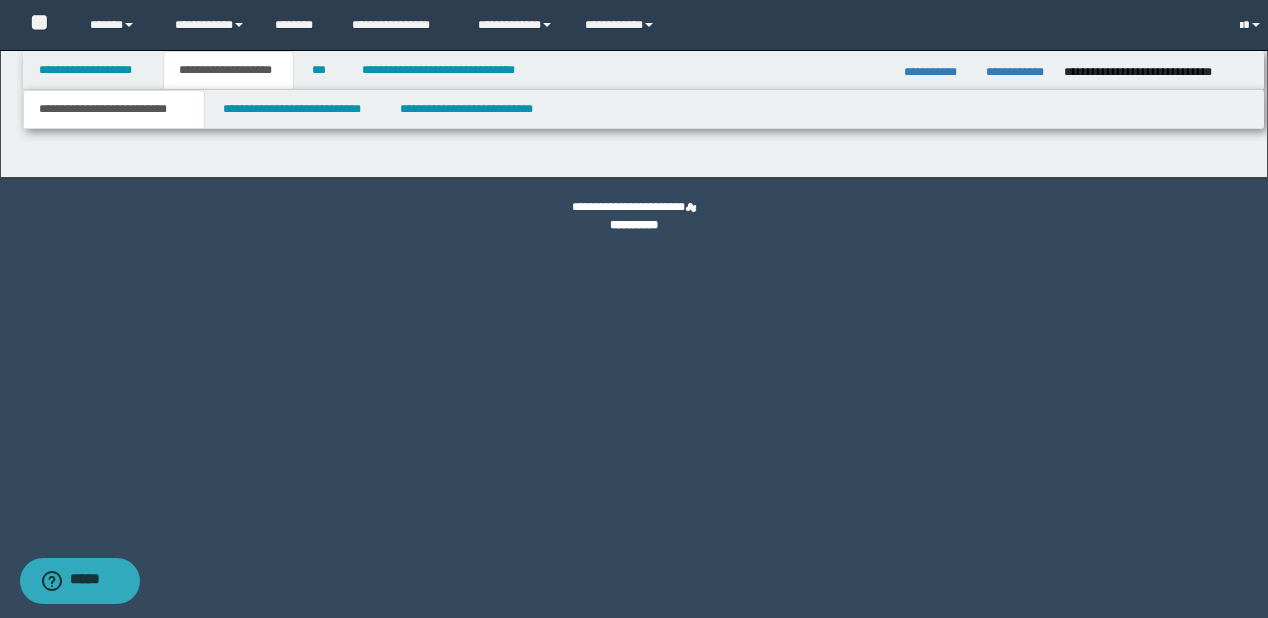 scroll, scrollTop: 0, scrollLeft: 0, axis: both 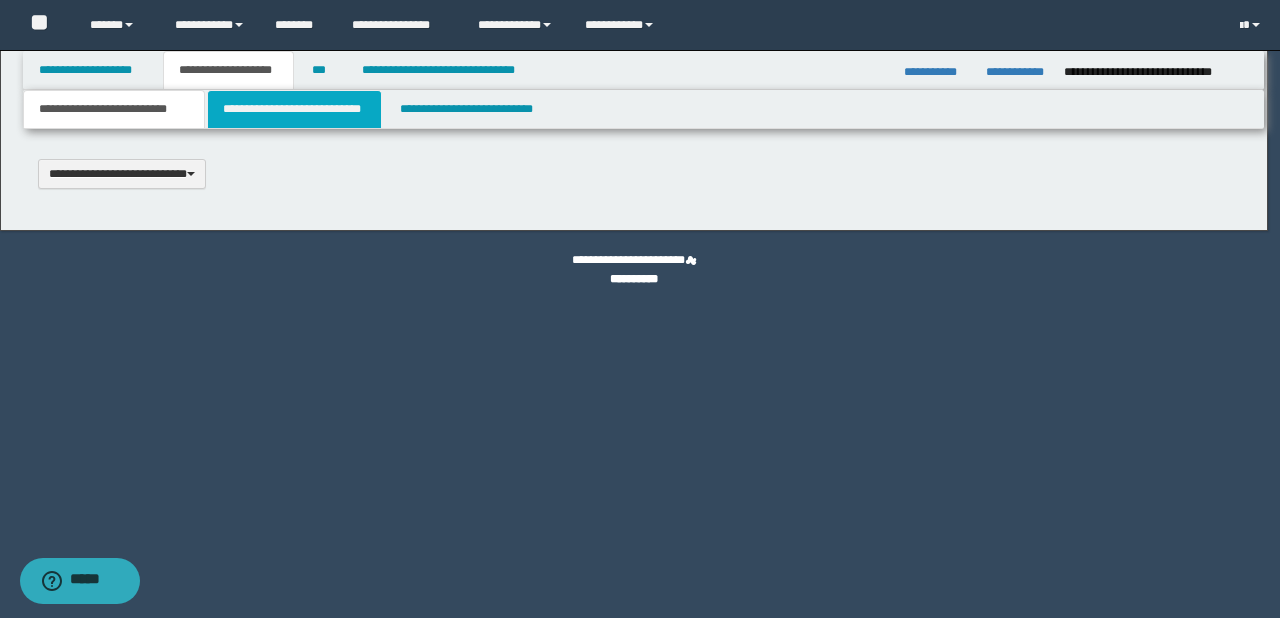 type 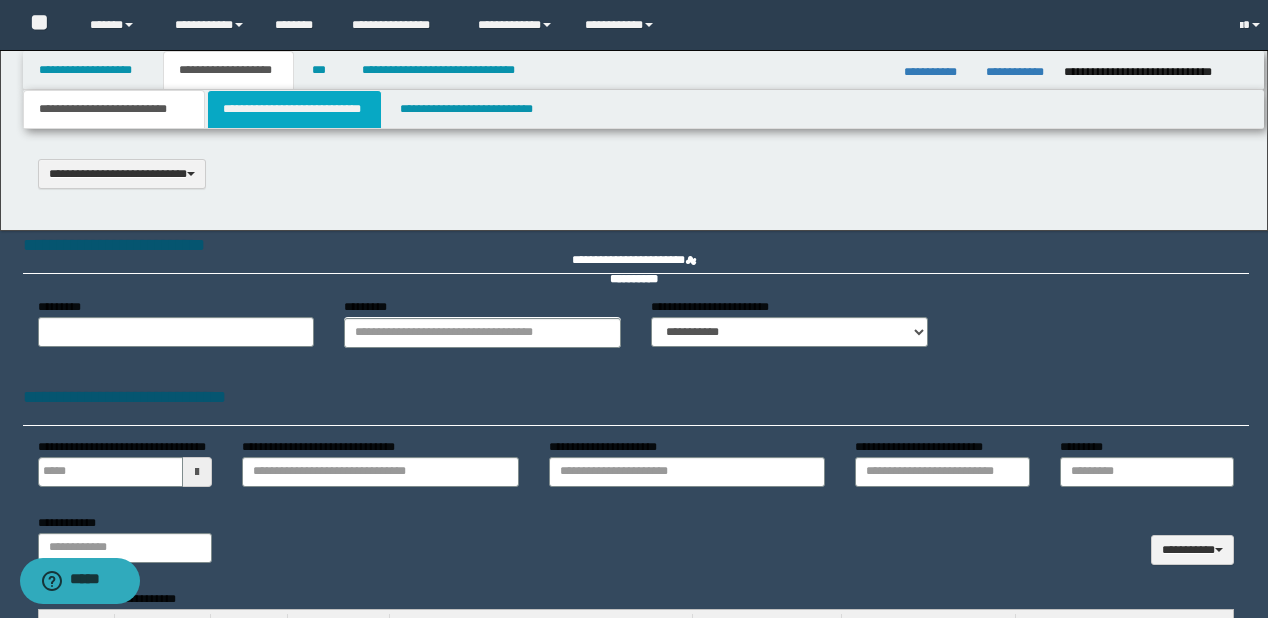 type on "**********" 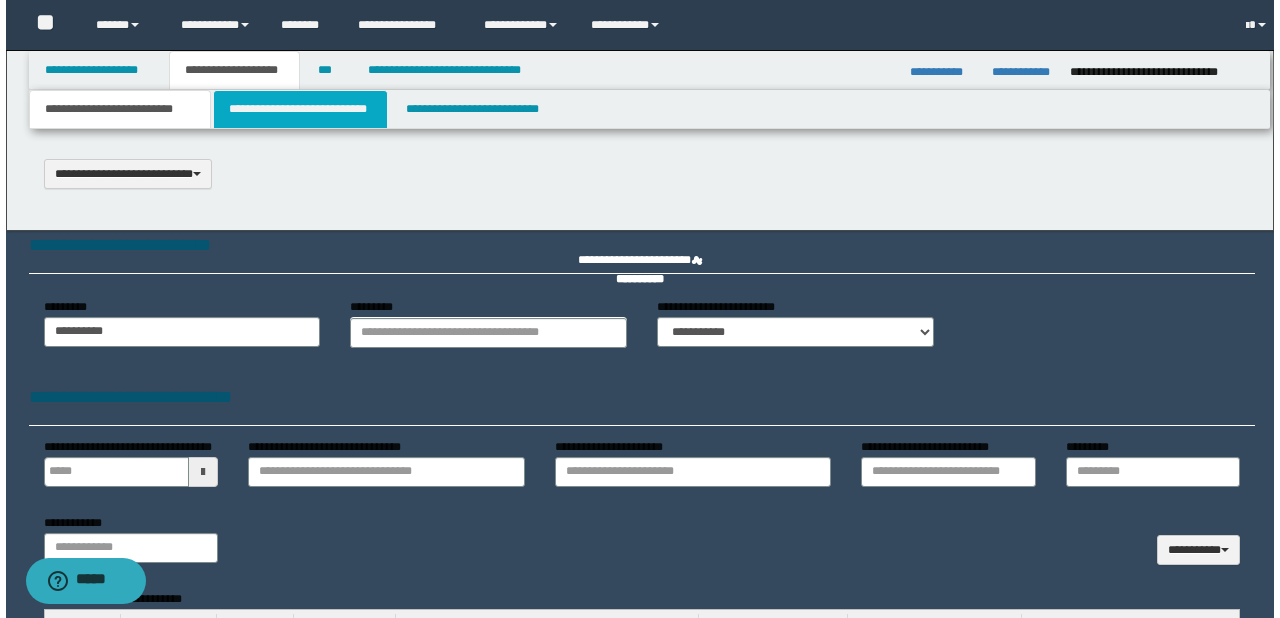 scroll, scrollTop: 0, scrollLeft: 0, axis: both 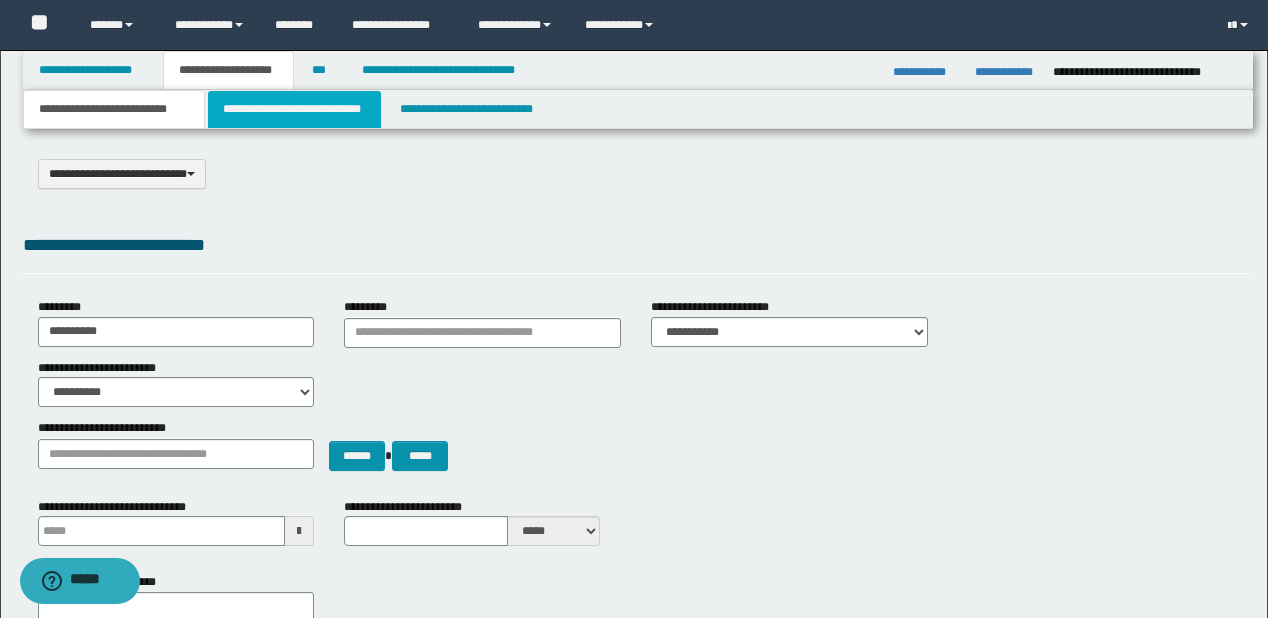 click on "**********" at bounding box center [294, 109] 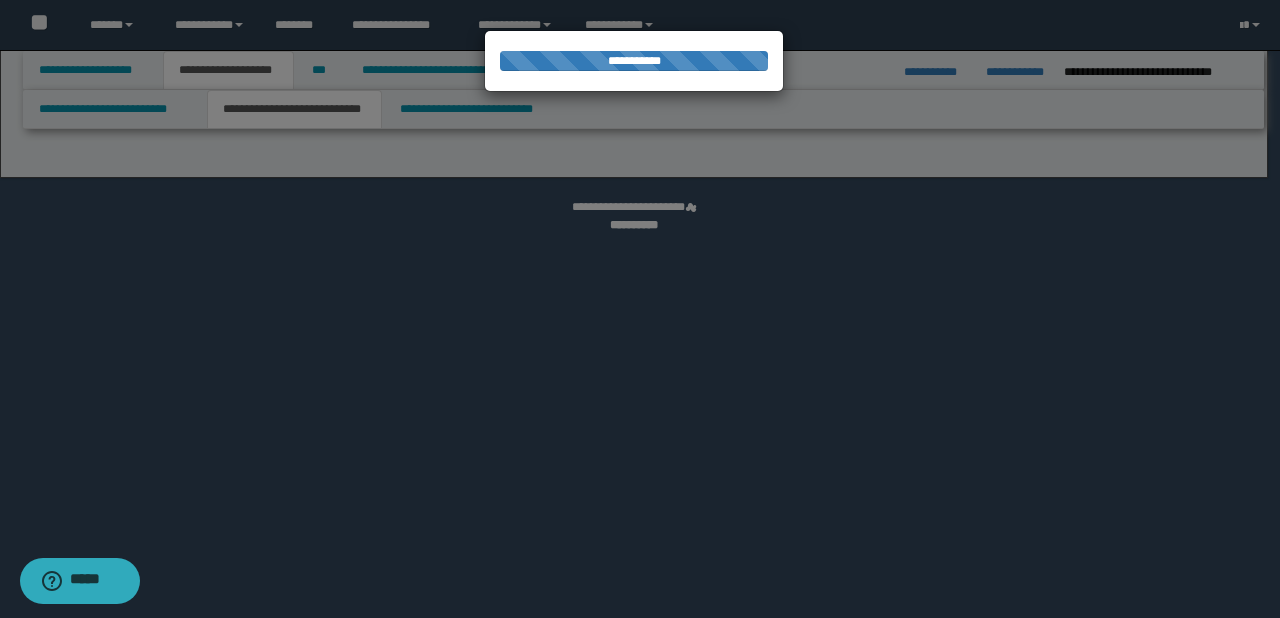 select on "*" 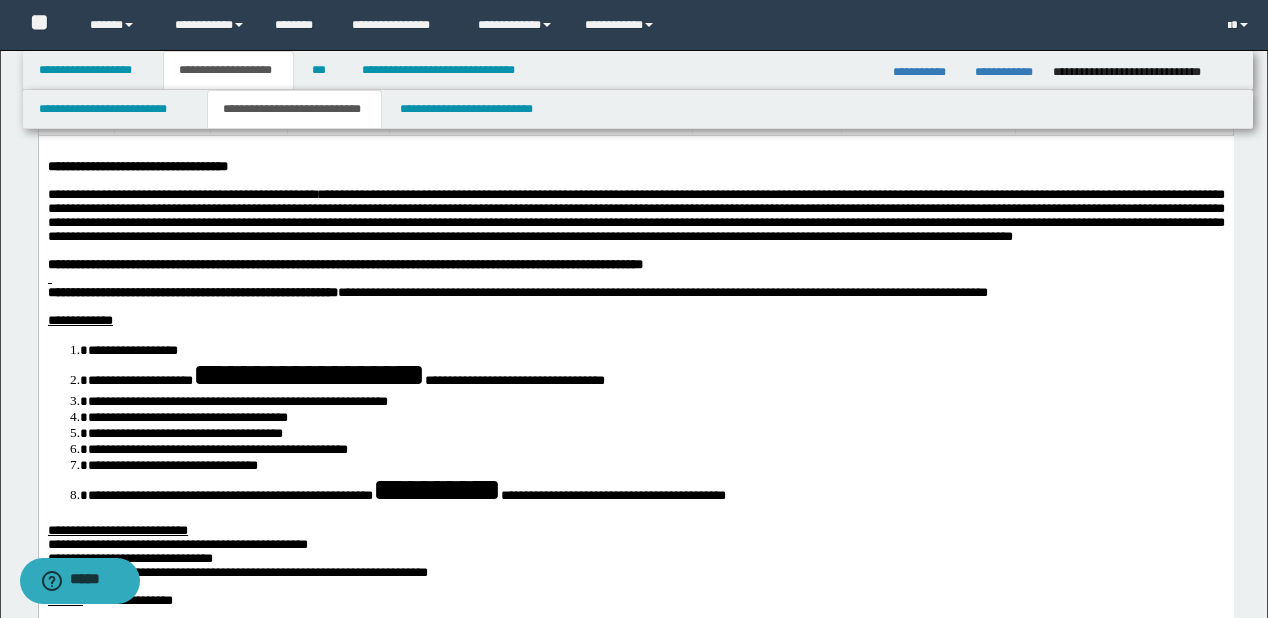 scroll, scrollTop: 160, scrollLeft: 0, axis: vertical 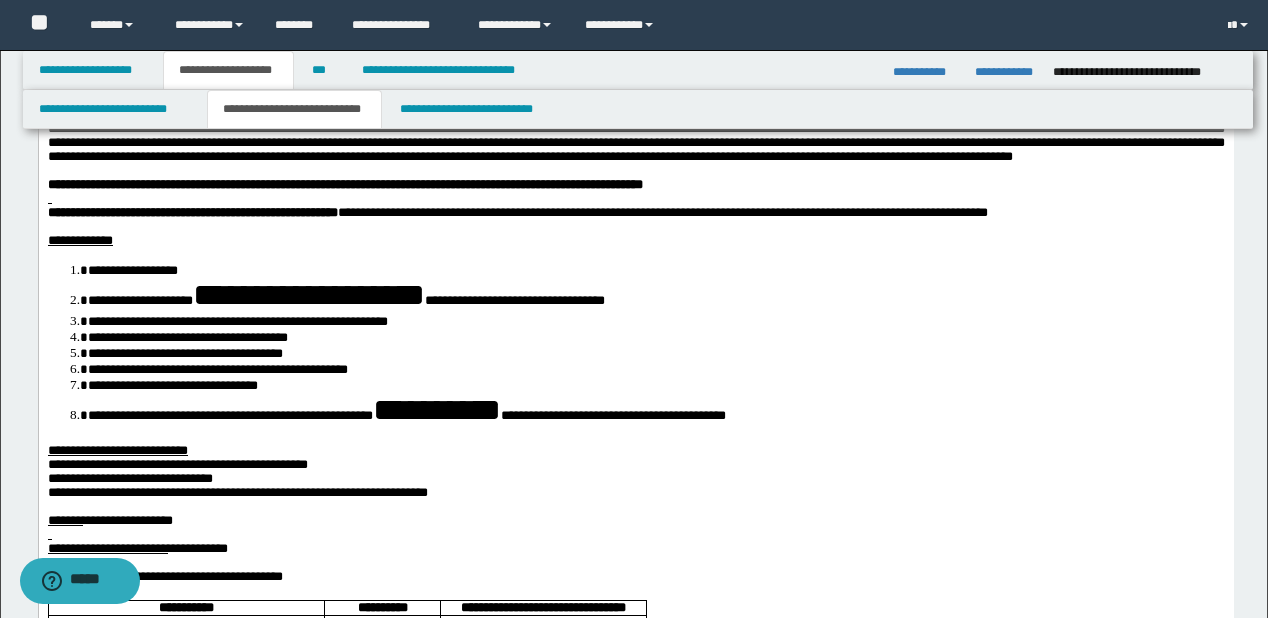 click on "**********" at bounding box center [308, 294] 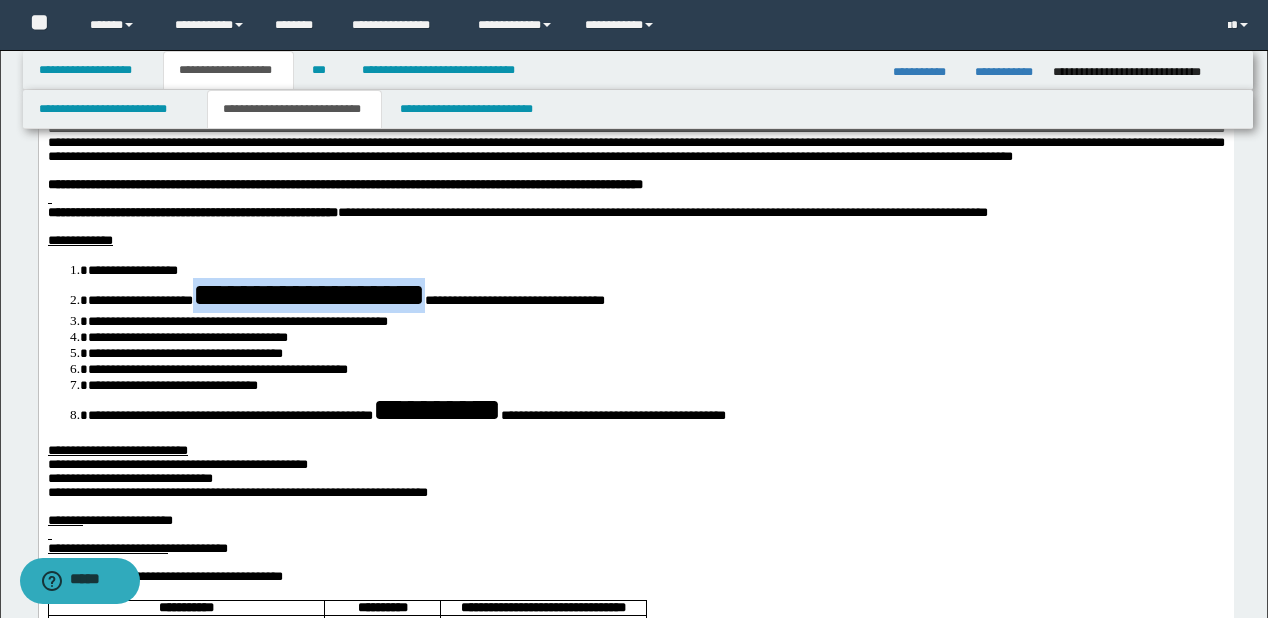 type 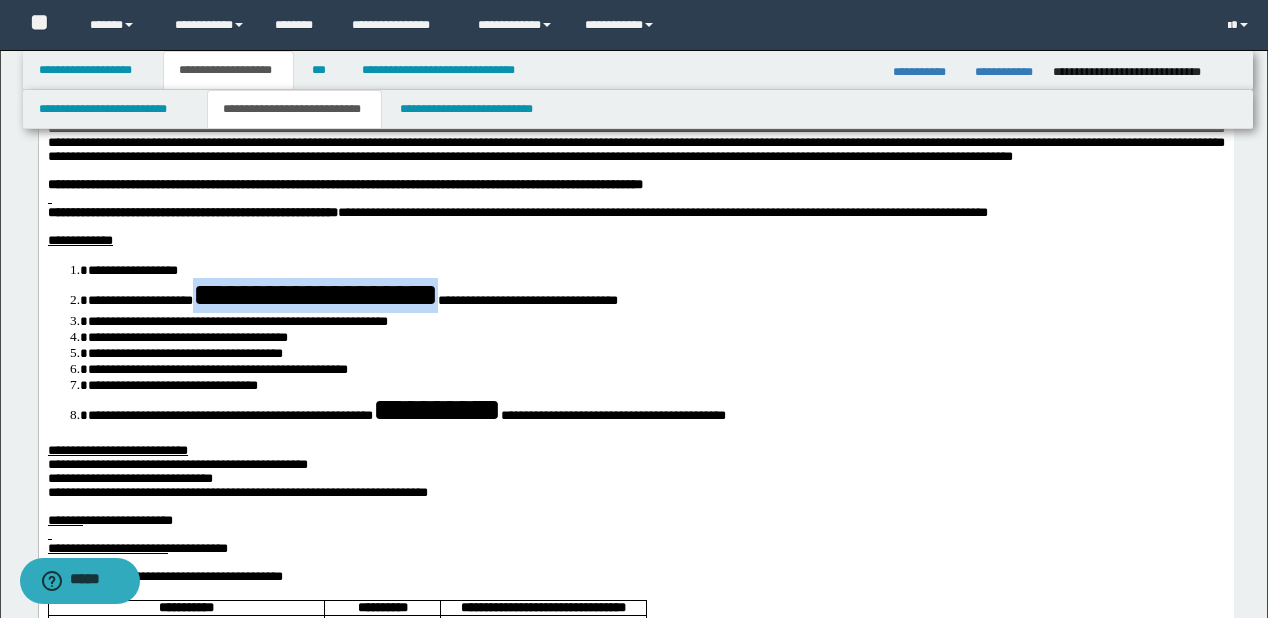 drag, startPoint x: 616, startPoint y: 332, endPoint x: 247, endPoint y: 349, distance: 369.3914 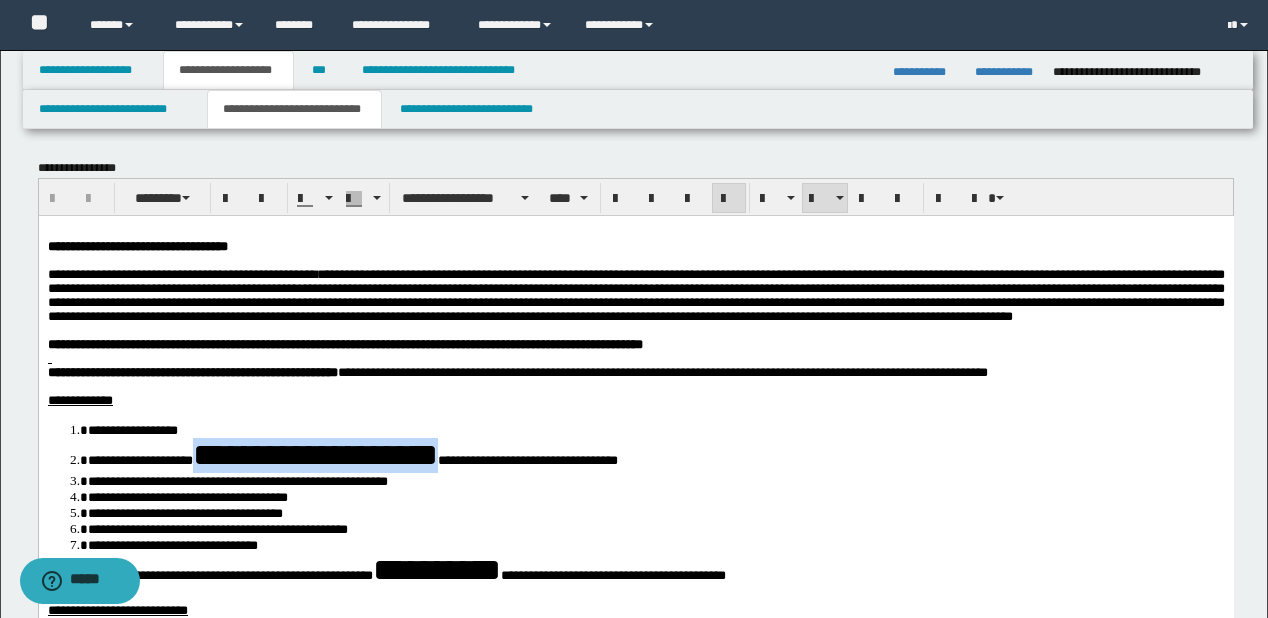 scroll, scrollTop: 160, scrollLeft: 0, axis: vertical 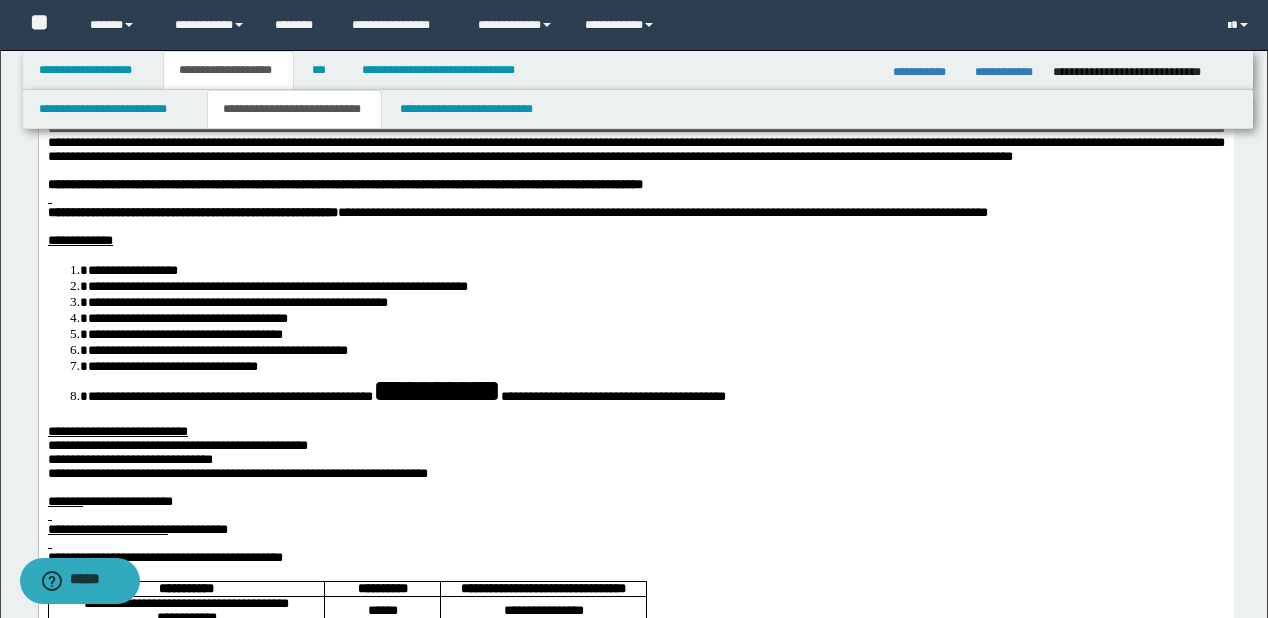 click on "**********" at bounding box center [436, 390] 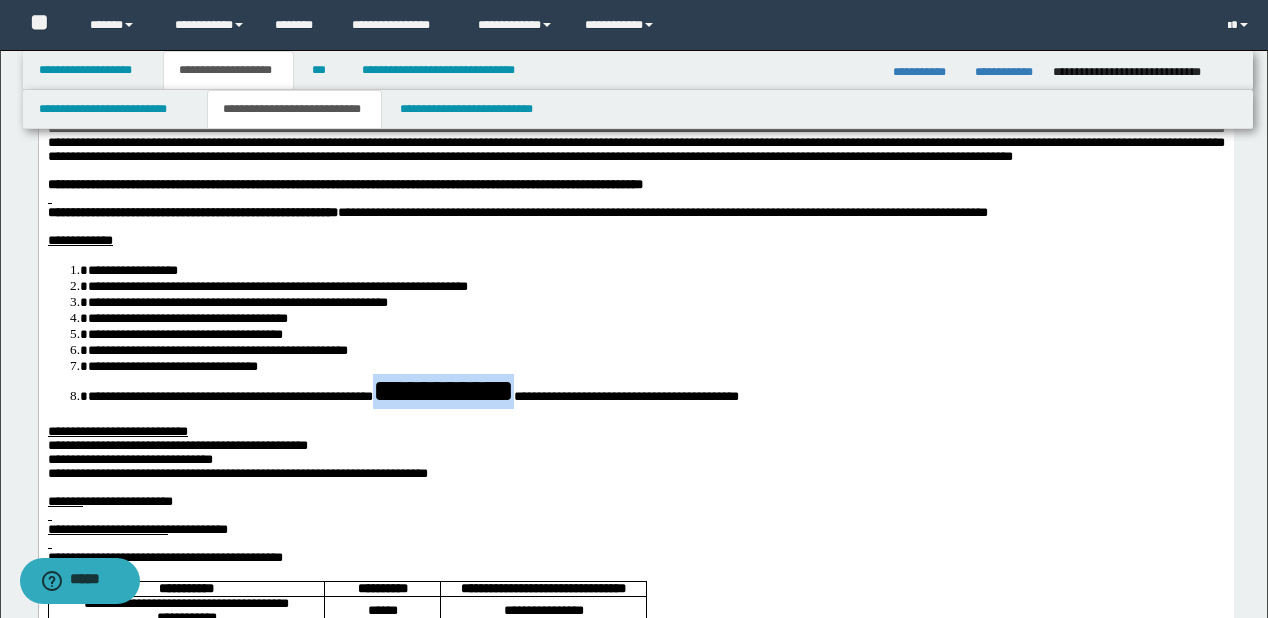 drag, startPoint x: 743, startPoint y: 428, endPoint x: 526, endPoint y: 438, distance: 217.23029 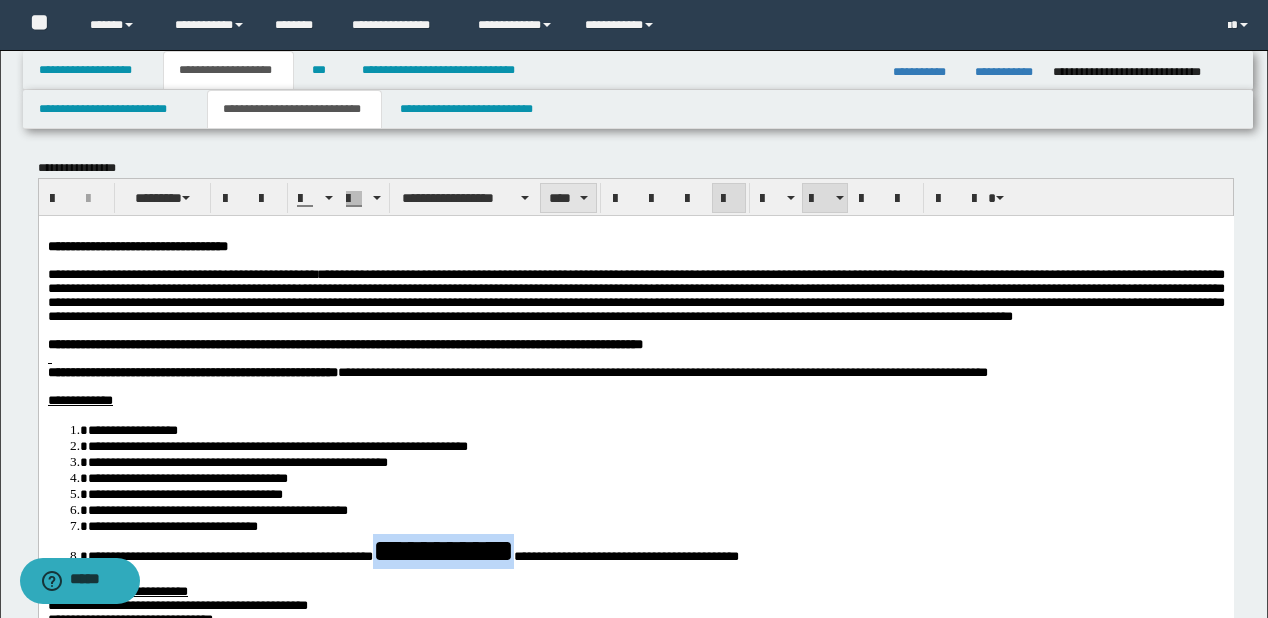 click at bounding box center (584, 198) 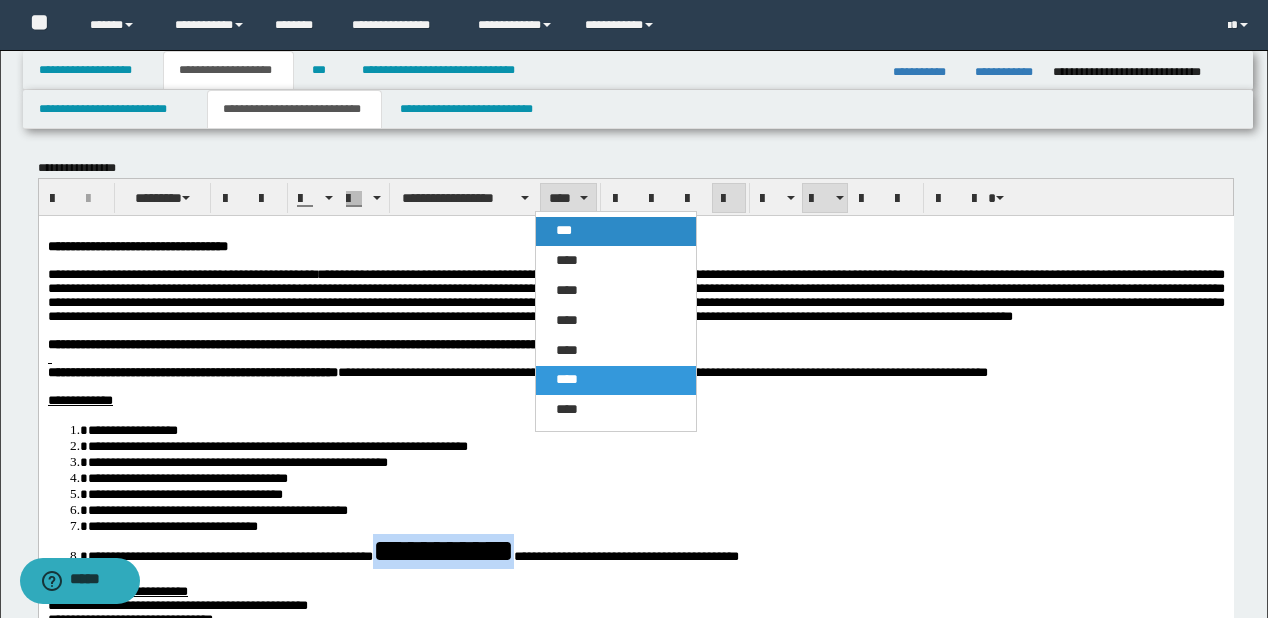 click on "***" at bounding box center [616, 231] 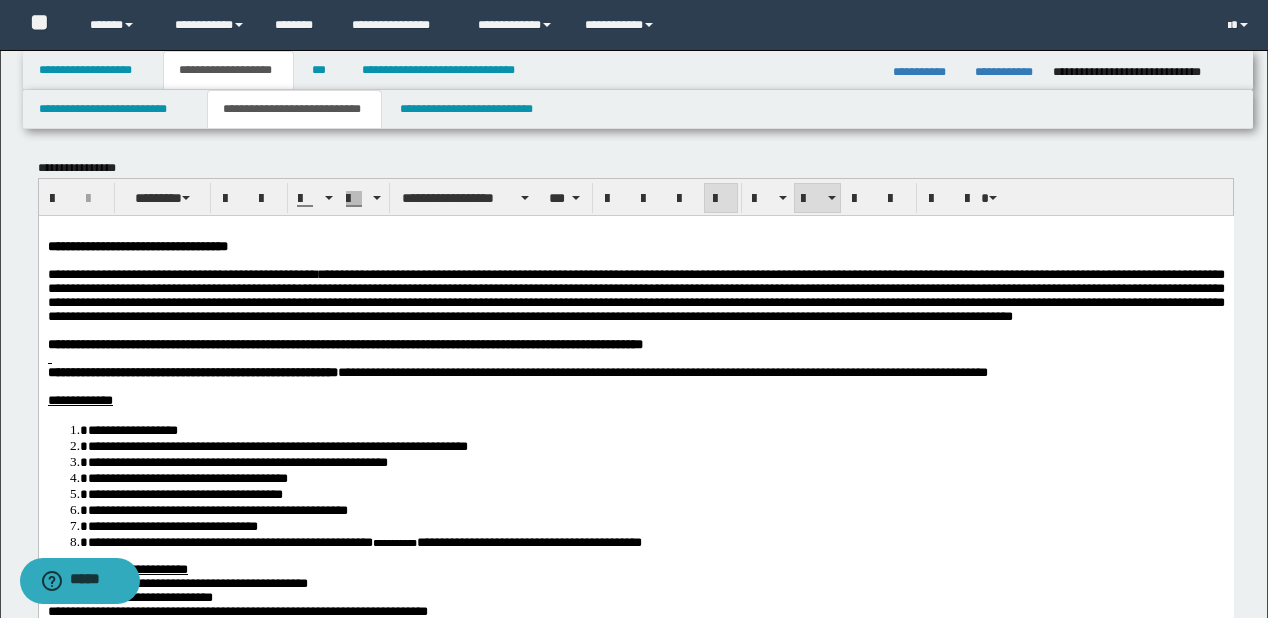 click on "**********" at bounding box center (636, 197) 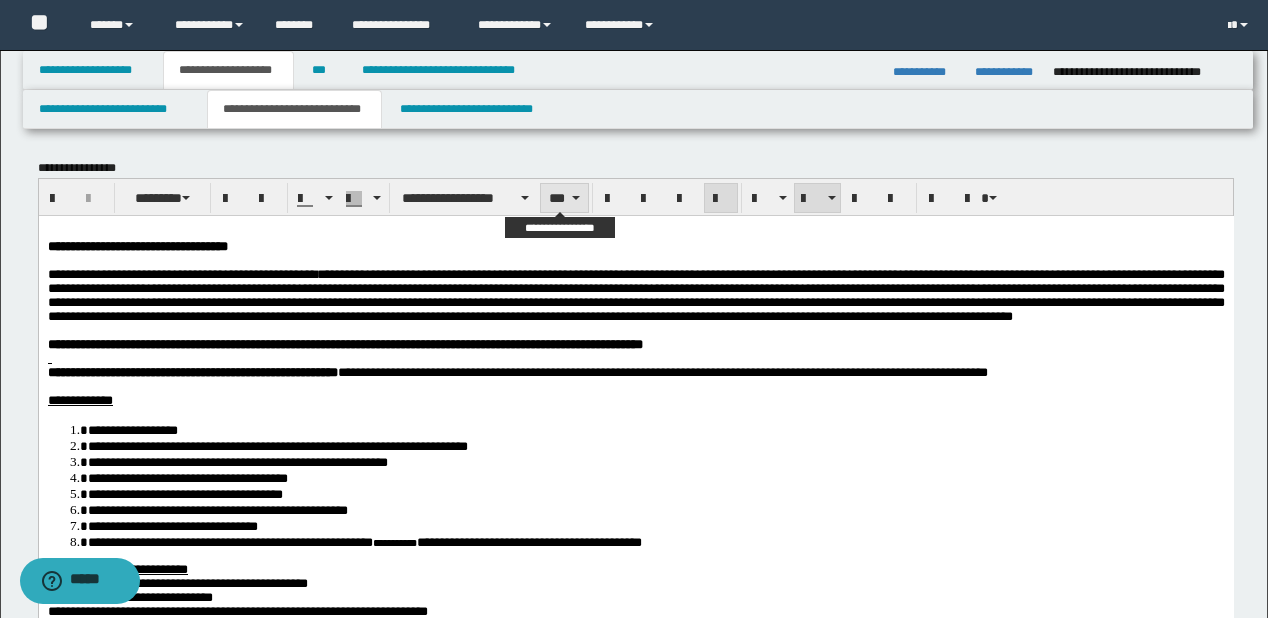 click at bounding box center (576, 198) 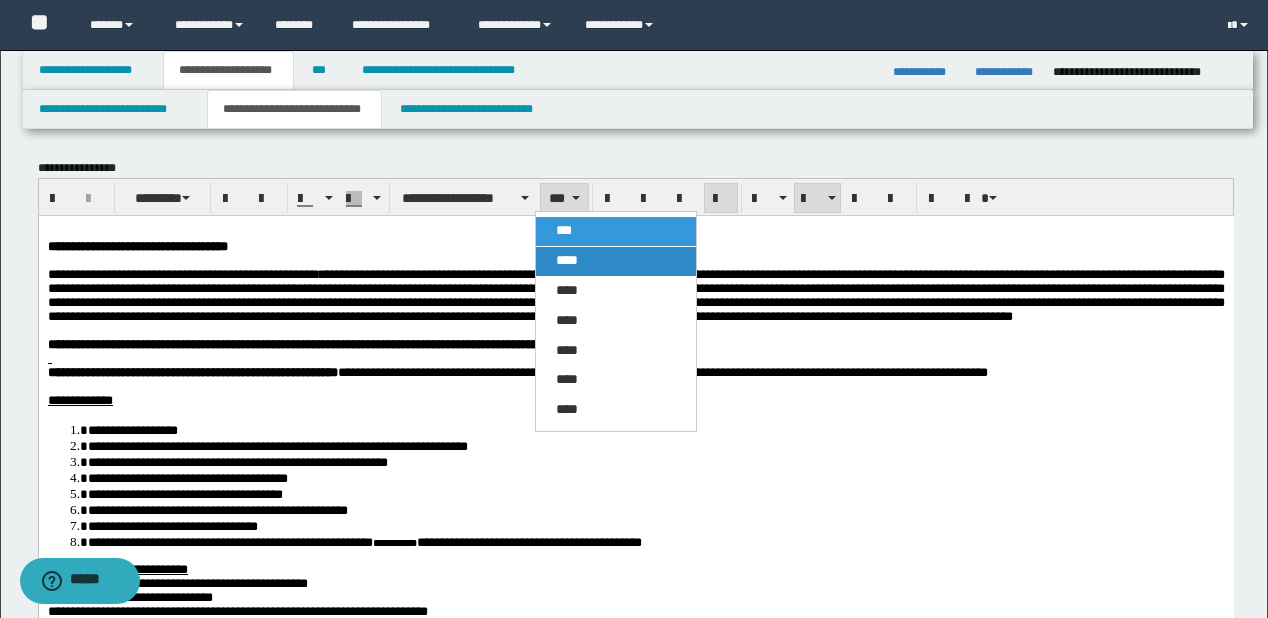 click on "****" at bounding box center (567, 260) 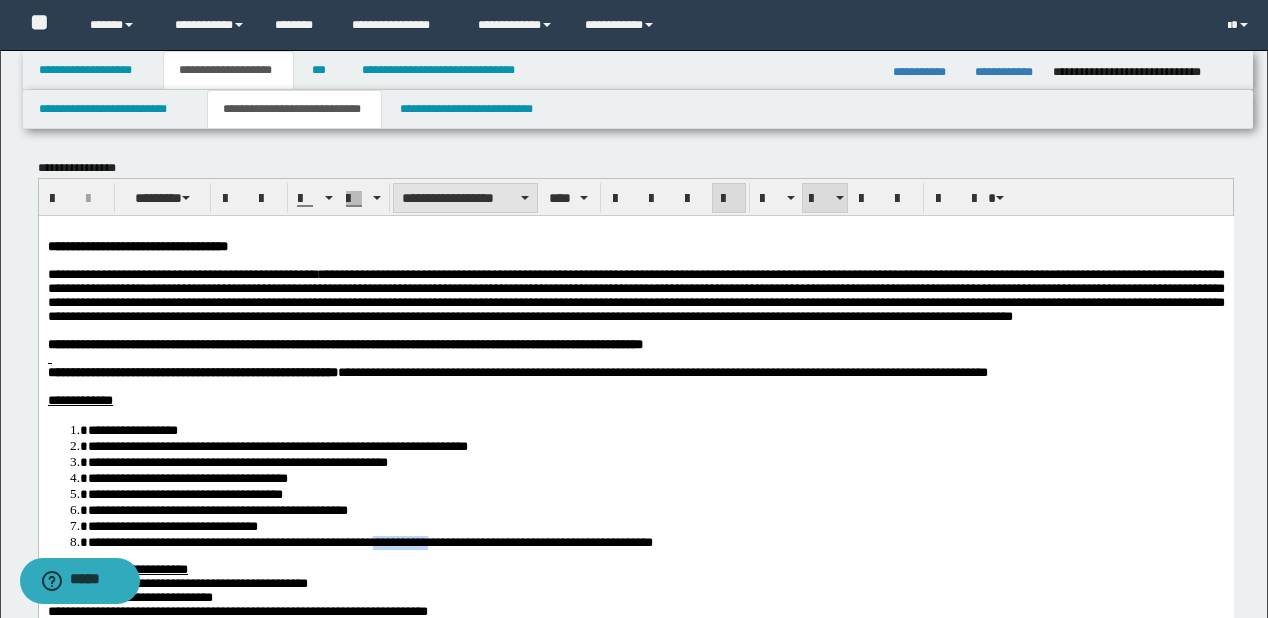 click on "**********" at bounding box center [465, 198] 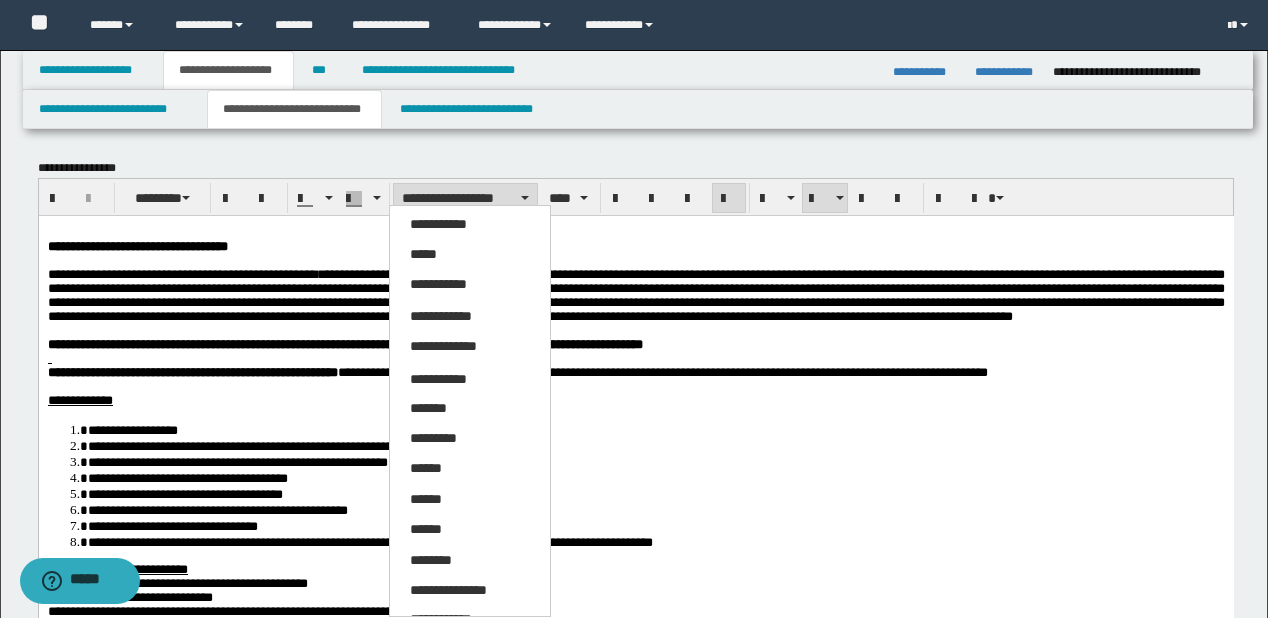 click on "**********" at bounding box center (655, 493) 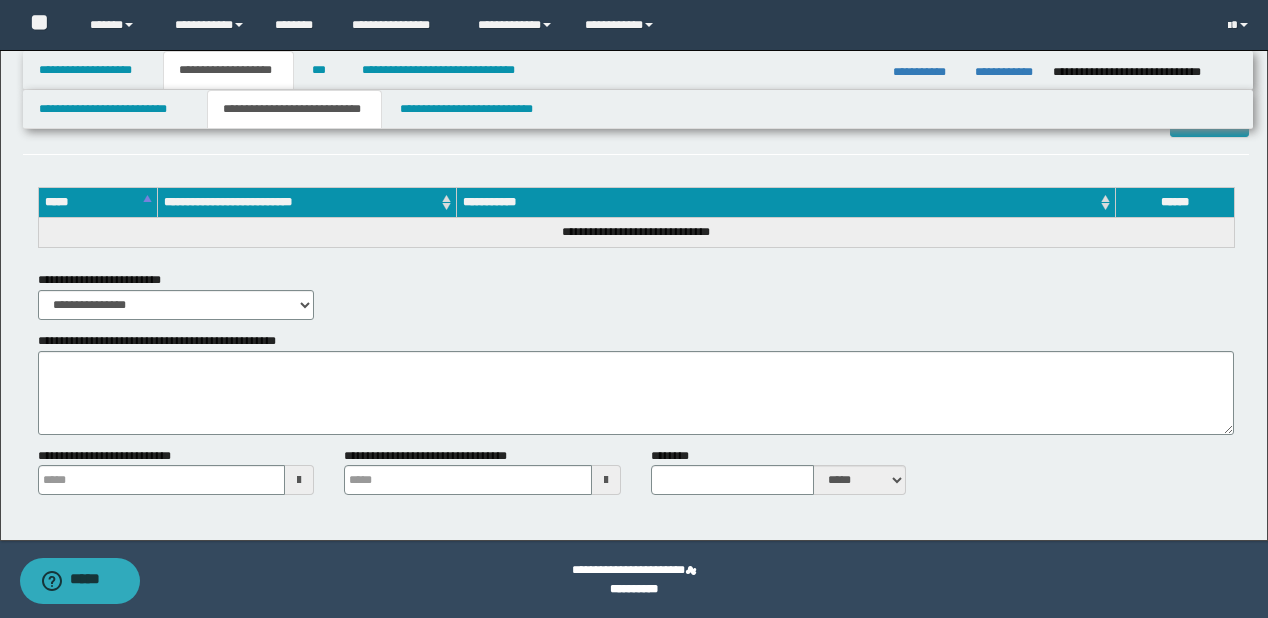 scroll, scrollTop: 2715, scrollLeft: 0, axis: vertical 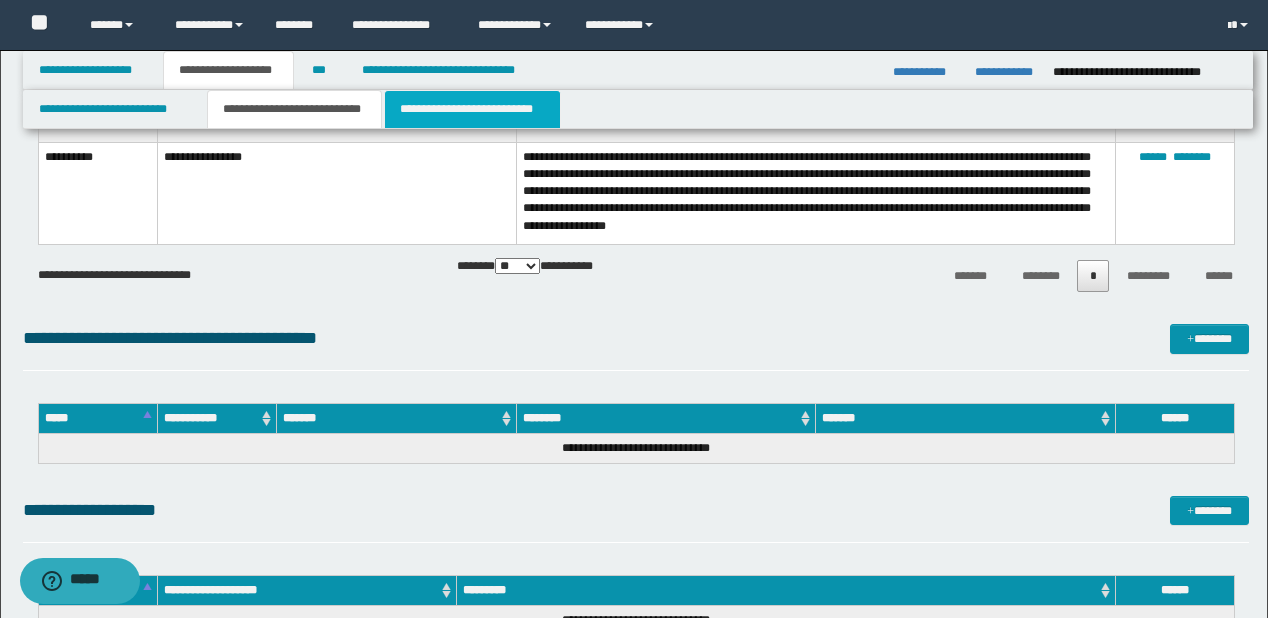 click on "**********" at bounding box center (472, 109) 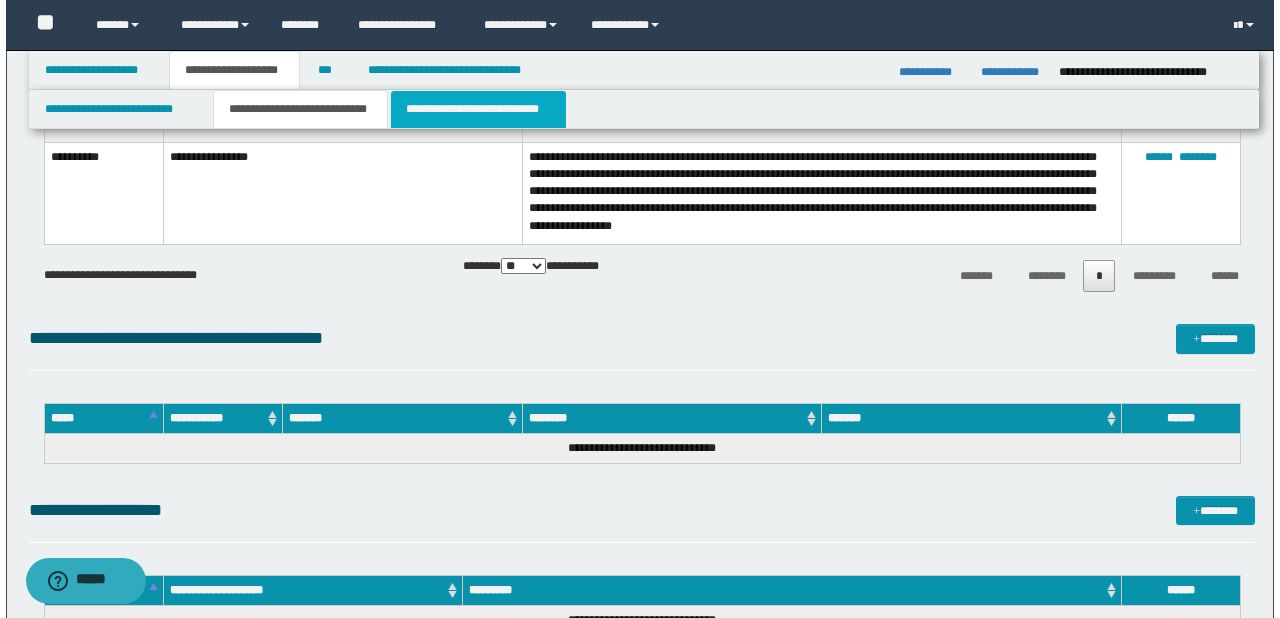 scroll, scrollTop: 0, scrollLeft: 0, axis: both 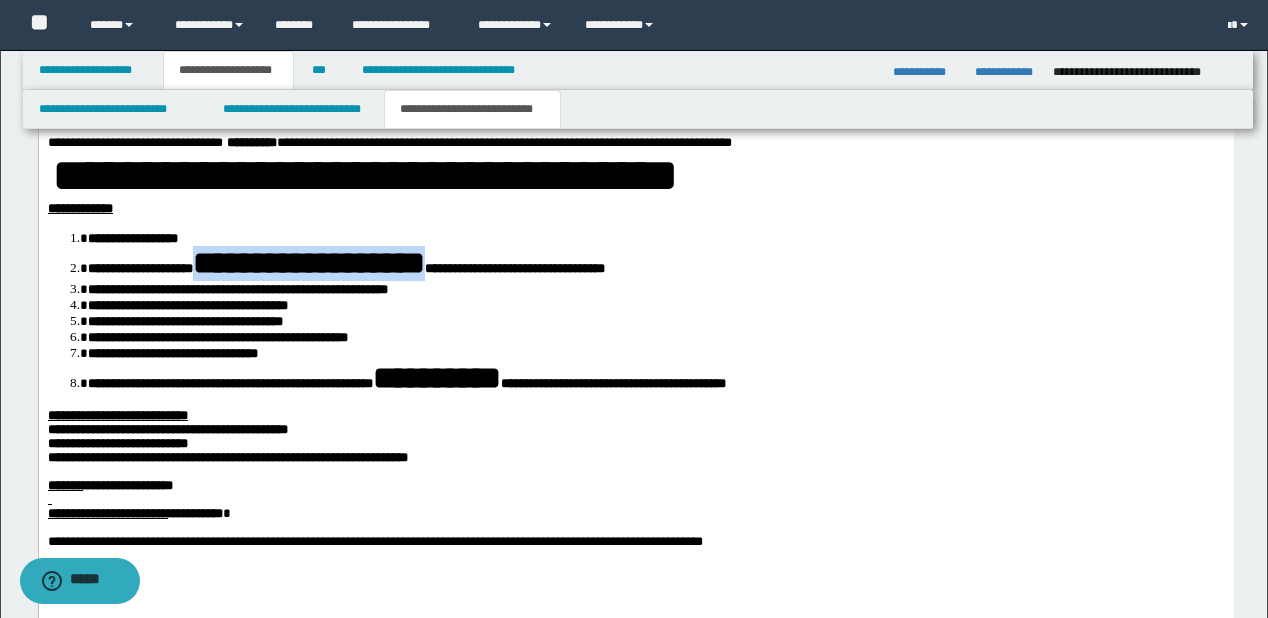 drag, startPoint x: 620, startPoint y: 277, endPoint x: 254, endPoint y: 284, distance: 366.06693 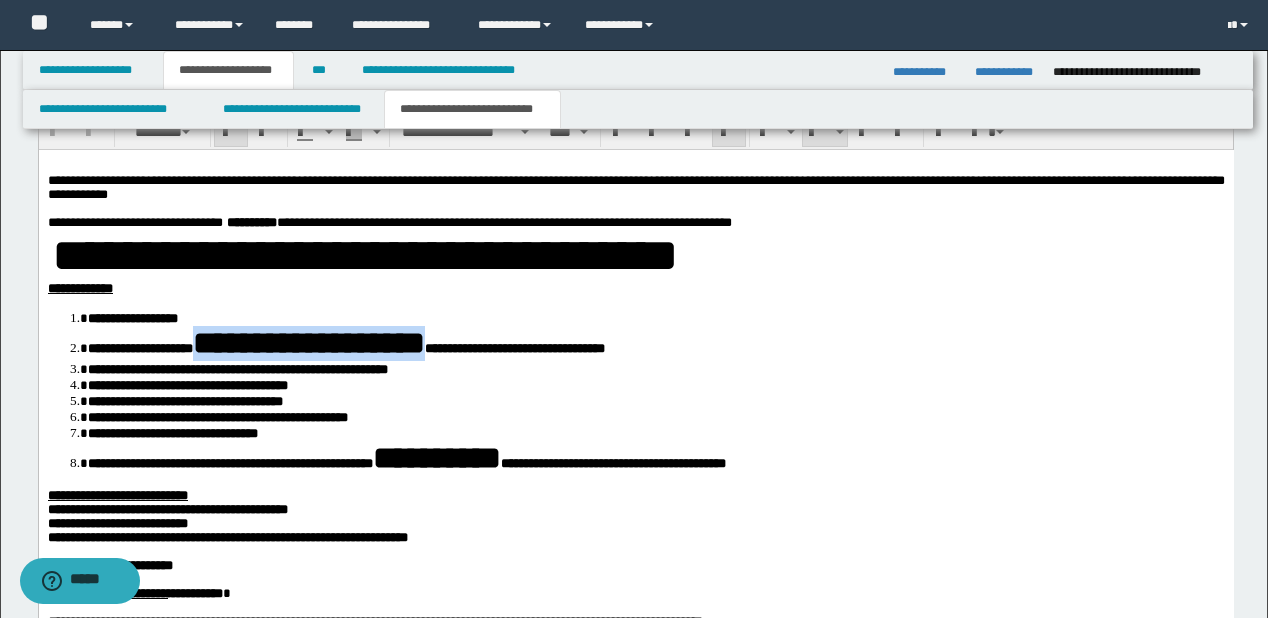 scroll, scrollTop: 1200, scrollLeft: 0, axis: vertical 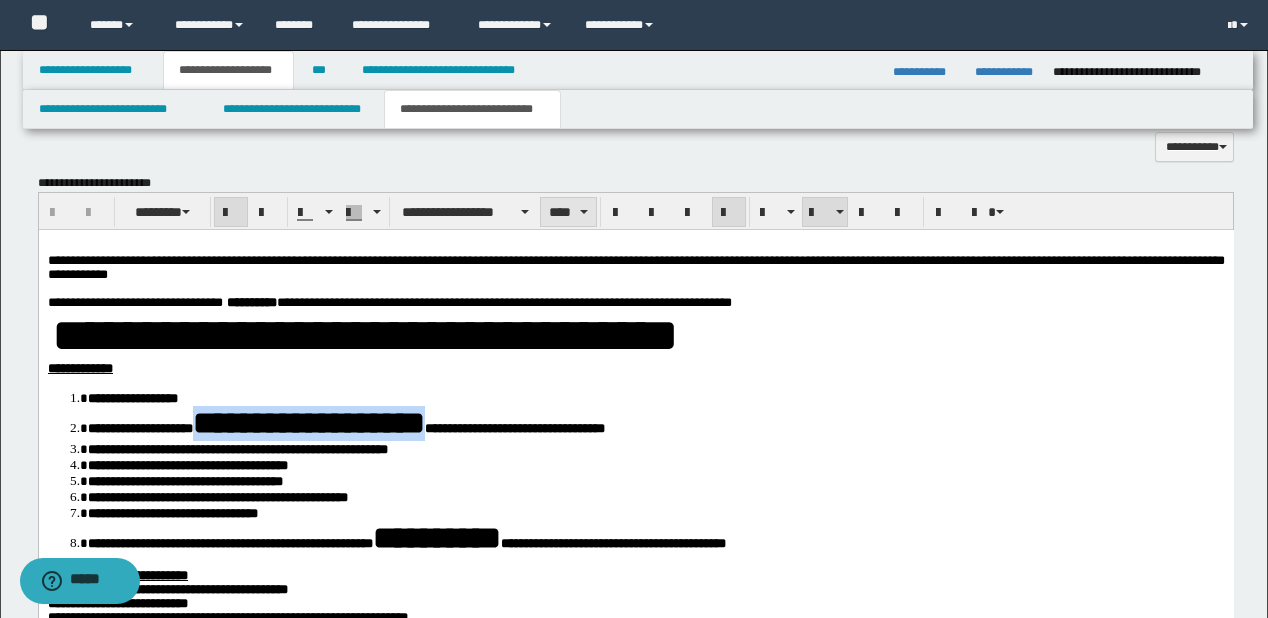 click on "****" at bounding box center (568, 212) 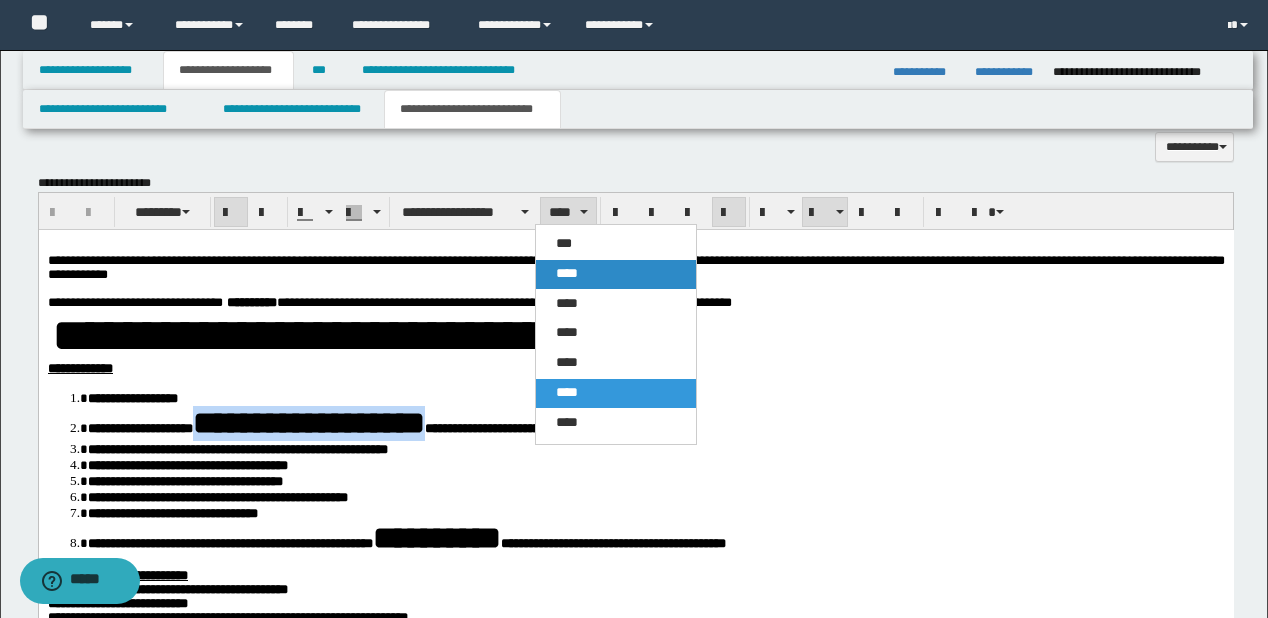 click on "****" at bounding box center (567, 273) 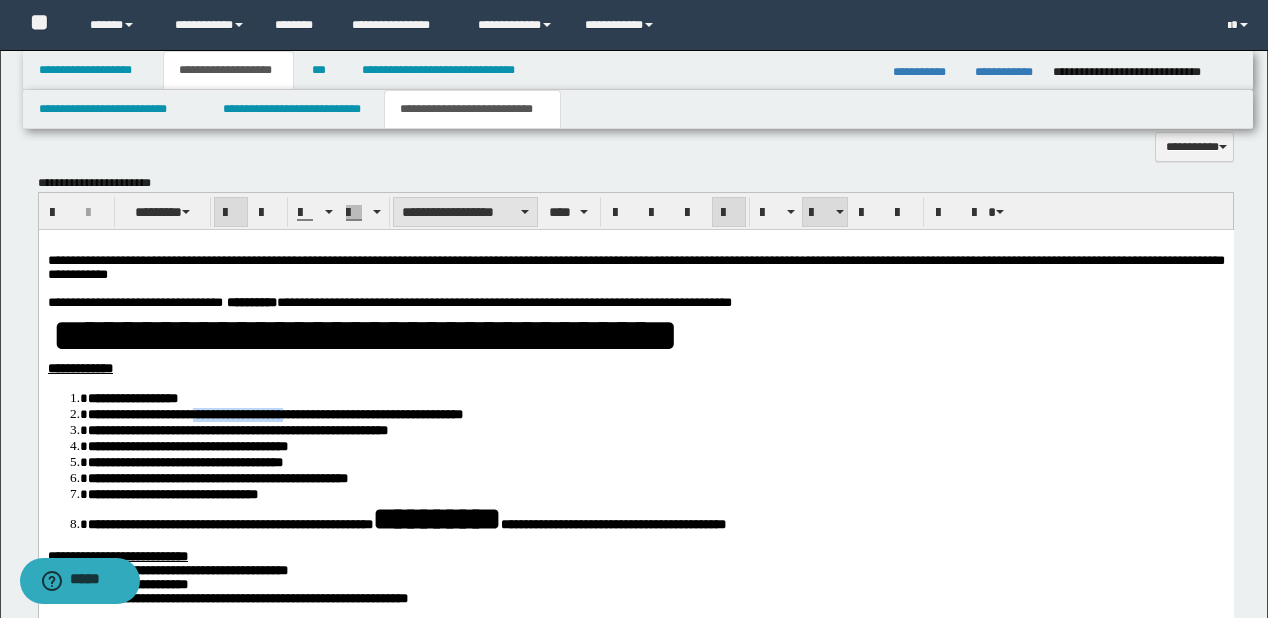 click on "**********" at bounding box center (465, 212) 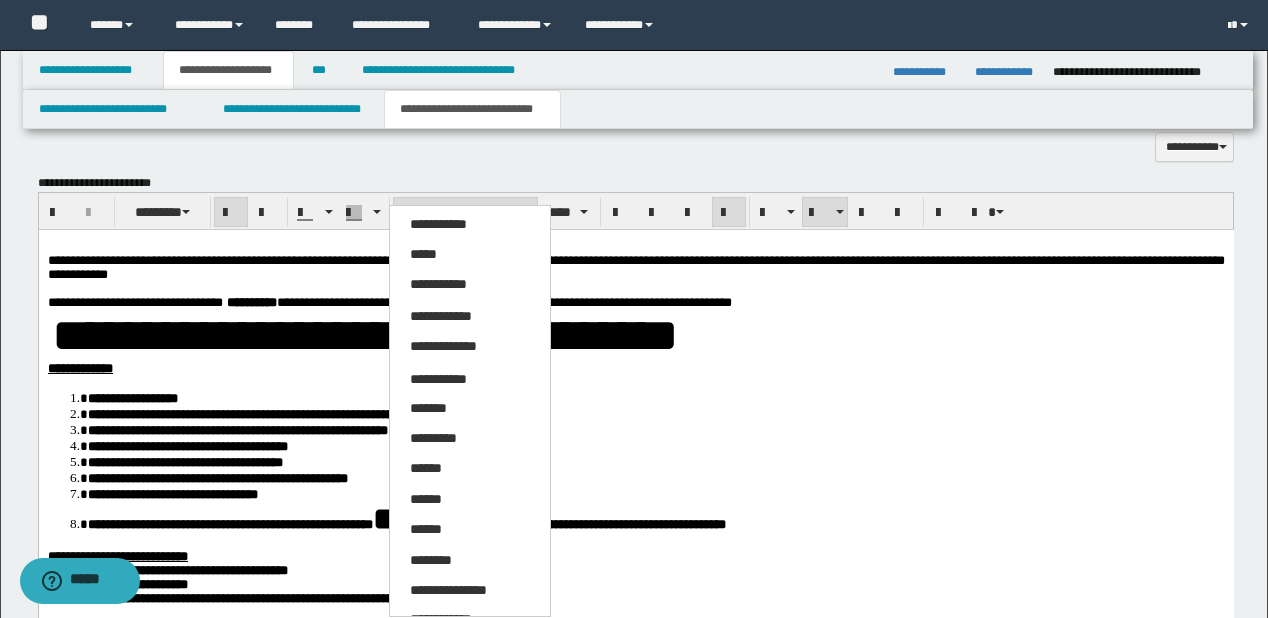 click at bounding box center (635, 289) 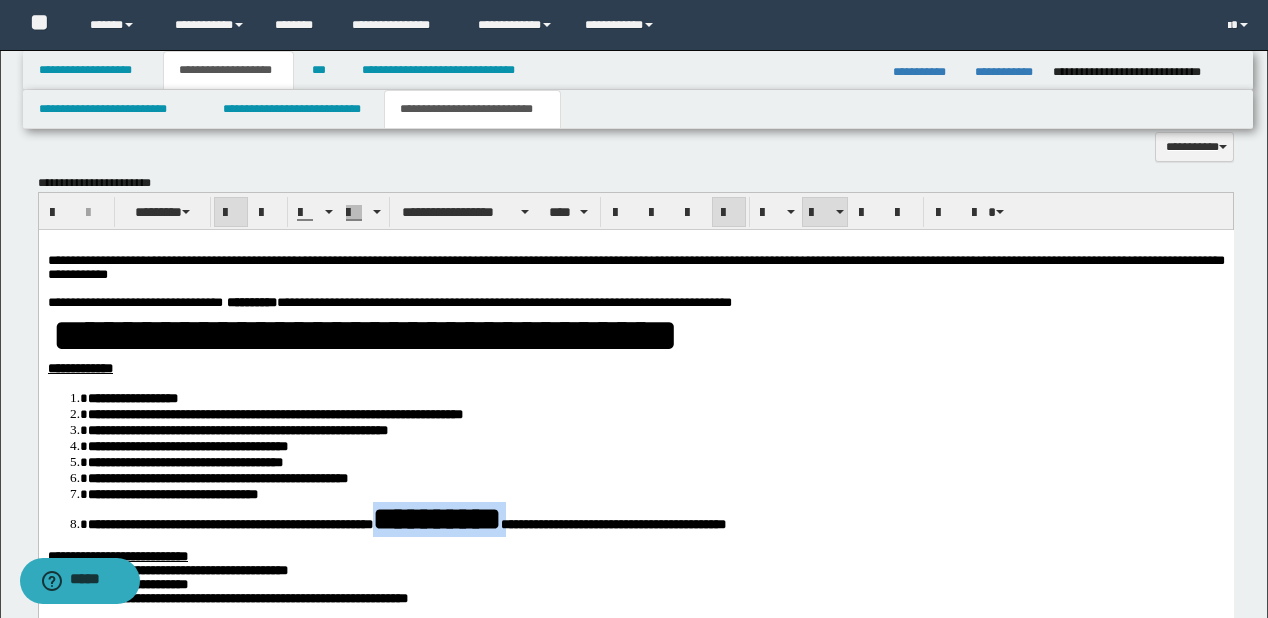 drag, startPoint x: 757, startPoint y: 536, endPoint x: 542, endPoint y: 544, distance: 215.14879 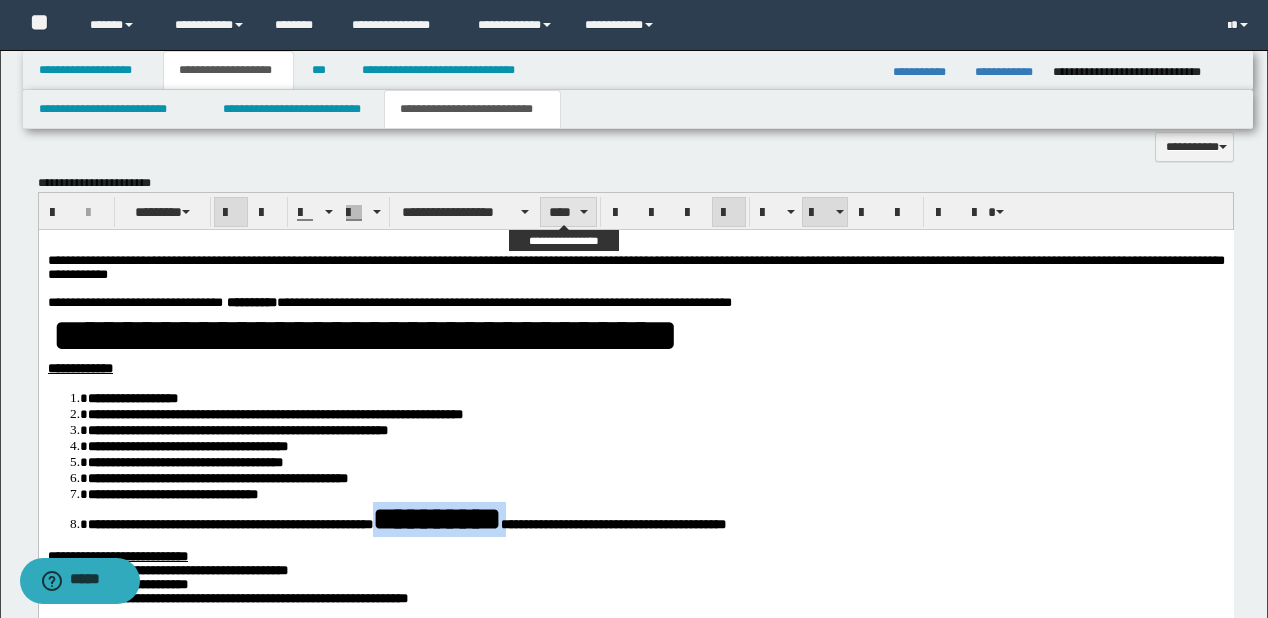 click on "****" at bounding box center (568, 212) 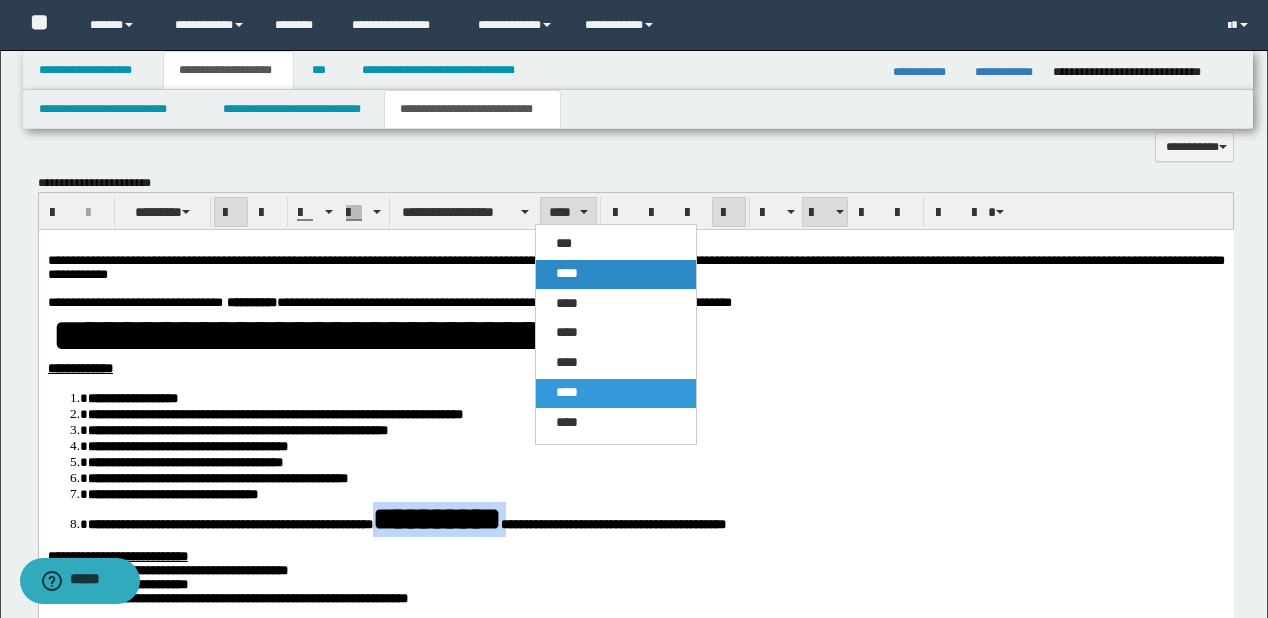 click on "****" at bounding box center [567, 273] 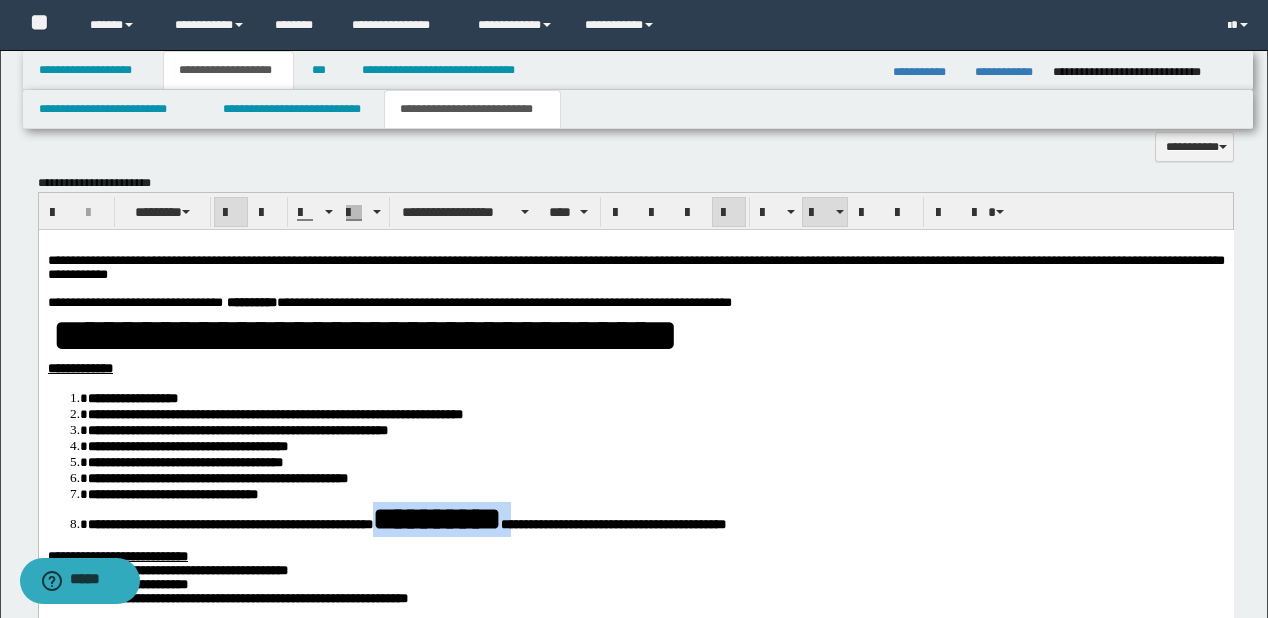 type 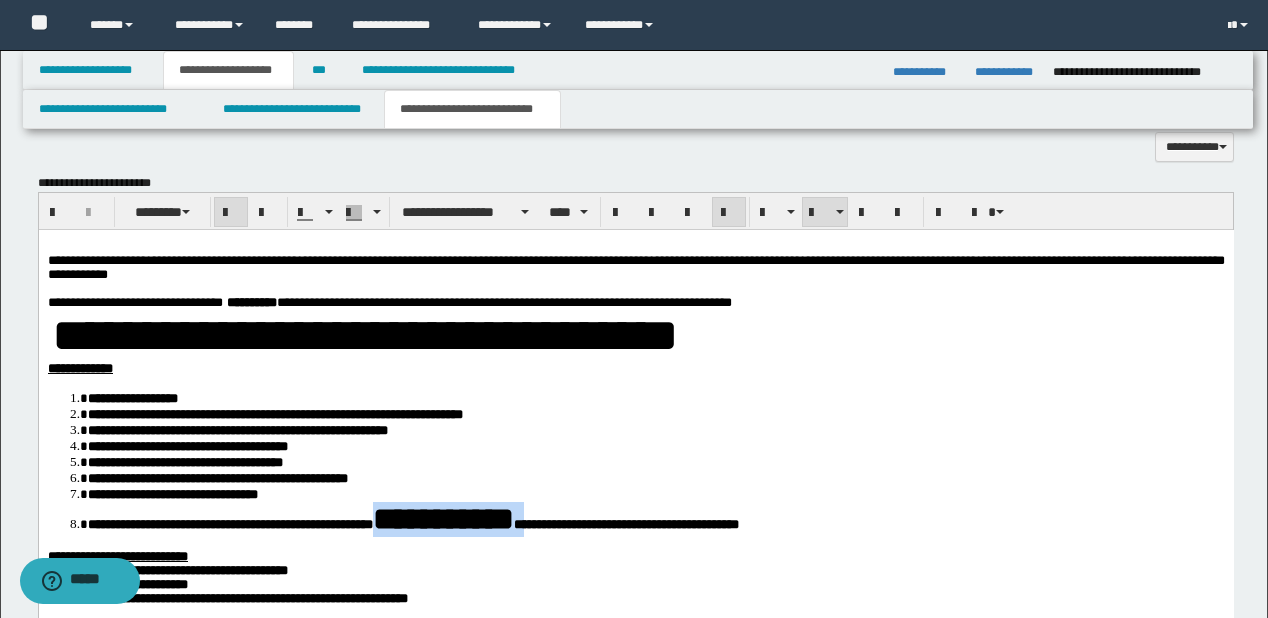 drag, startPoint x: 774, startPoint y: 536, endPoint x: 540, endPoint y: 539, distance: 234.01923 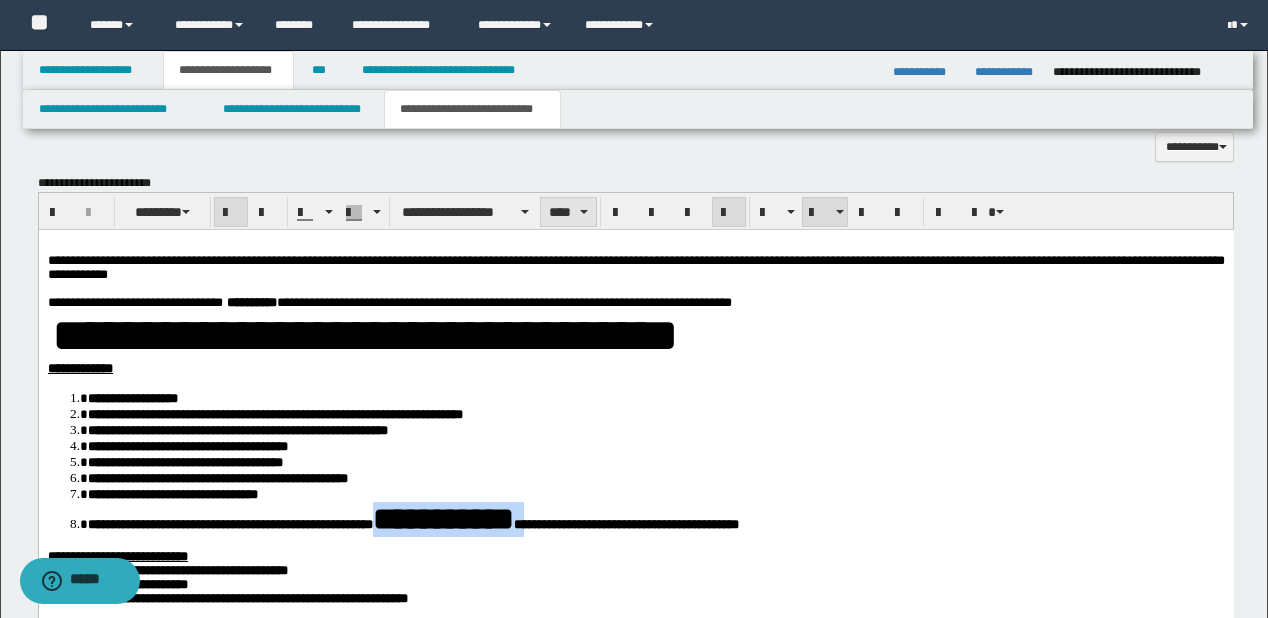 click on "****" at bounding box center [568, 212] 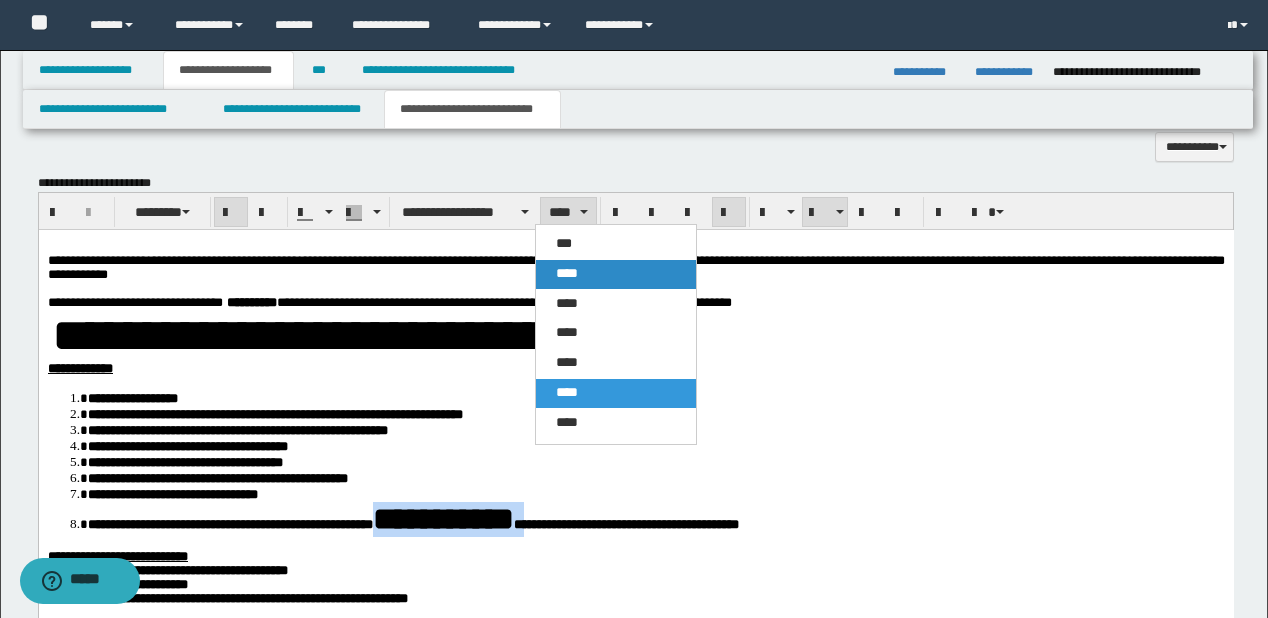click on "****" at bounding box center (616, 274) 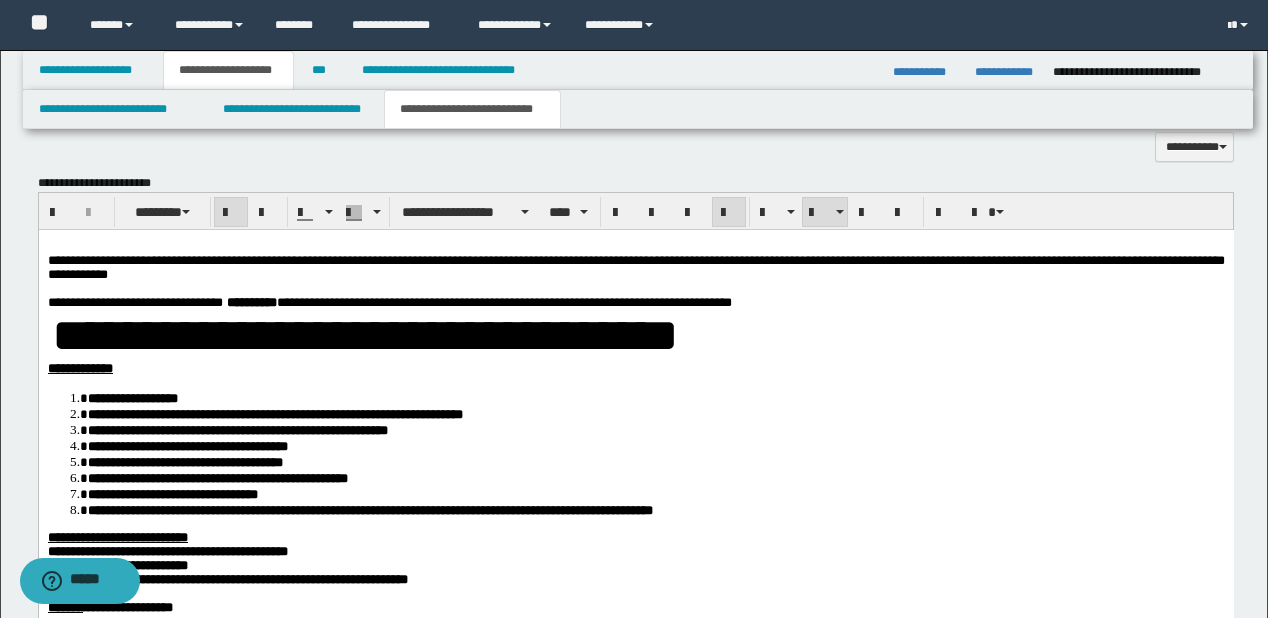 click on "**********" at bounding box center (635, 552) 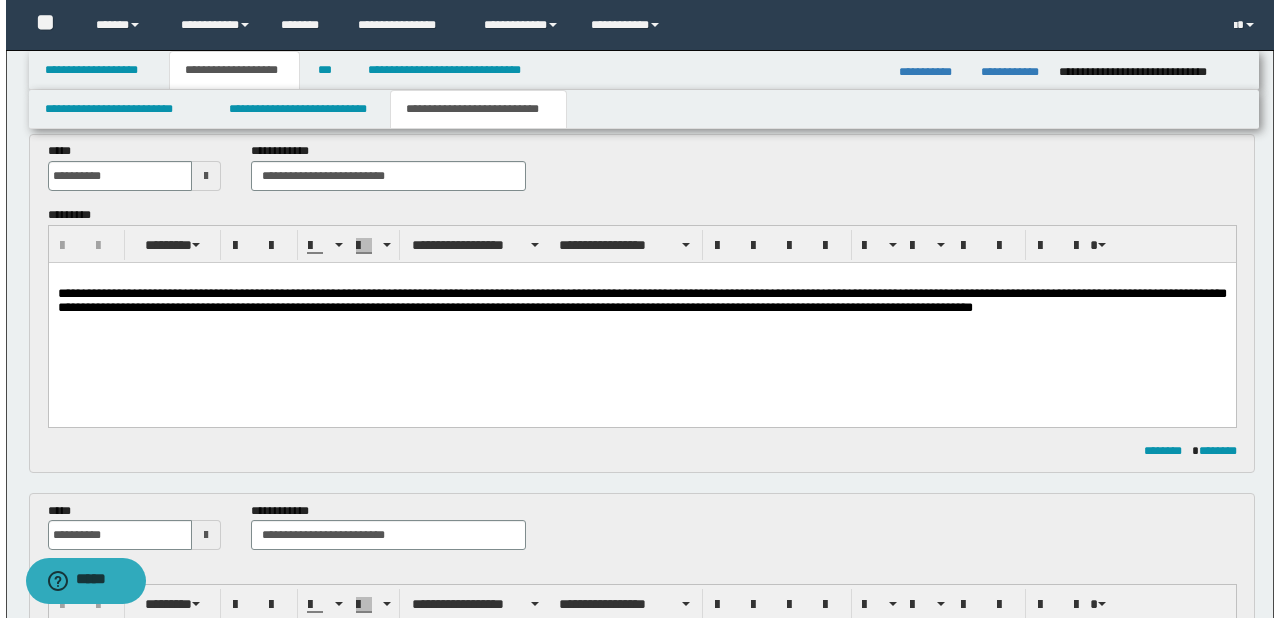scroll, scrollTop: 0, scrollLeft: 0, axis: both 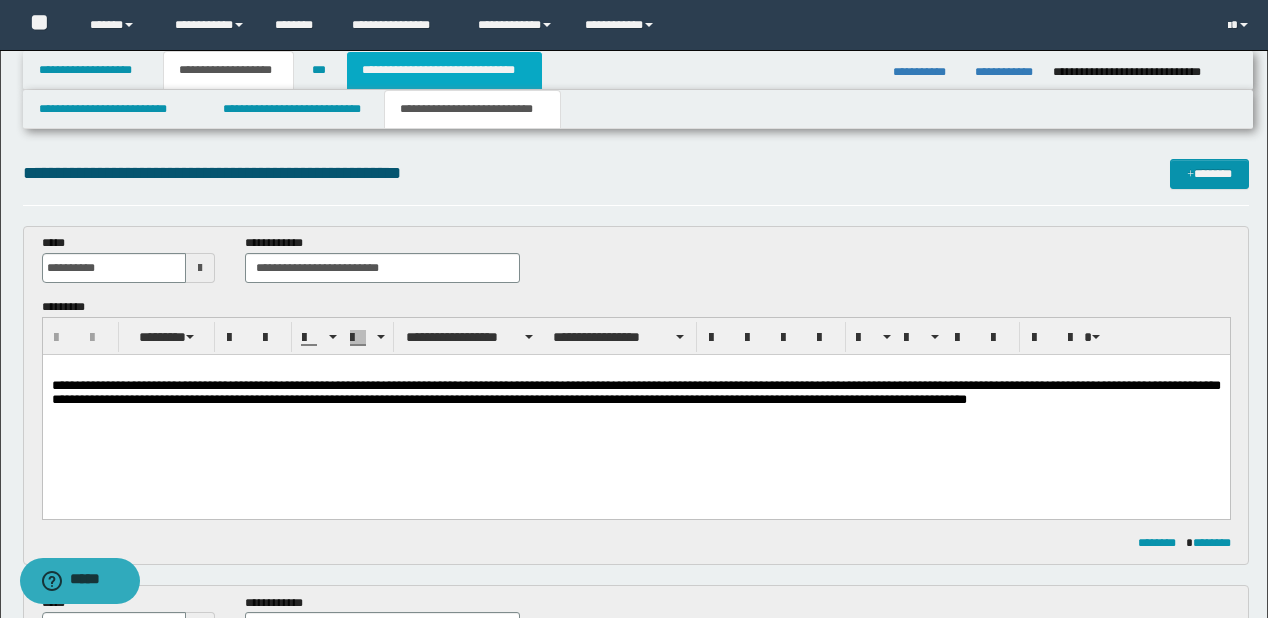 click on "**********" at bounding box center [444, 70] 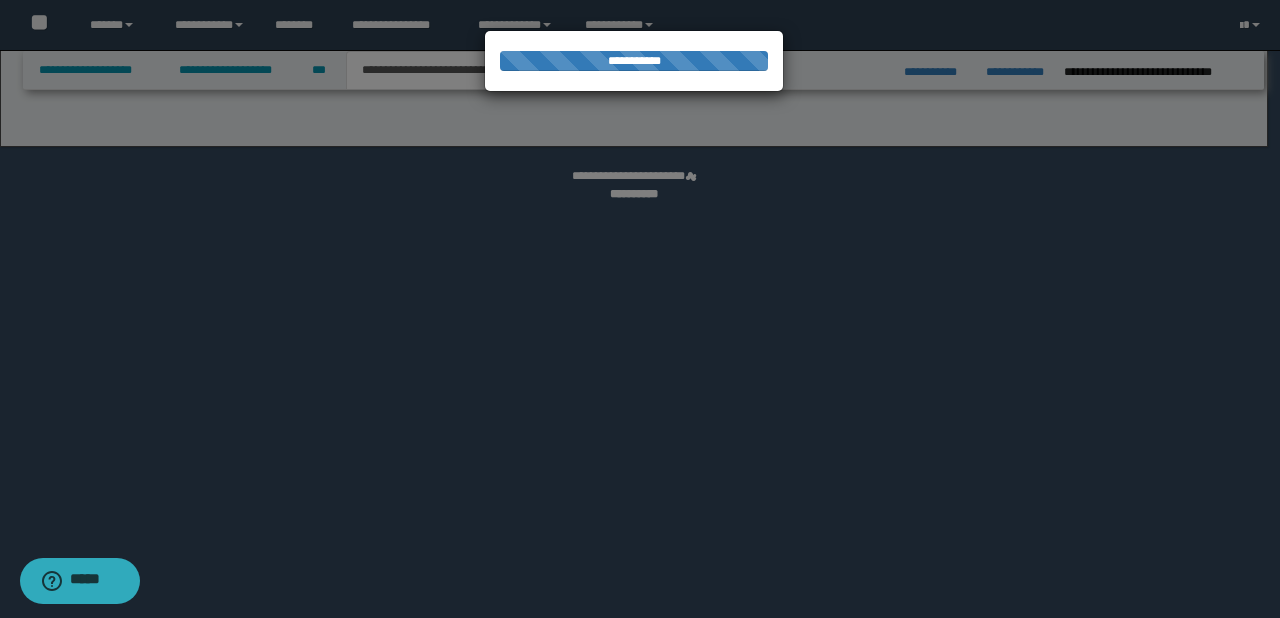 select on "*" 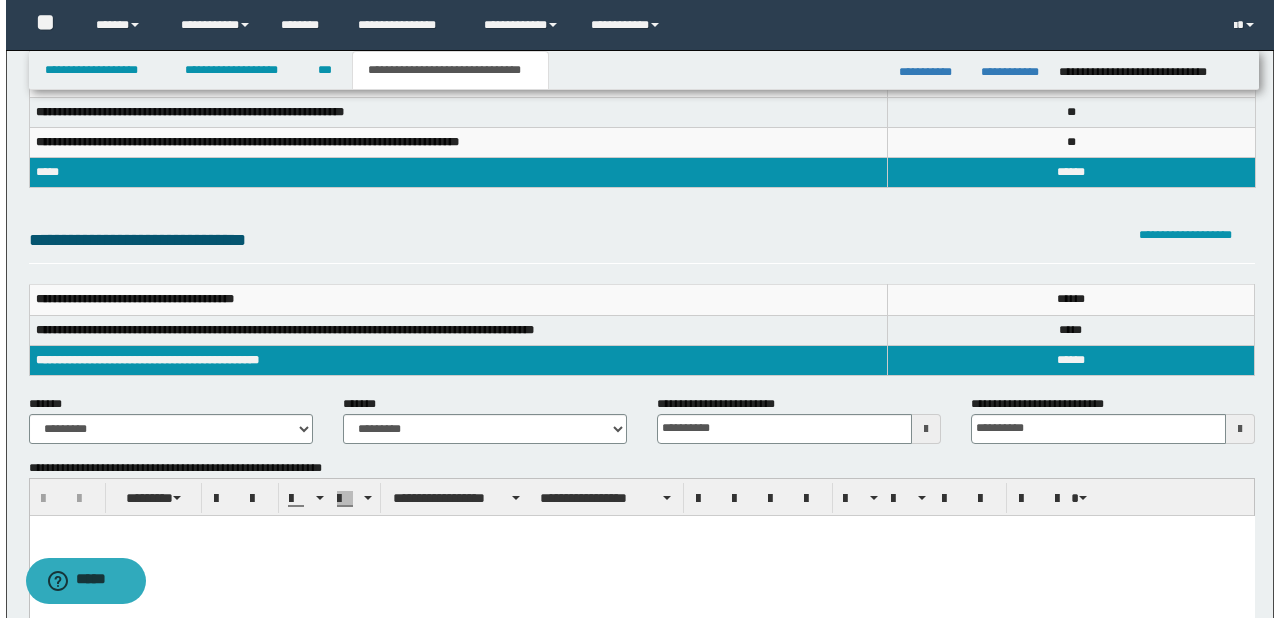 scroll, scrollTop: 0, scrollLeft: 0, axis: both 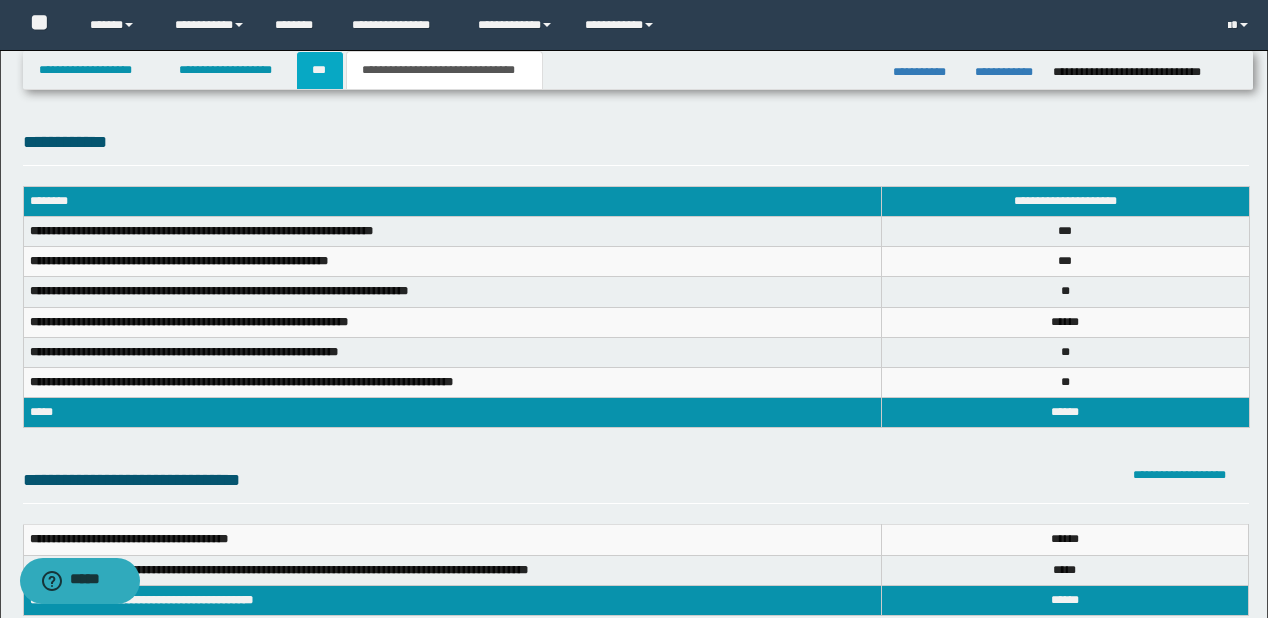 click on "***" at bounding box center [320, 70] 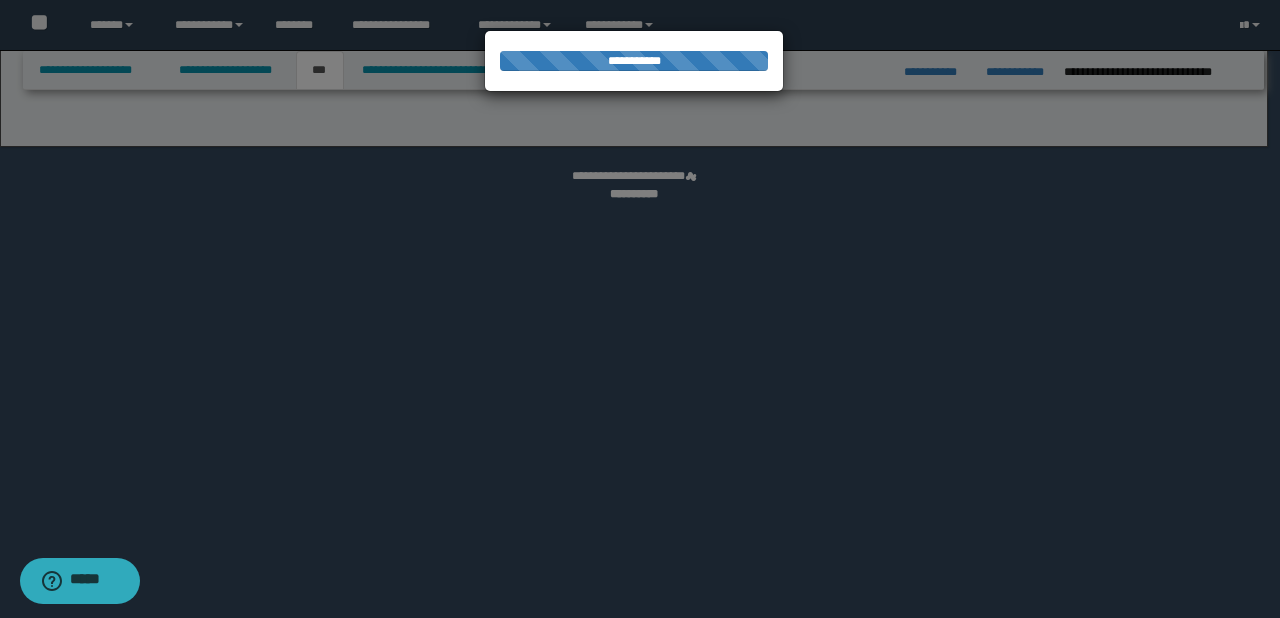 select on "**" 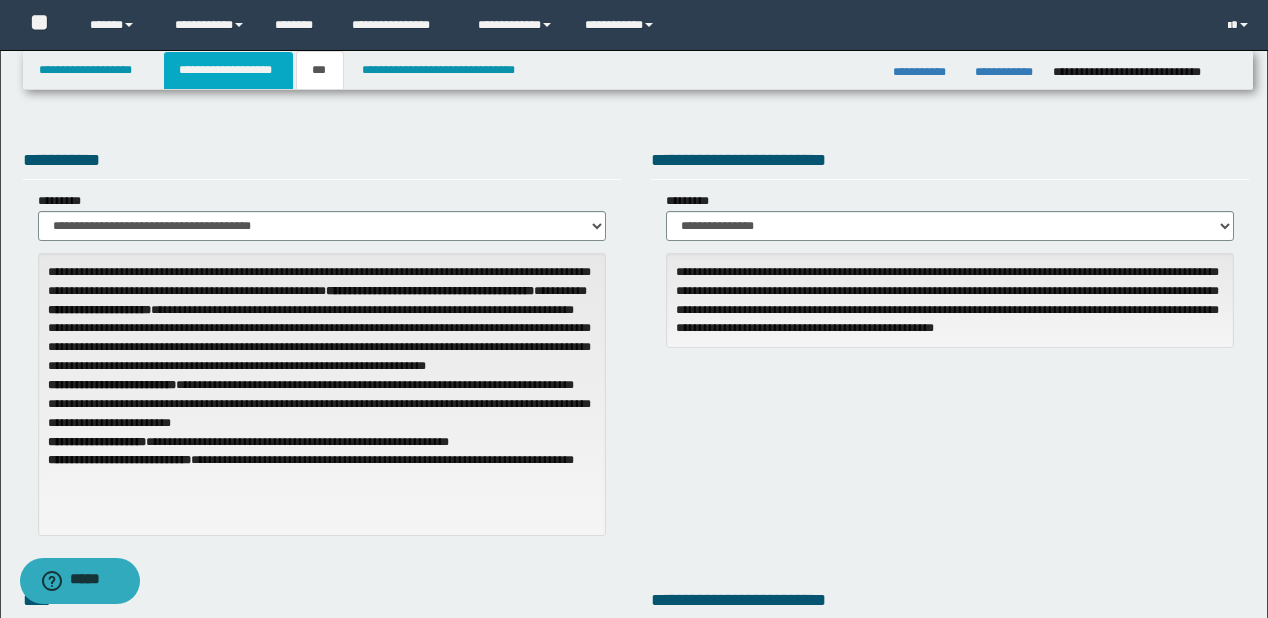 click on "**********" at bounding box center (228, 70) 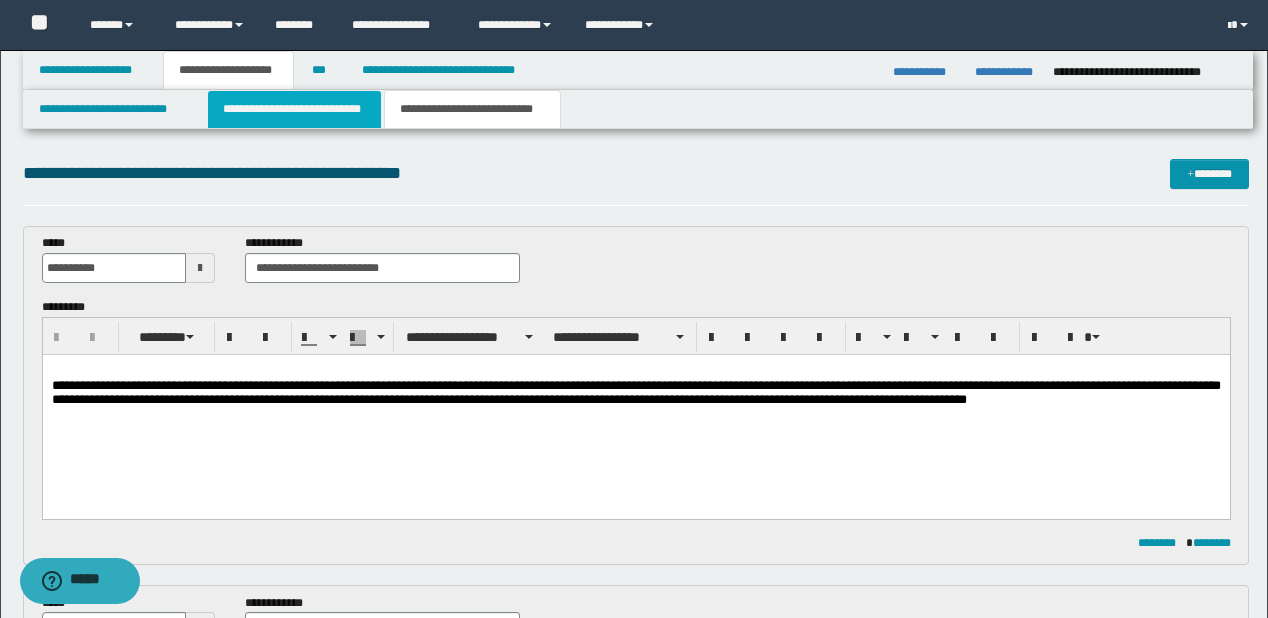 click on "**********" at bounding box center [294, 109] 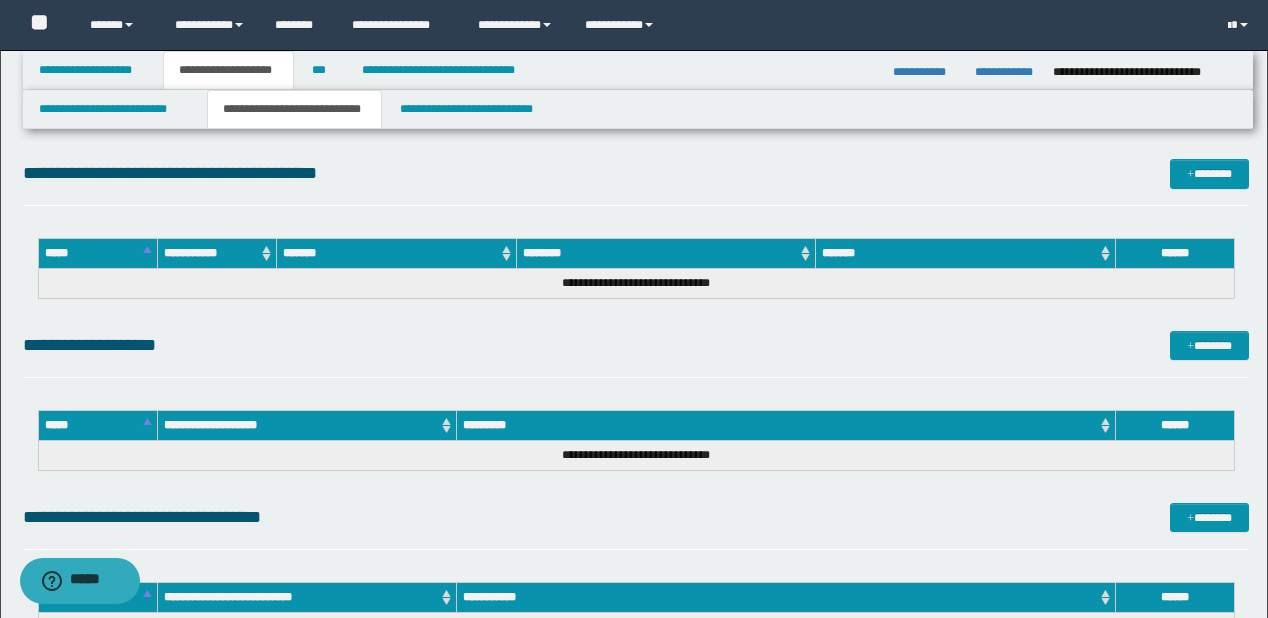 scroll, scrollTop: 3040, scrollLeft: 0, axis: vertical 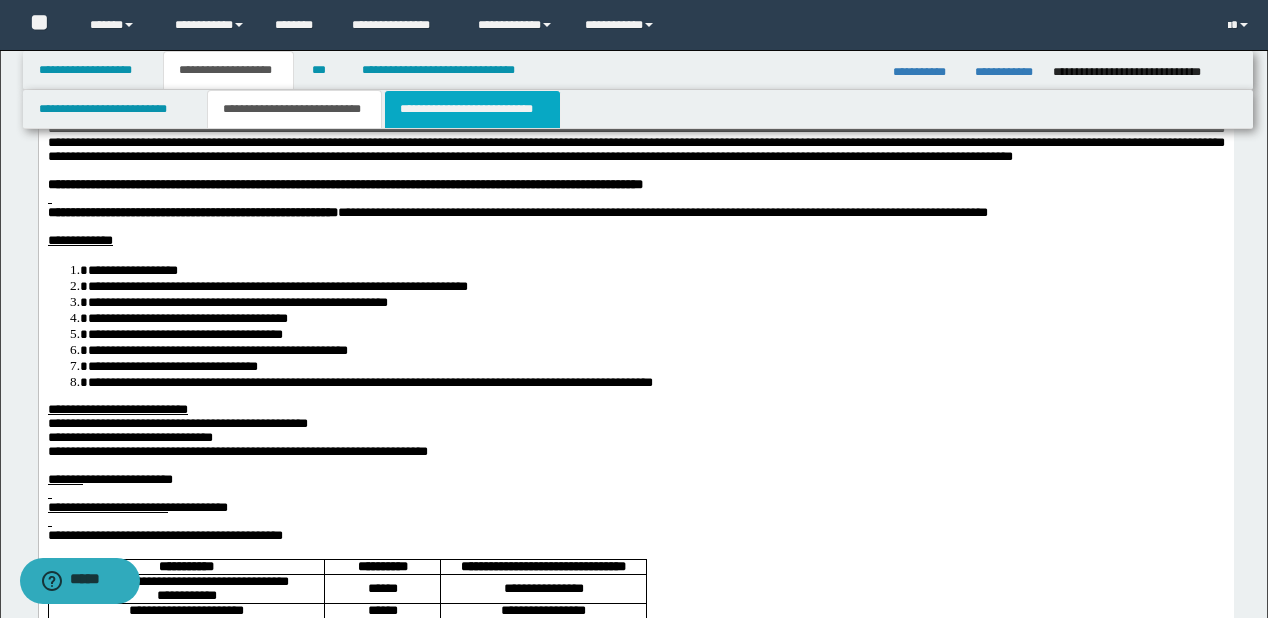 click on "**********" at bounding box center [472, 109] 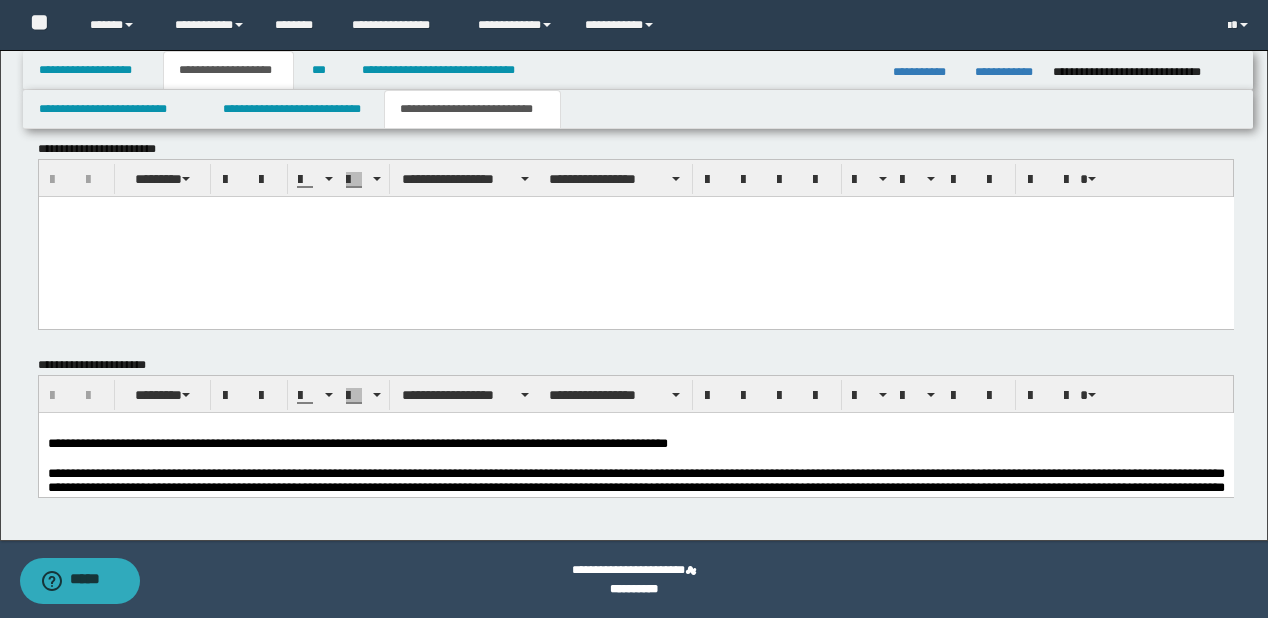 scroll, scrollTop: 1454, scrollLeft: 0, axis: vertical 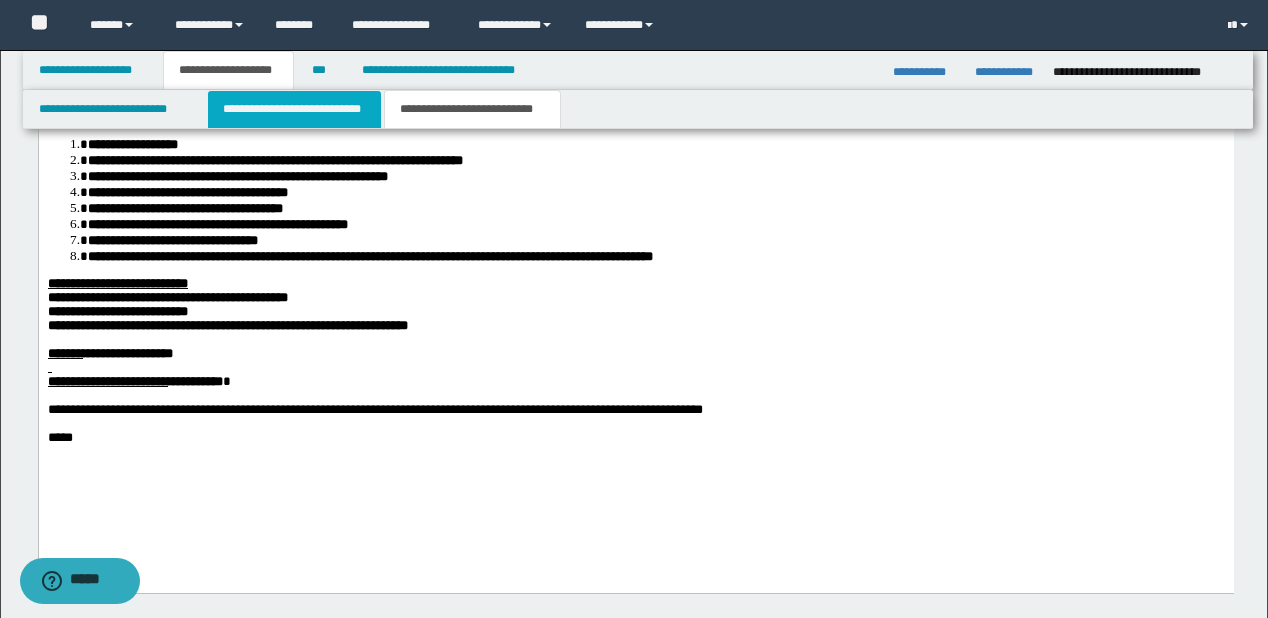 click on "**********" at bounding box center (294, 109) 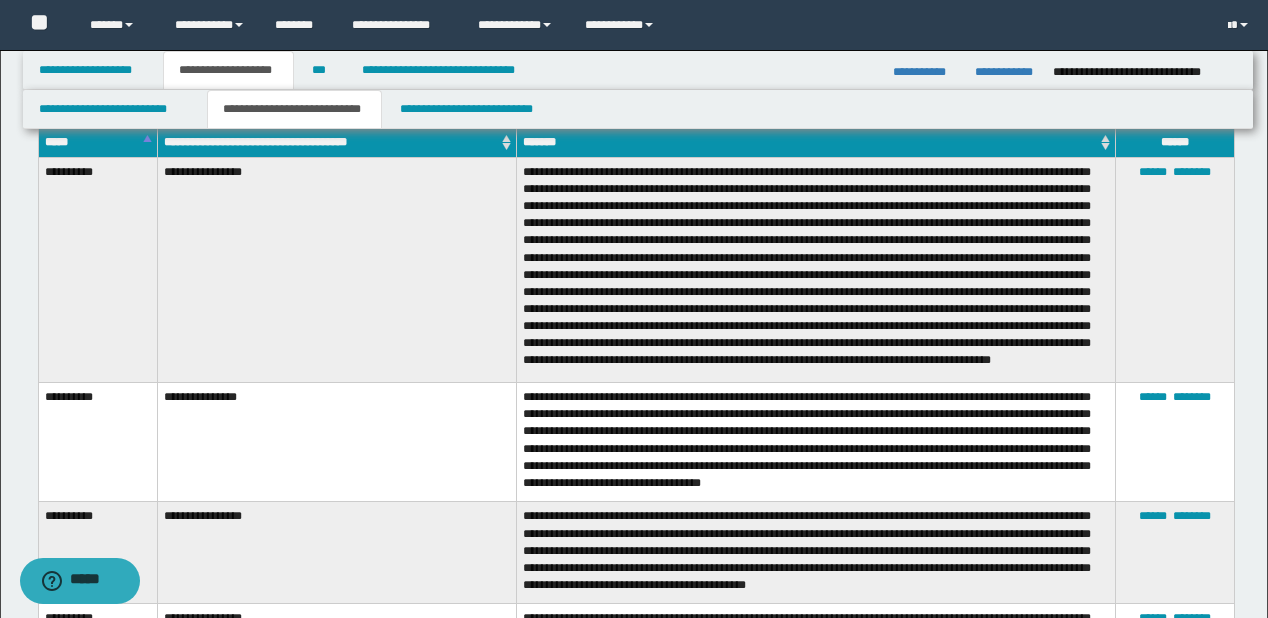 scroll, scrollTop: 1774, scrollLeft: 0, axis: vertical 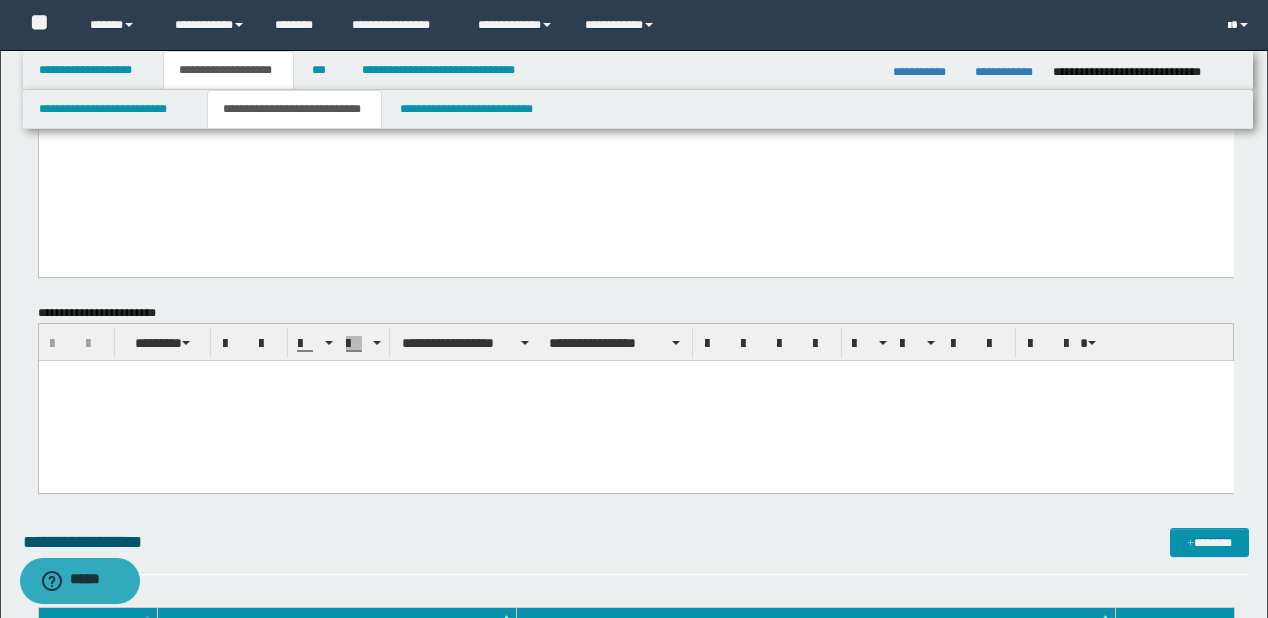 click at bounding box center [1229, 26] 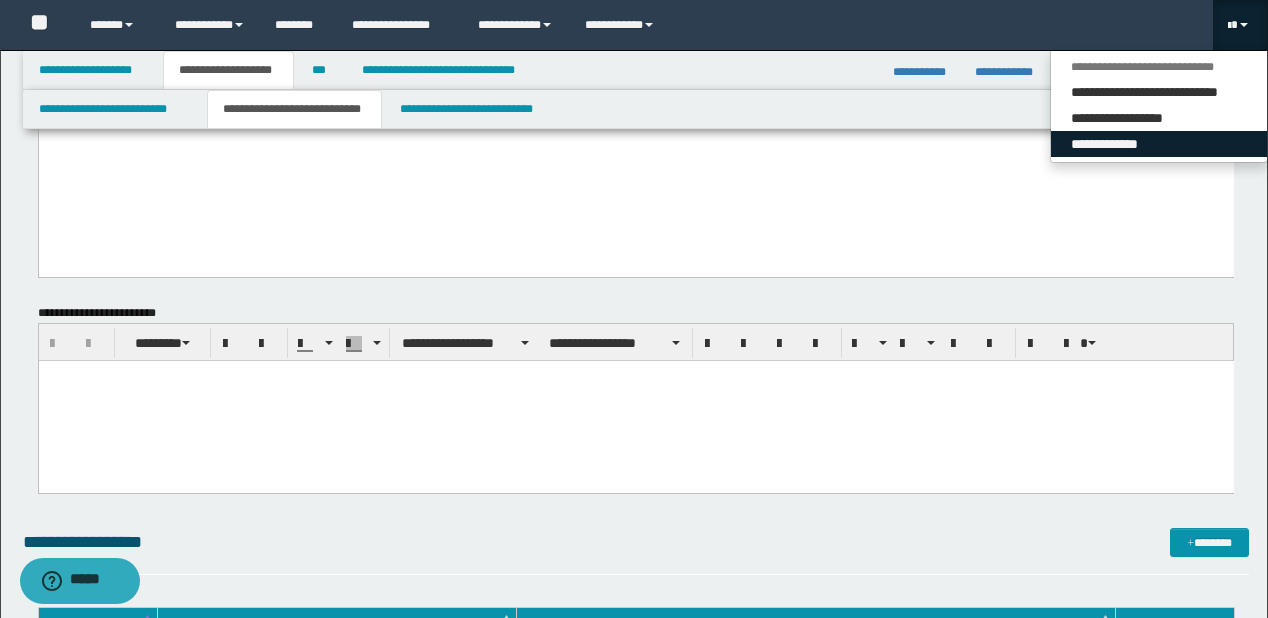 click on "**********" at bounding box center (1159, 144) 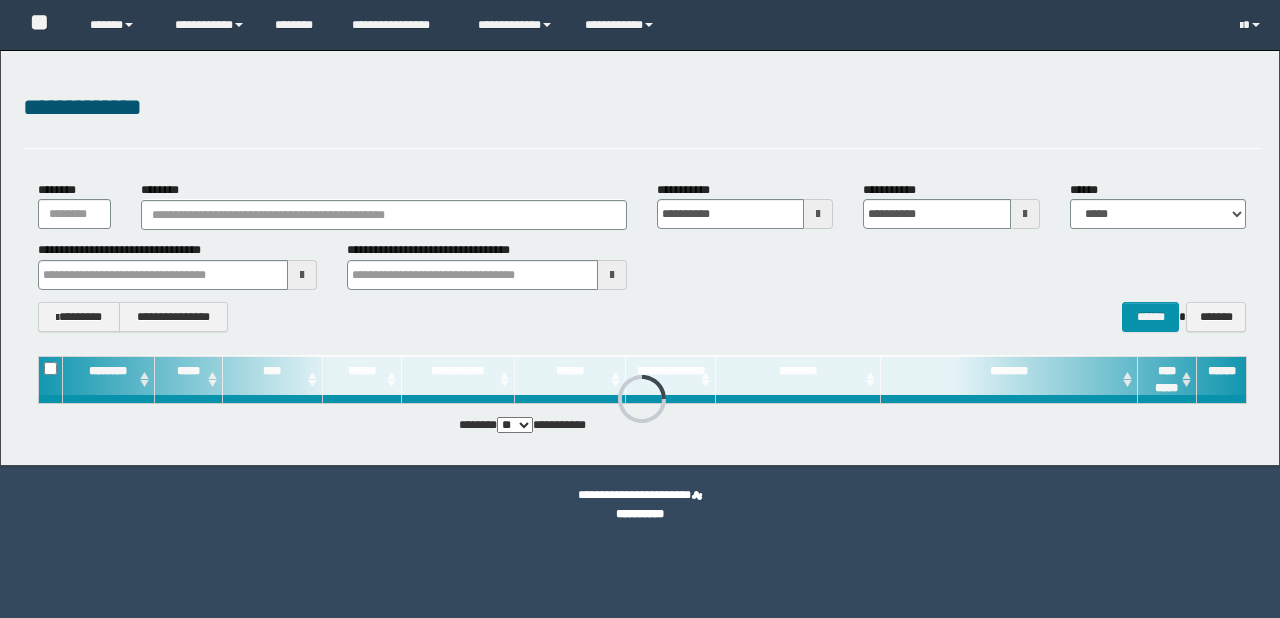 scroll, scrollTop: 0, scrollLeft: 0, axis: both 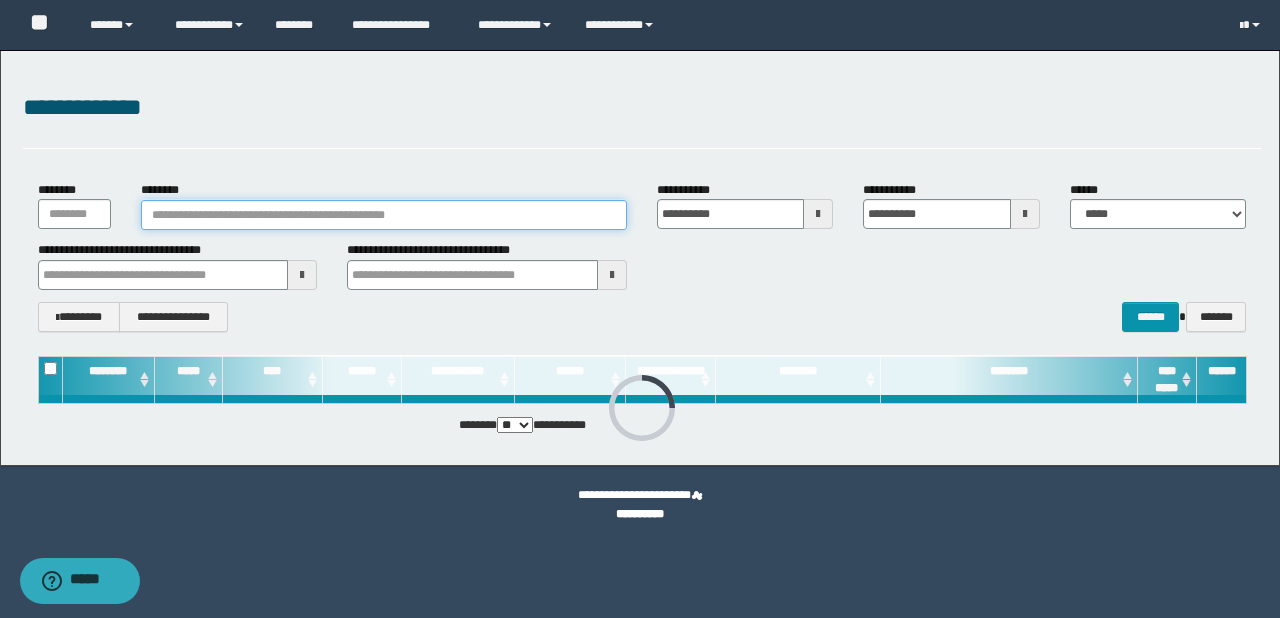 click on "********" at bounding box center (384, 215) 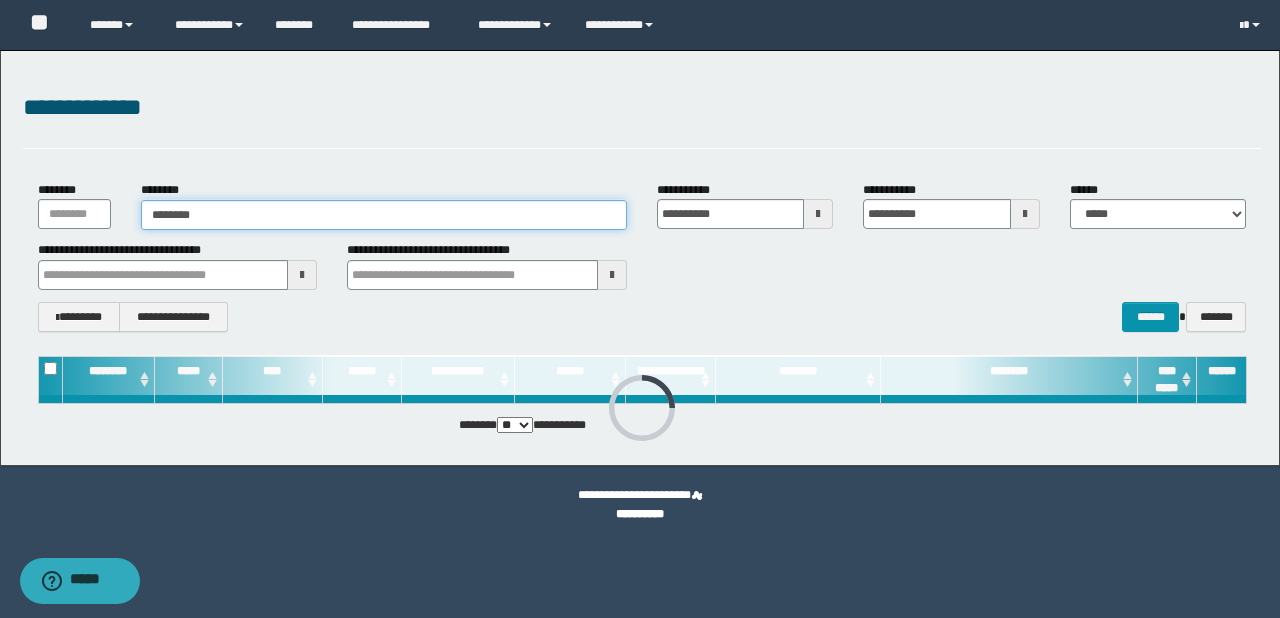 type on "********" 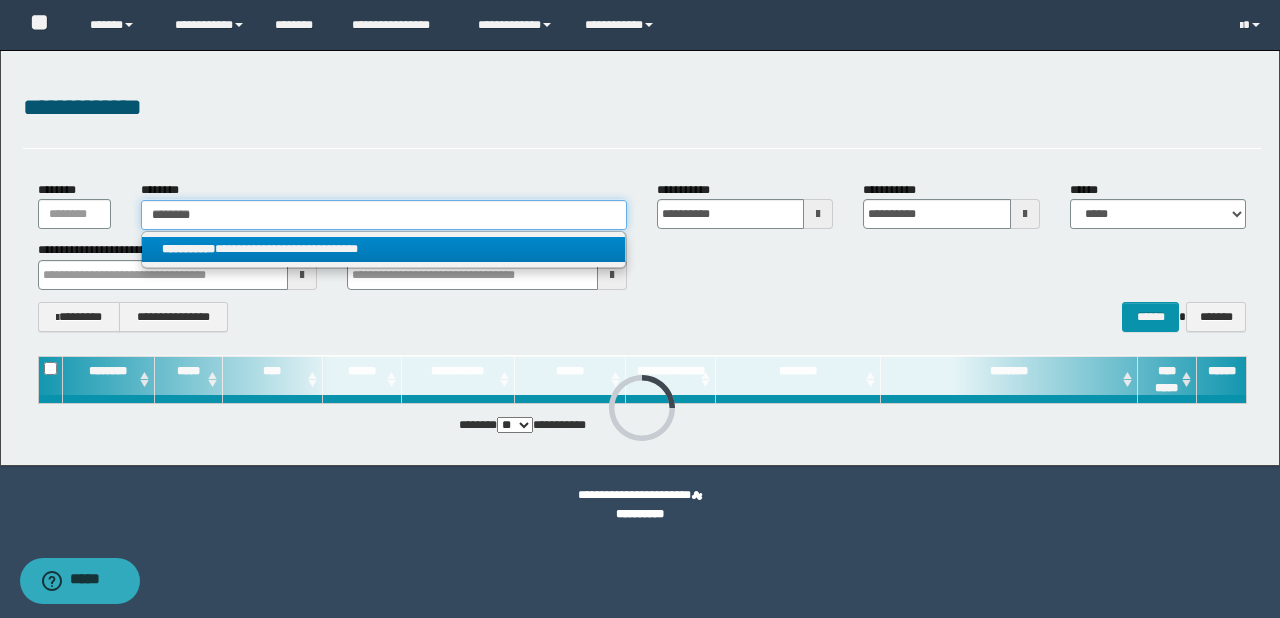 type on "********" 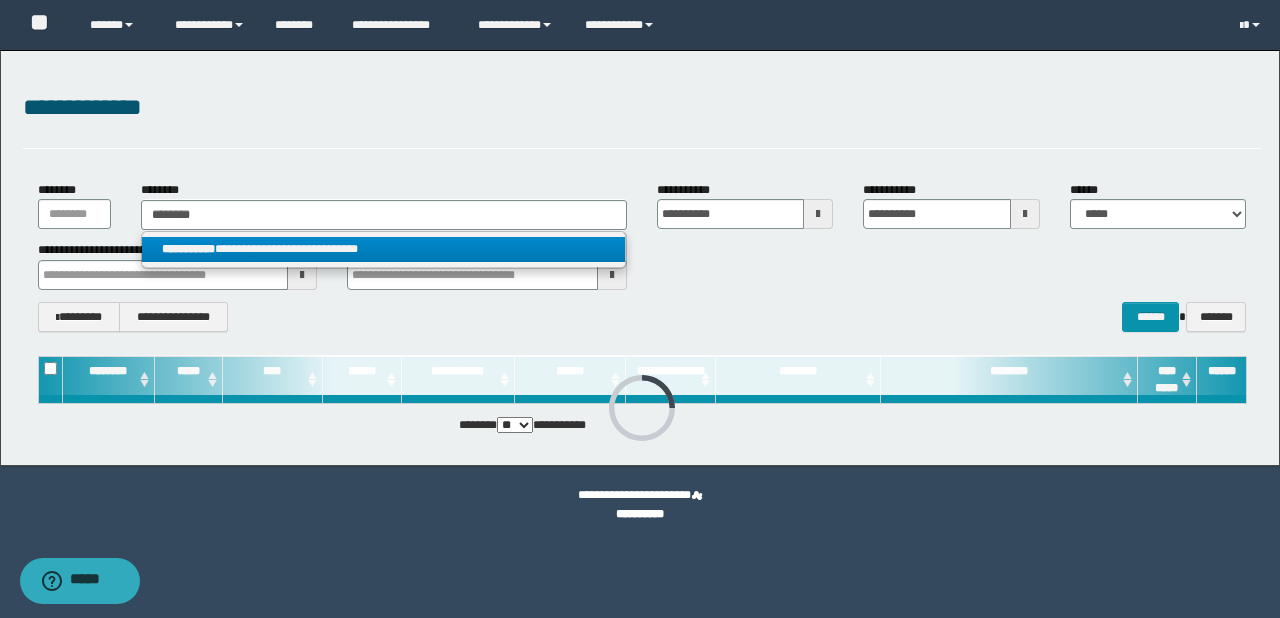 click on "**********" at bounding box center (384, 249) 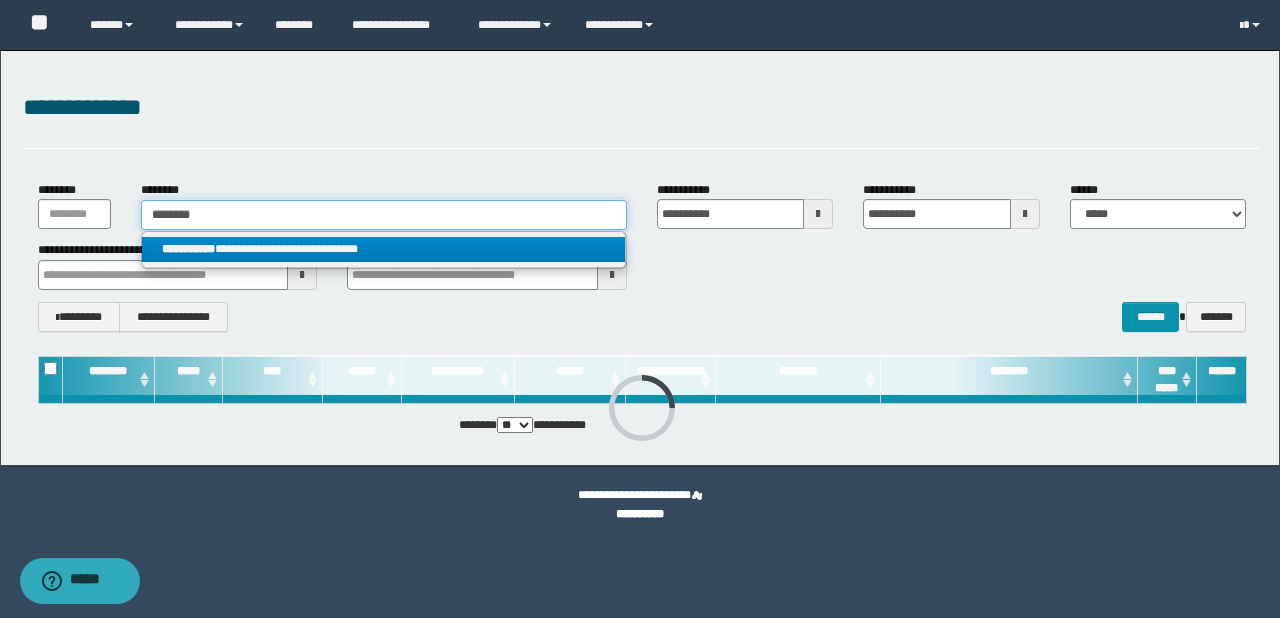 type 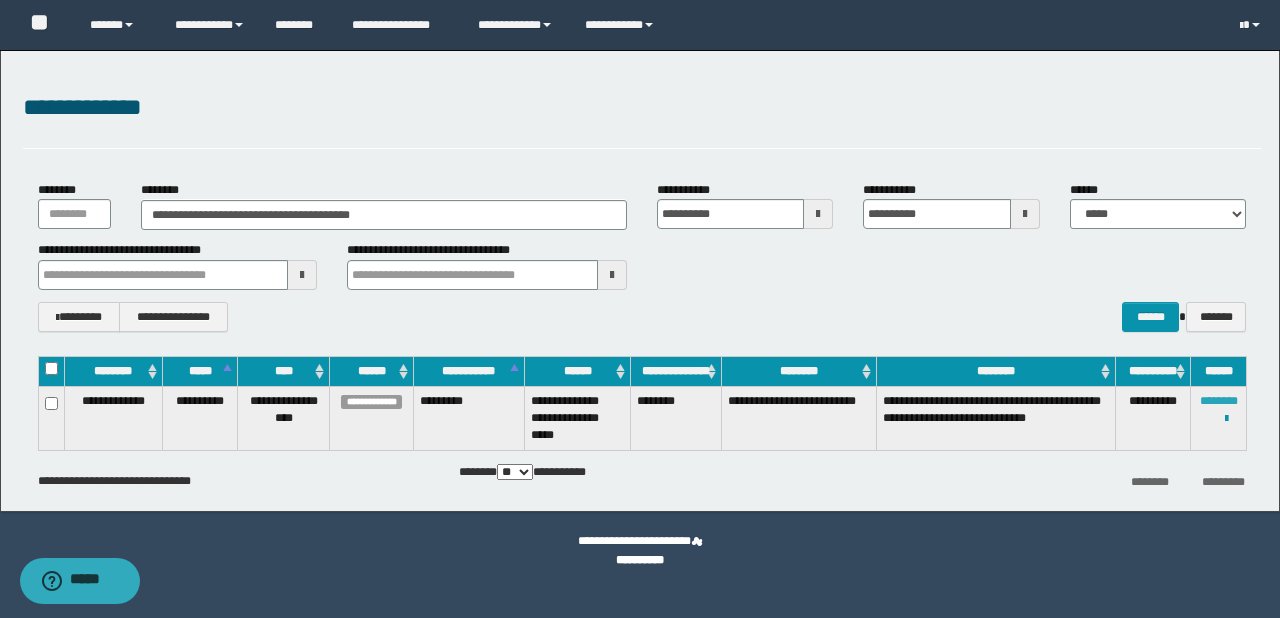 click on "********" at bounding box center [1219, 401] 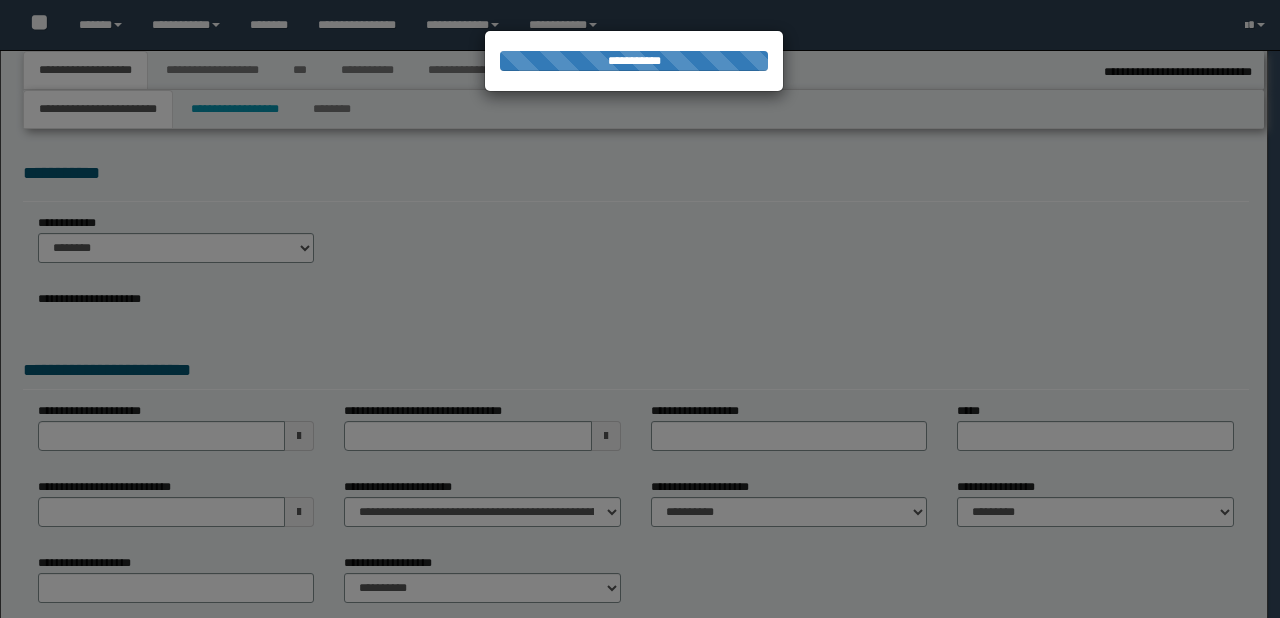 select on "*" 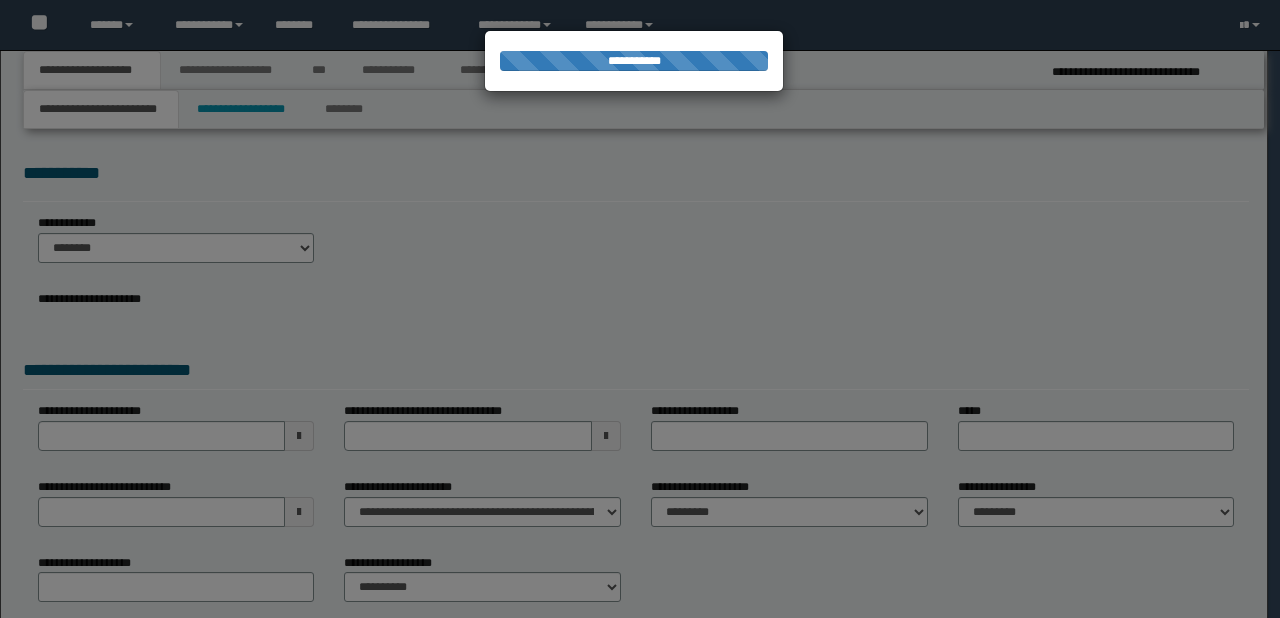 scroll, scrollTop: 0, scrollLeft: 0, axis: both 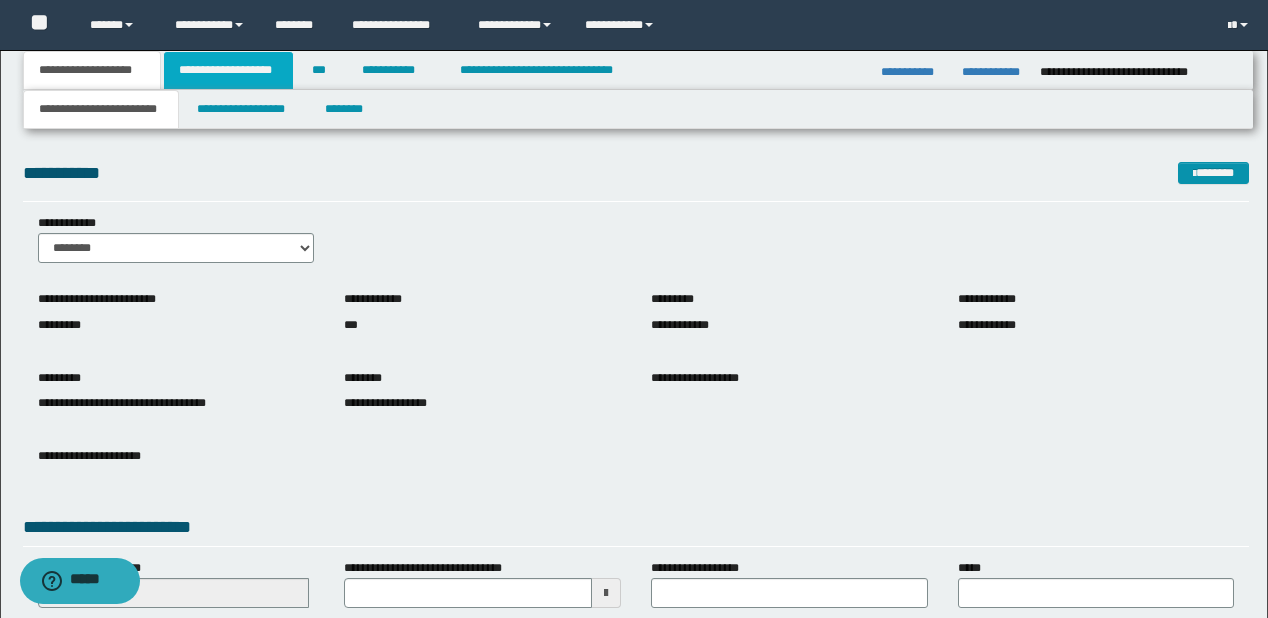 click on "**********" at bounding box center [228, 70] 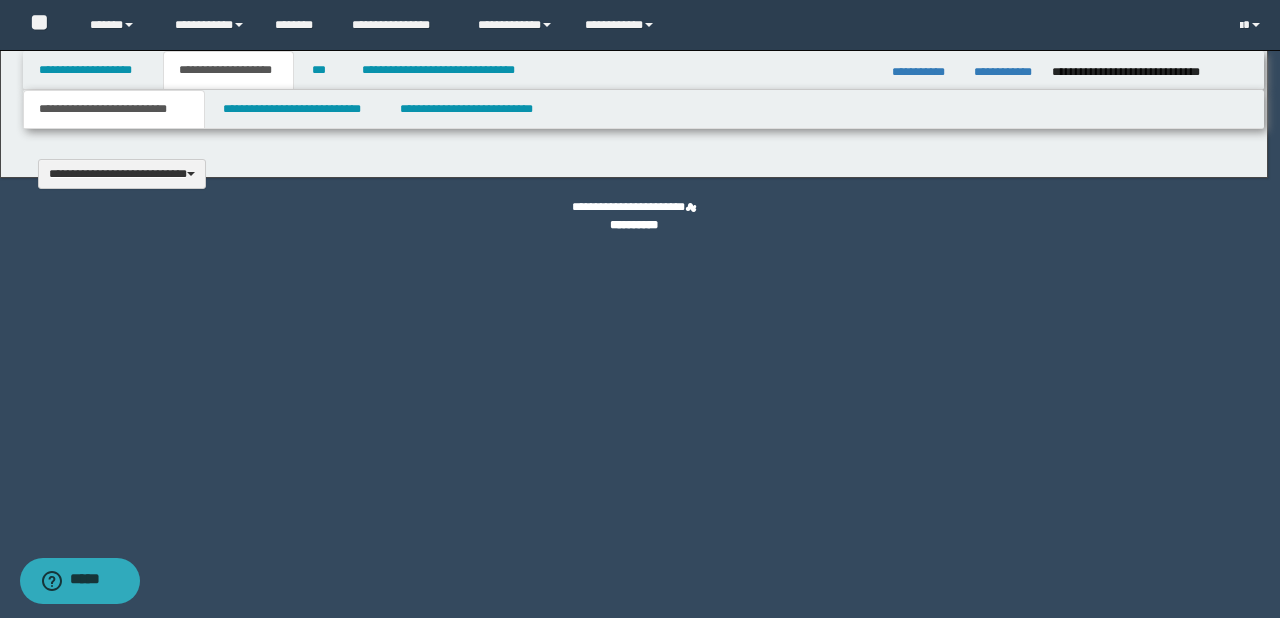 type 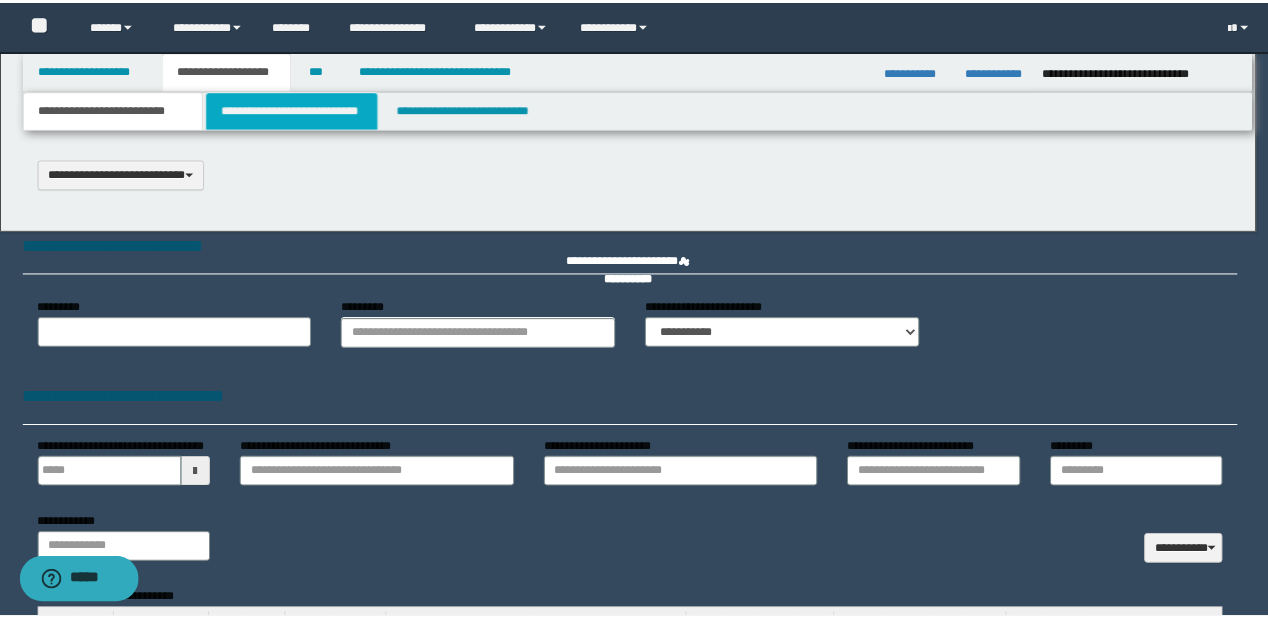 scroll, scrollTop: 0, scrollLeft: 0, axis: both 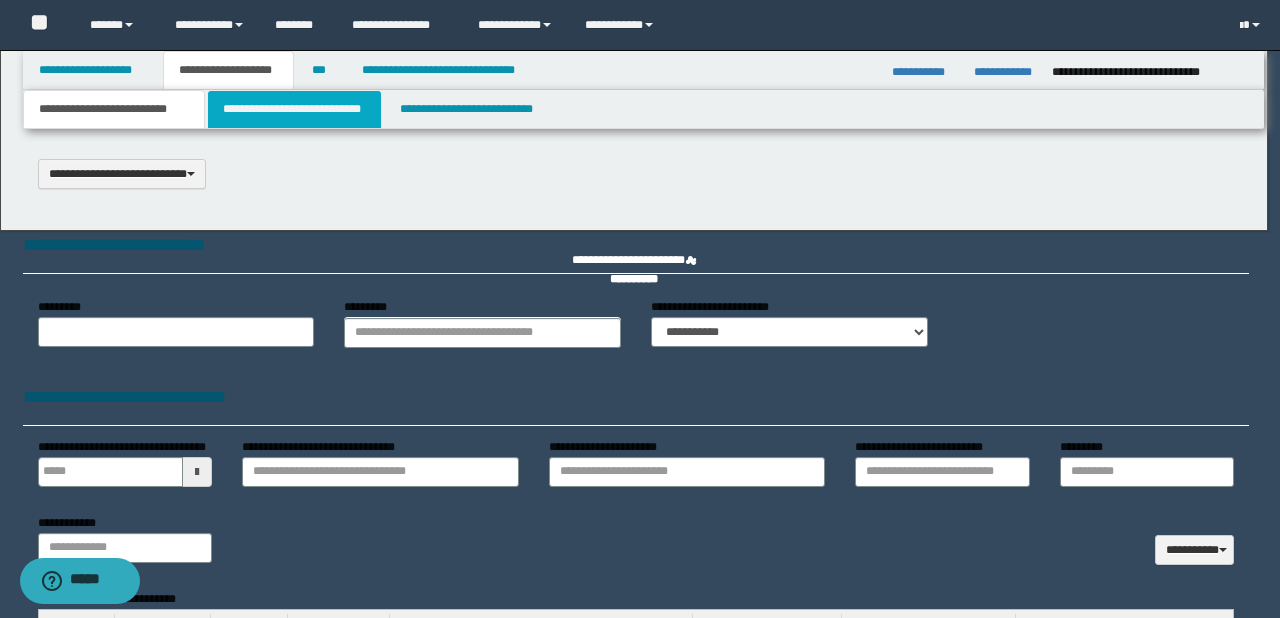 type on "********" 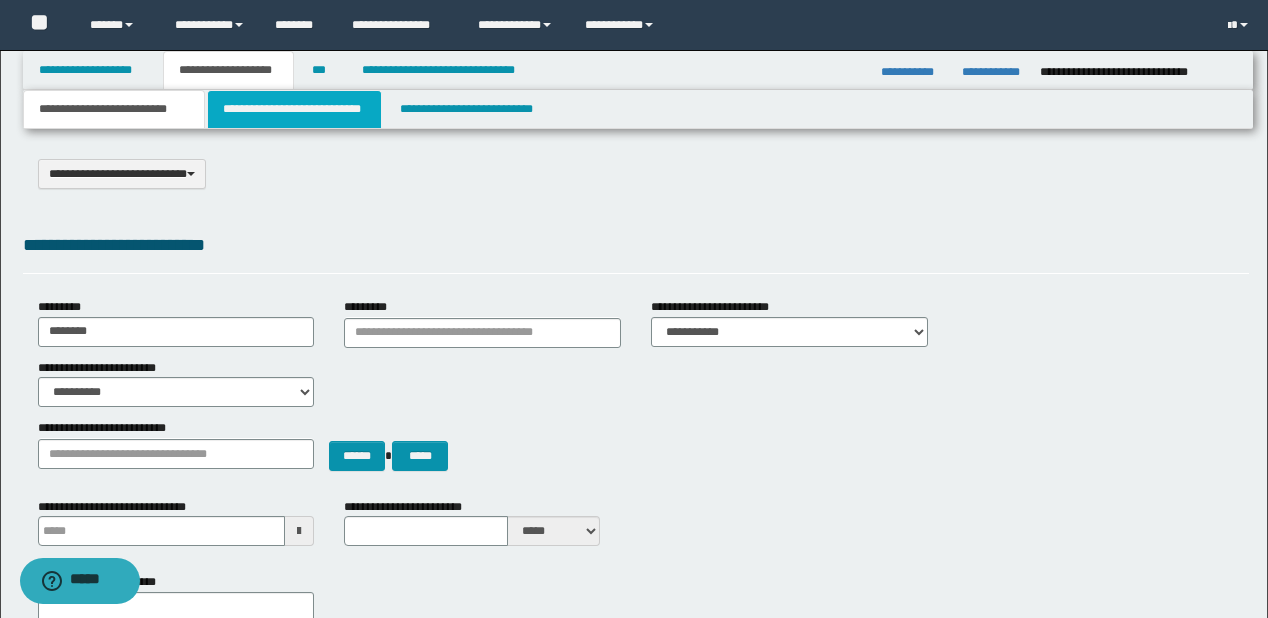 click on "**********" at bounding box center [294, 109] 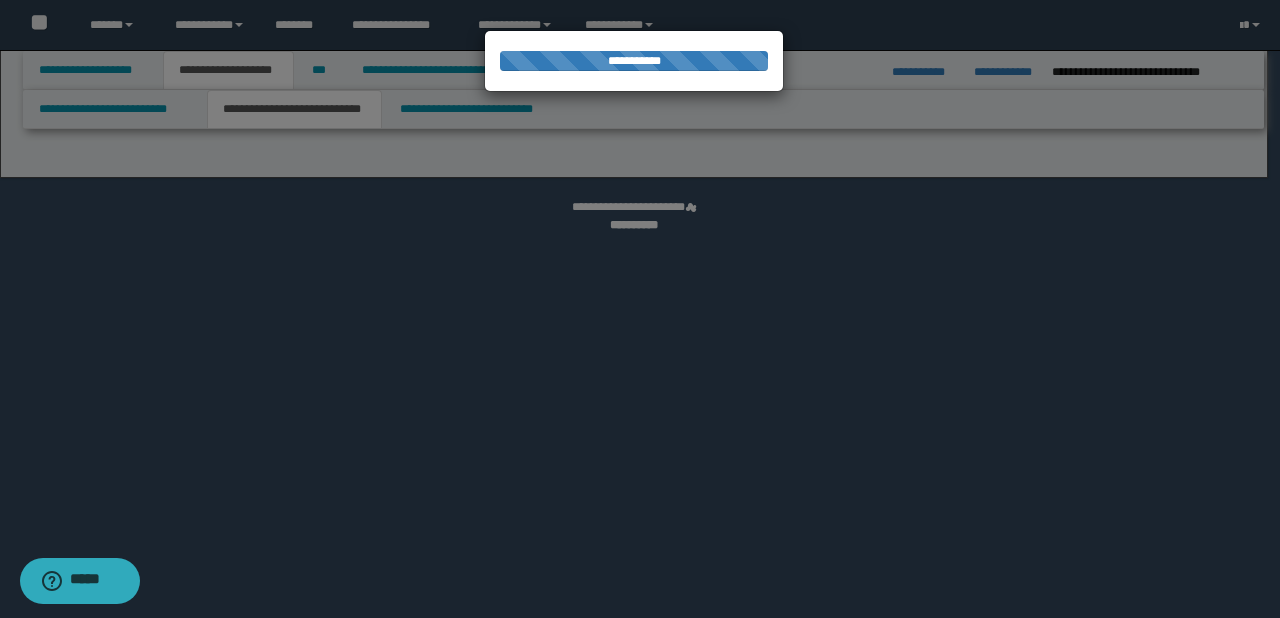 select on "*" 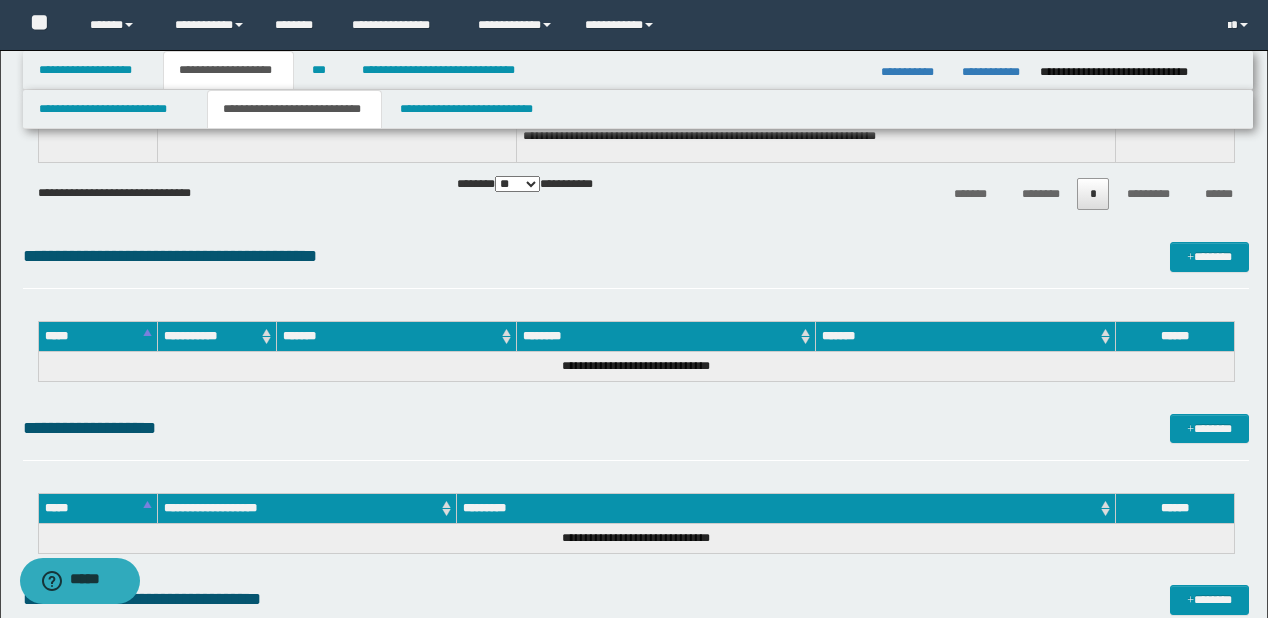 scroll, scrollTop: 4958, scrollLeft: 0, axis: vertical 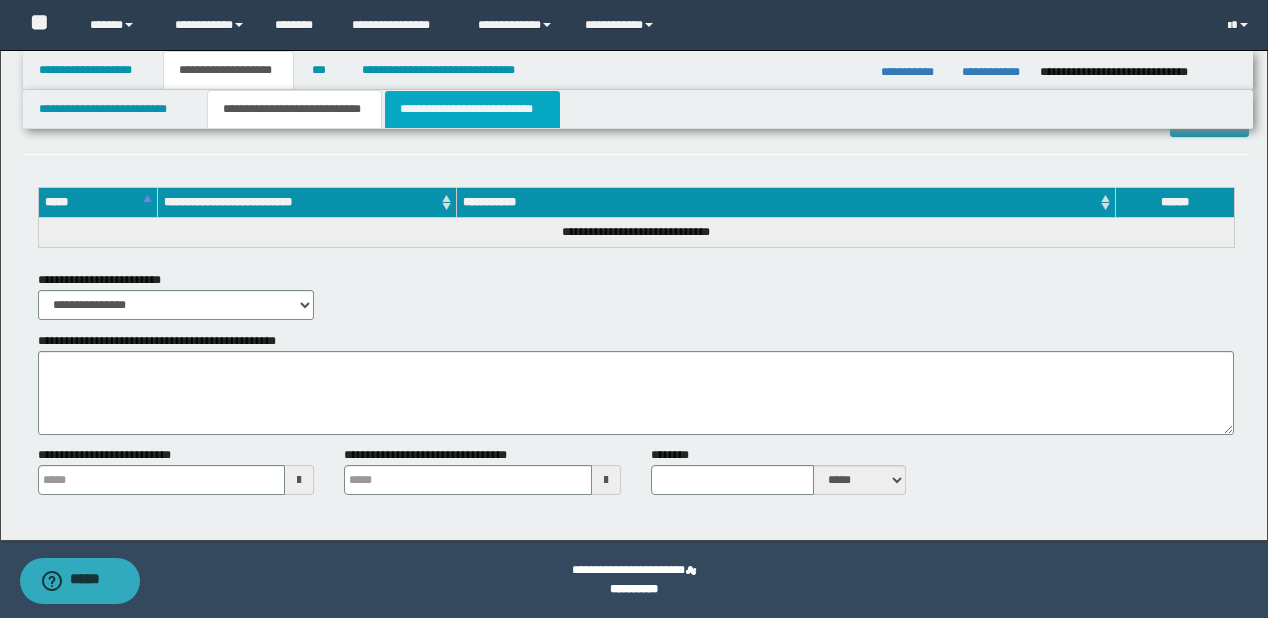 click on "**********" at bounding box center [472, 109] 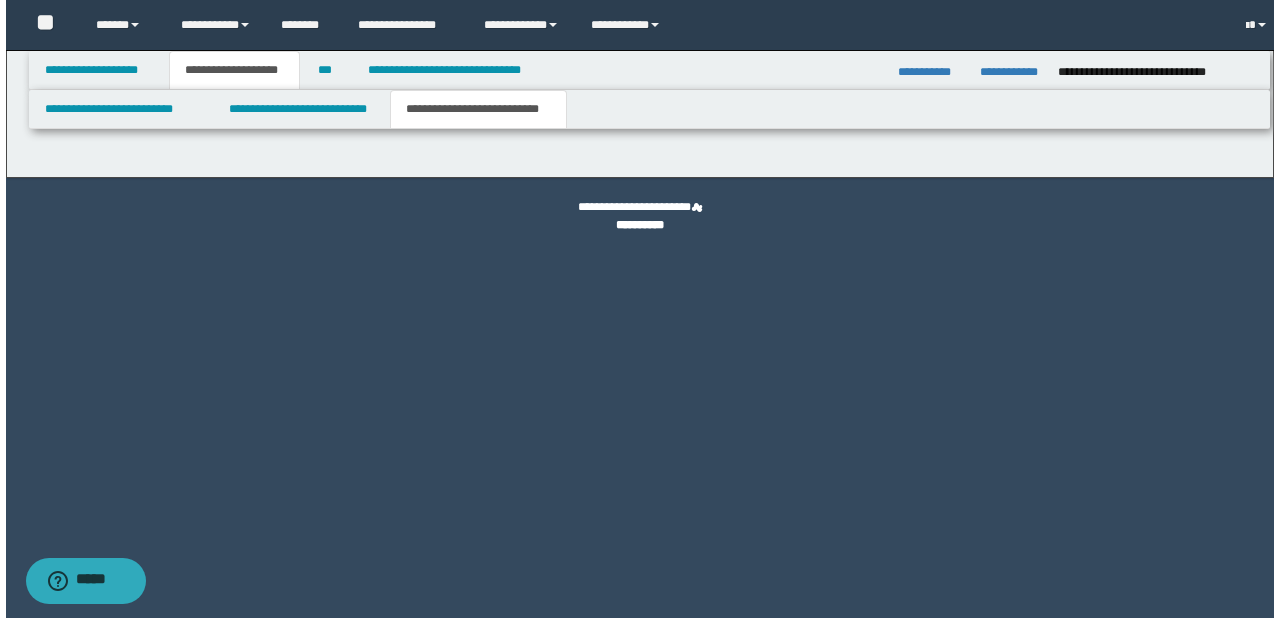 scroll, scrollTop: 0, scrollLeft: 0, axis: both 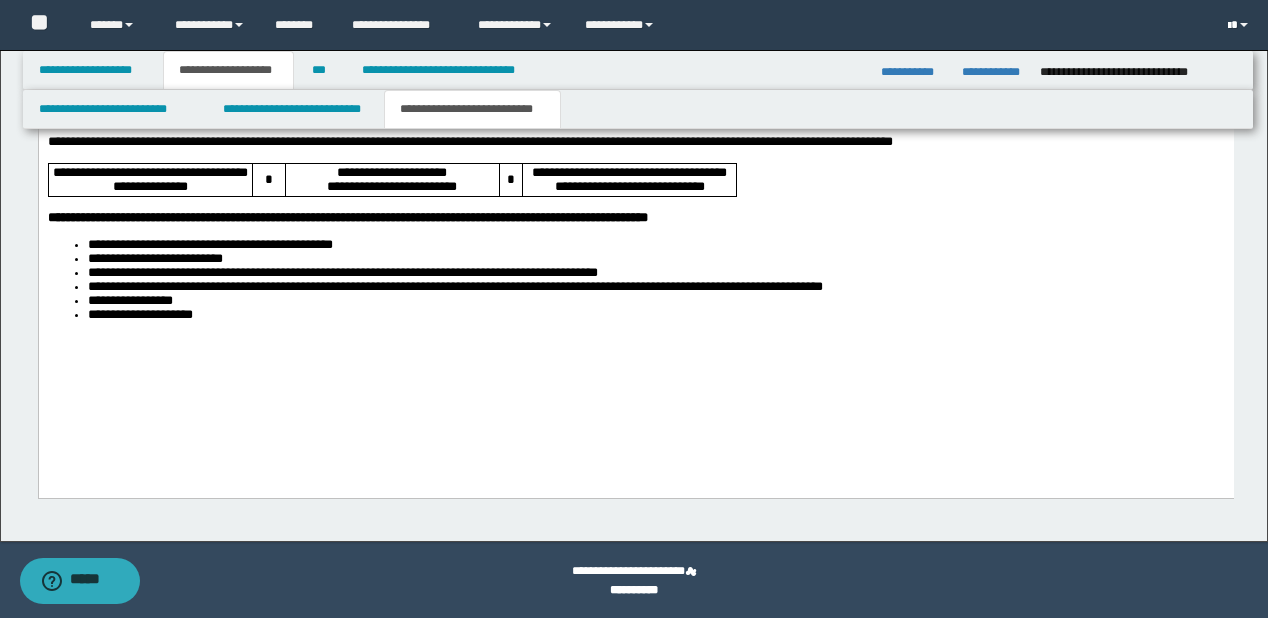 click at bounding box center [1229, 26] 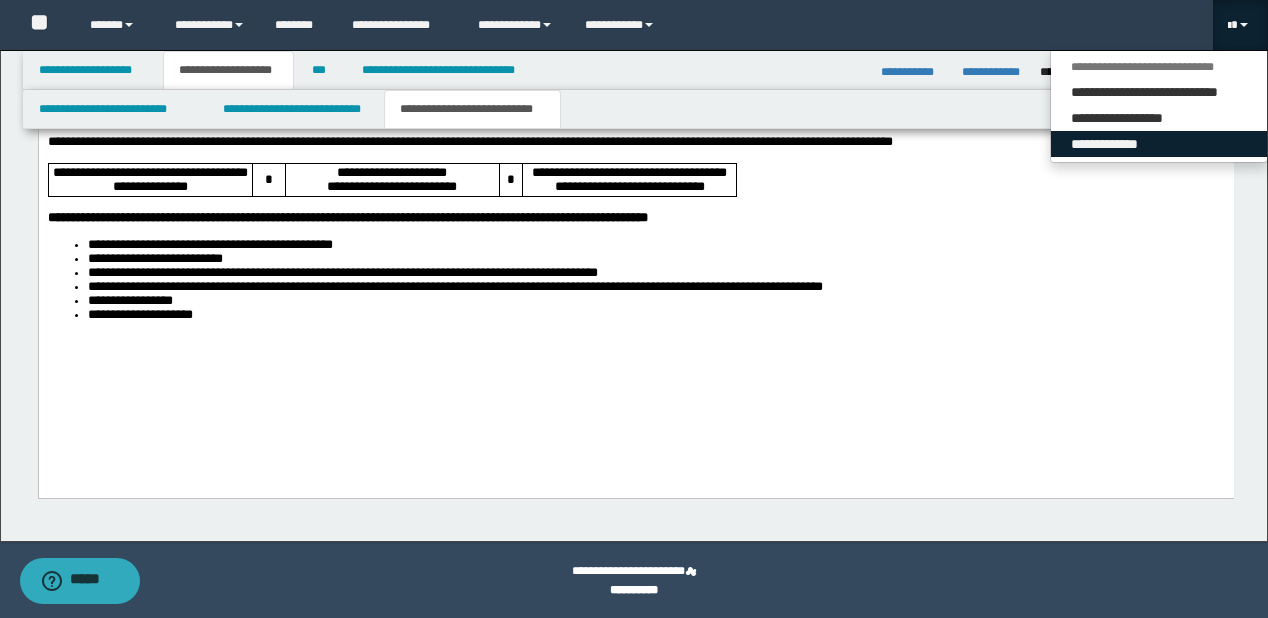 click on "**********" at bounding box center [1159, 144] 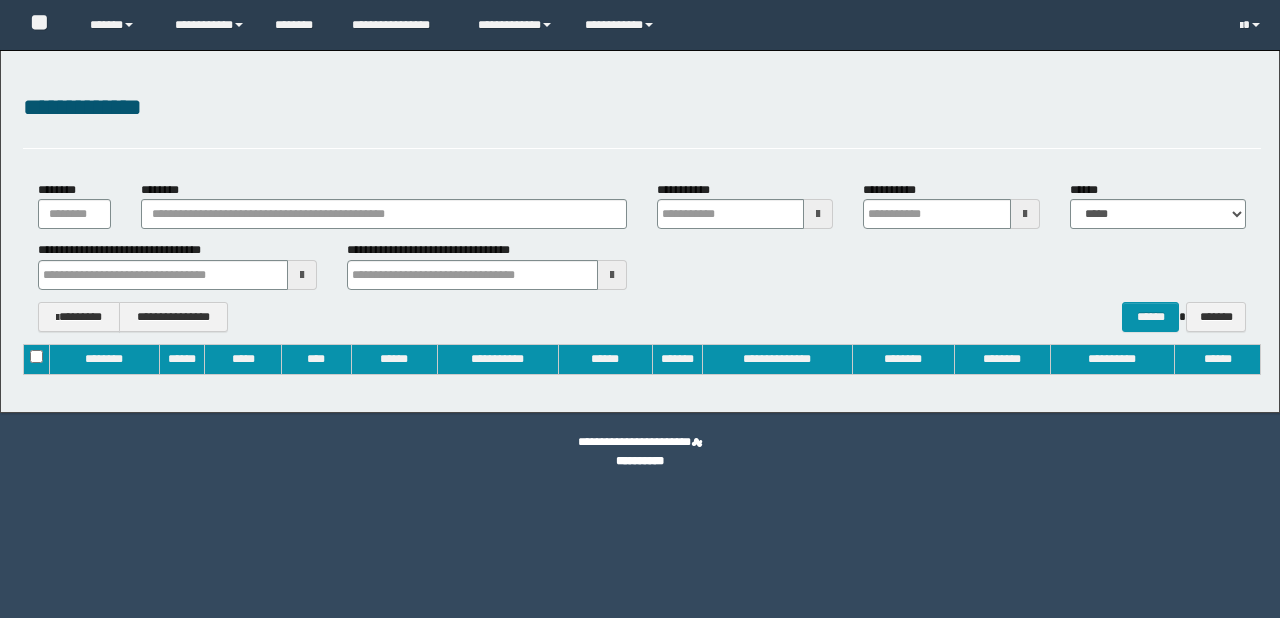 type on "**********" 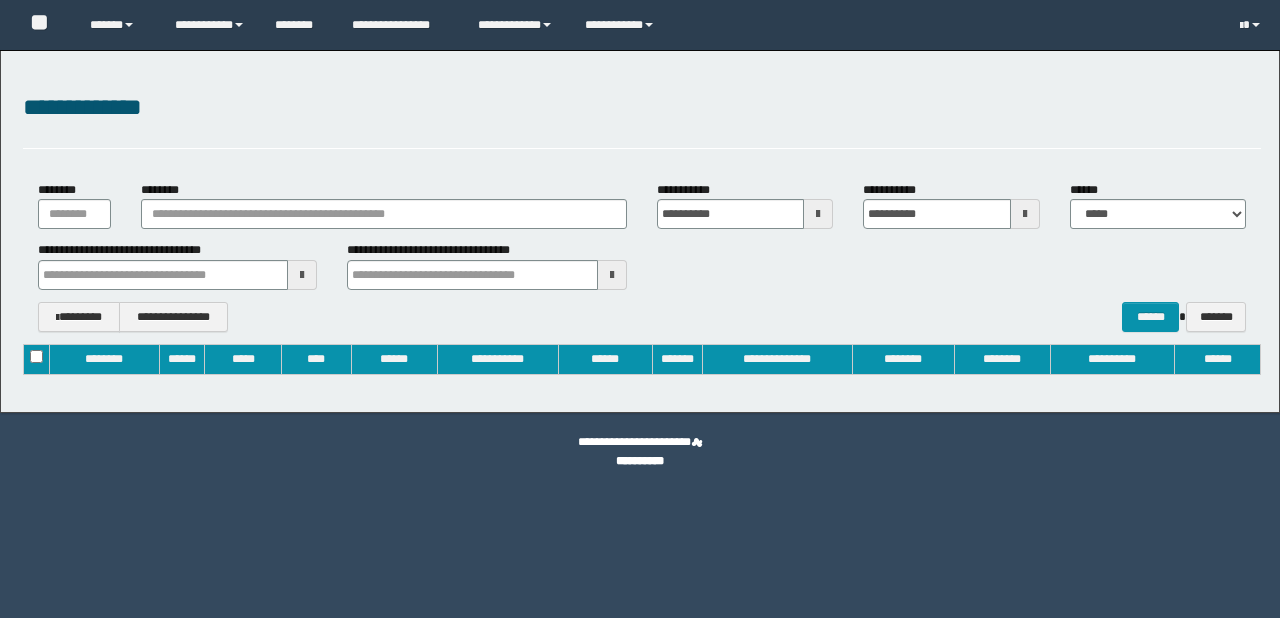 scroll, scrollTop: 0, scrollLeft: 0, axis: both 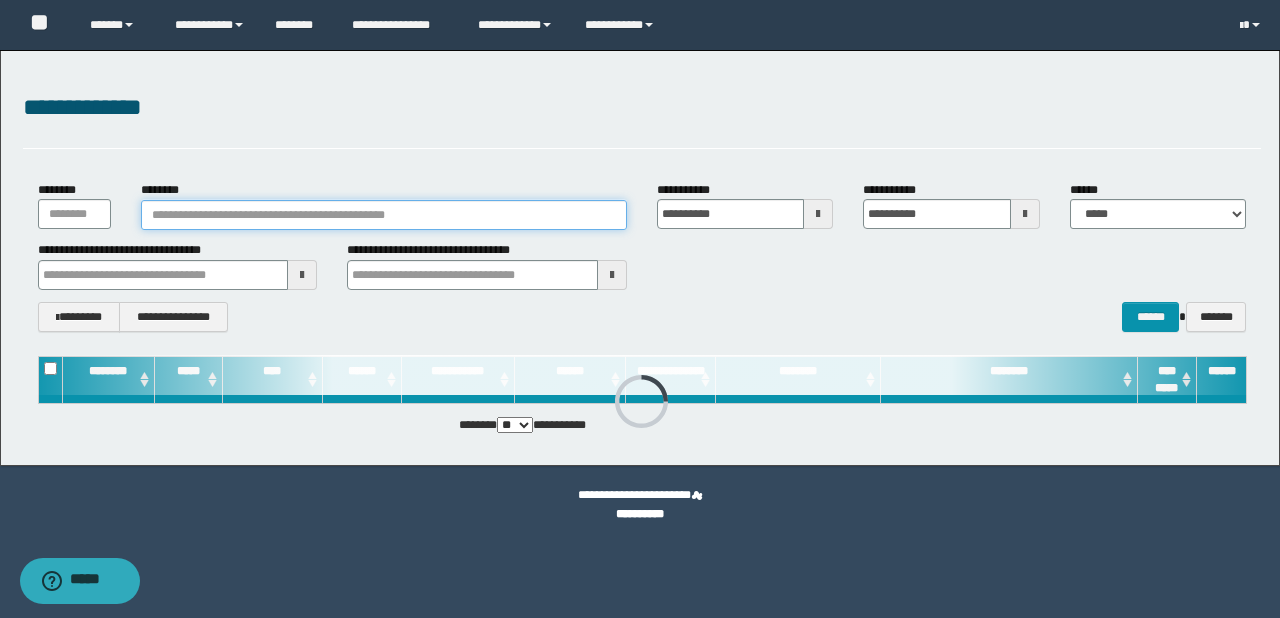 click on "********" at bounding box center [384, 215] 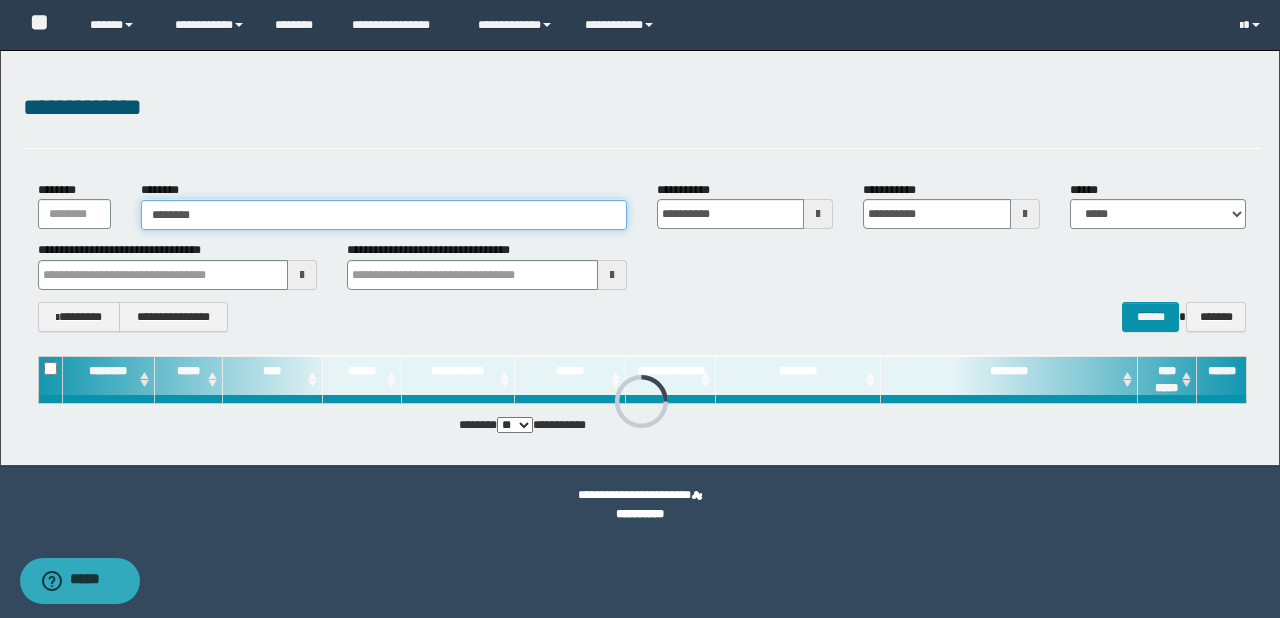 type on "********" 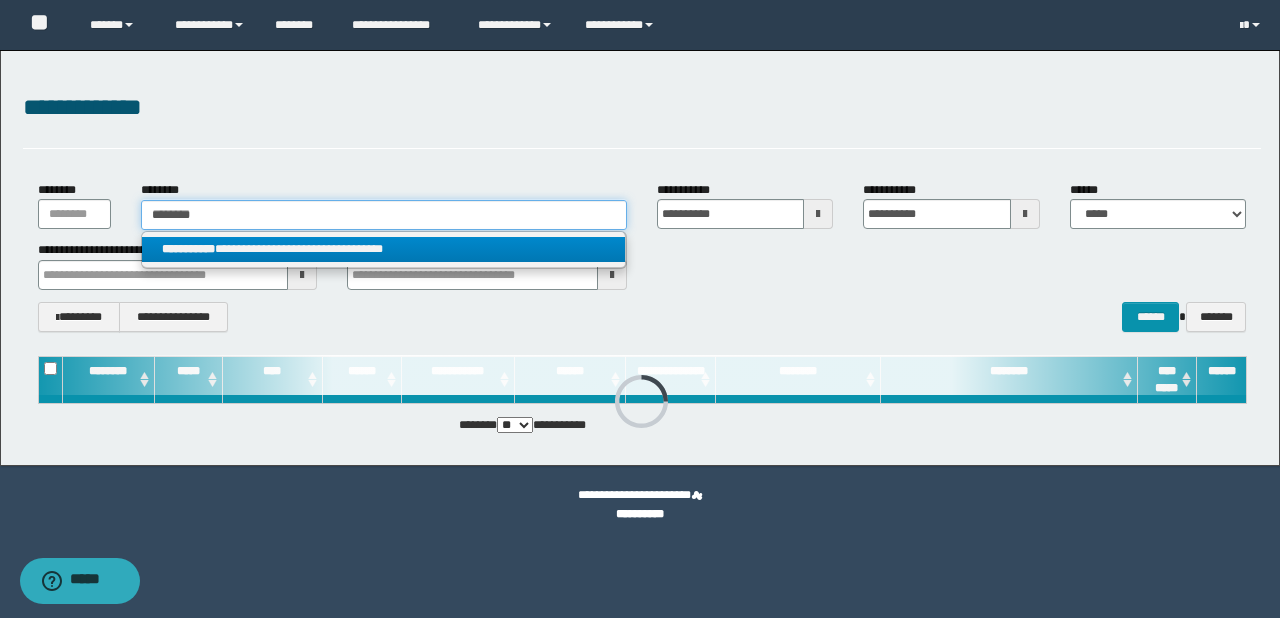 type on "********" 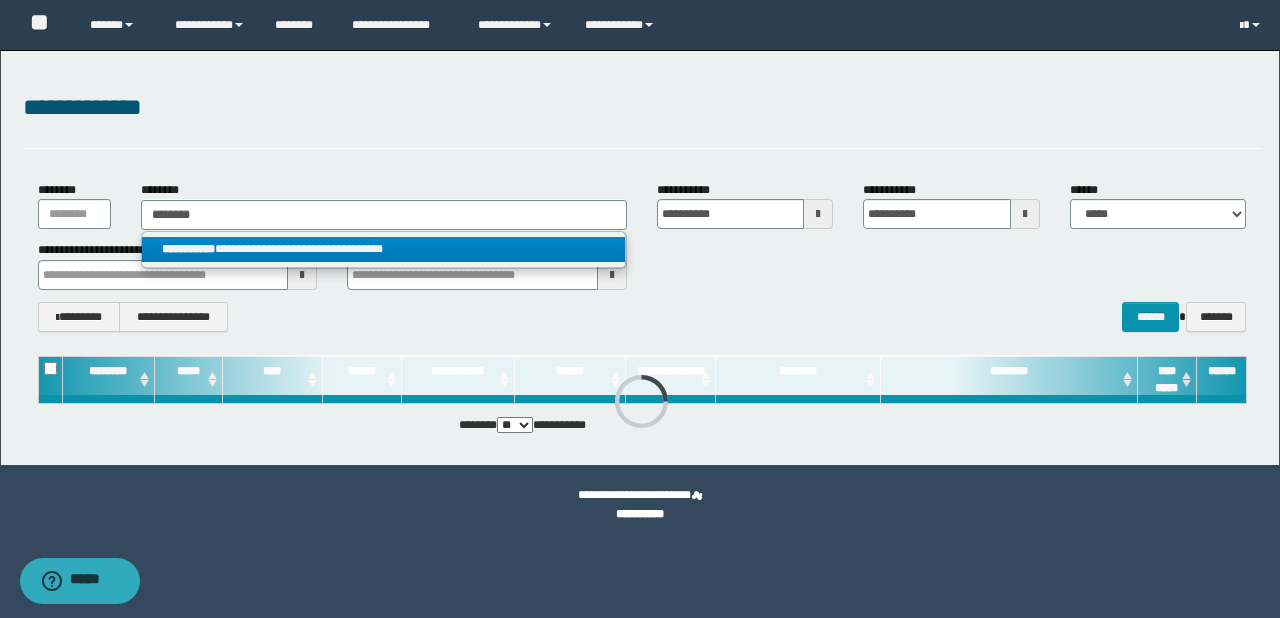 click on "**********" at bounding box center (384, 249) 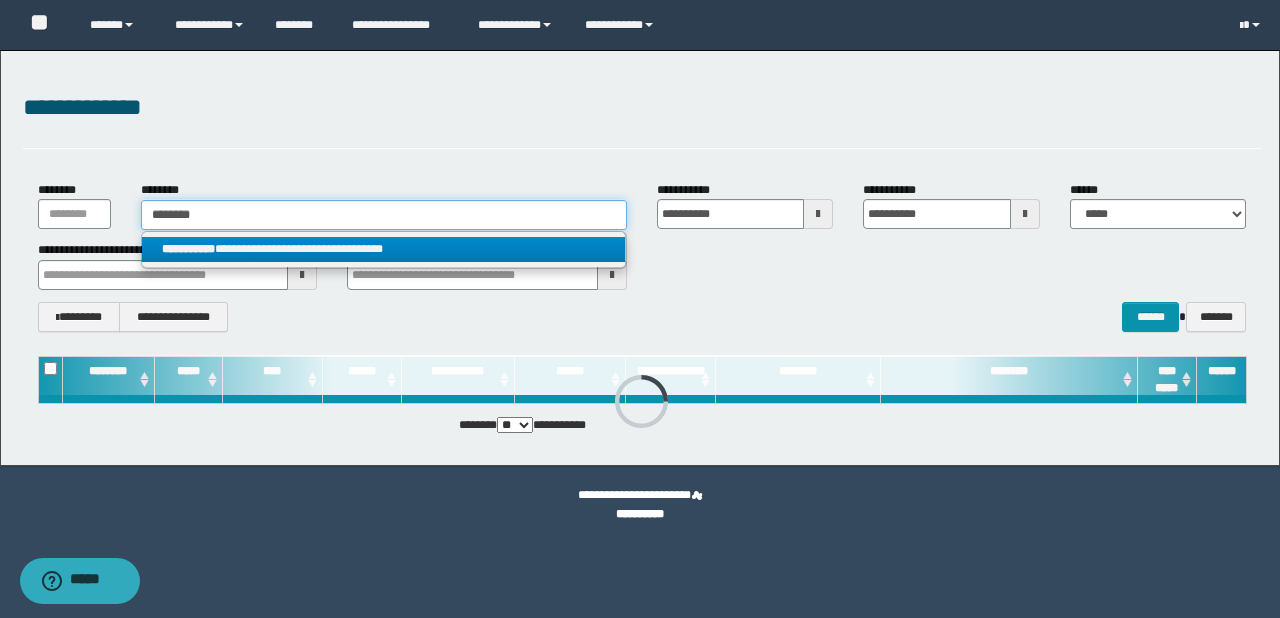 type 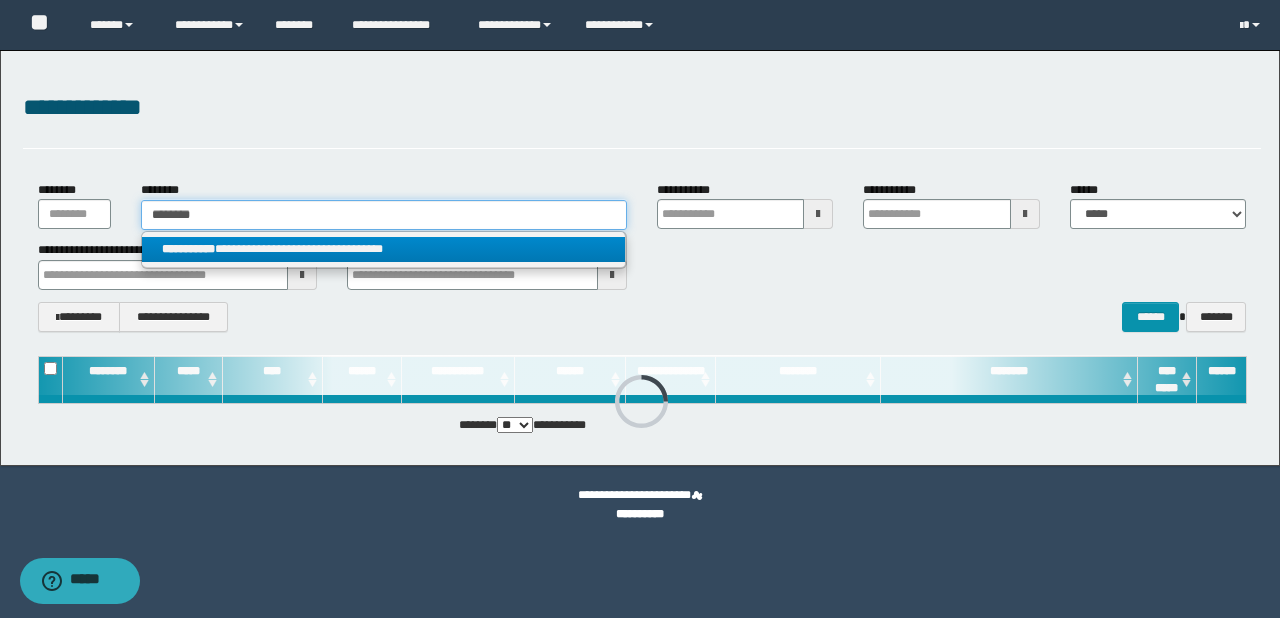 type 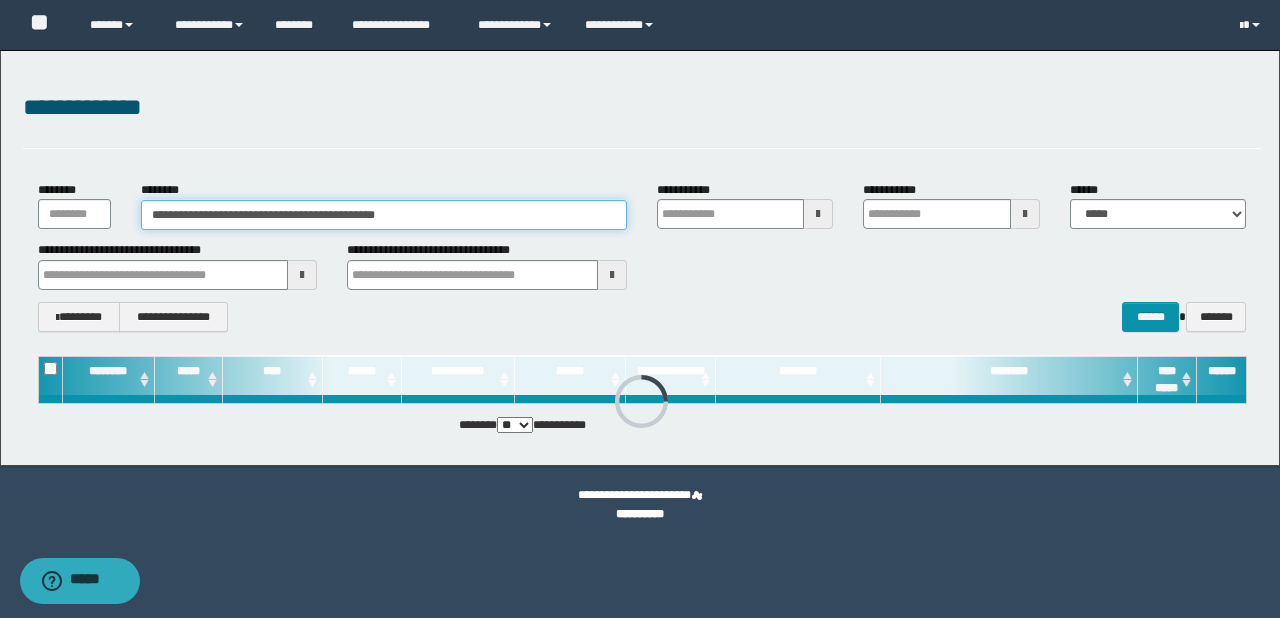 type 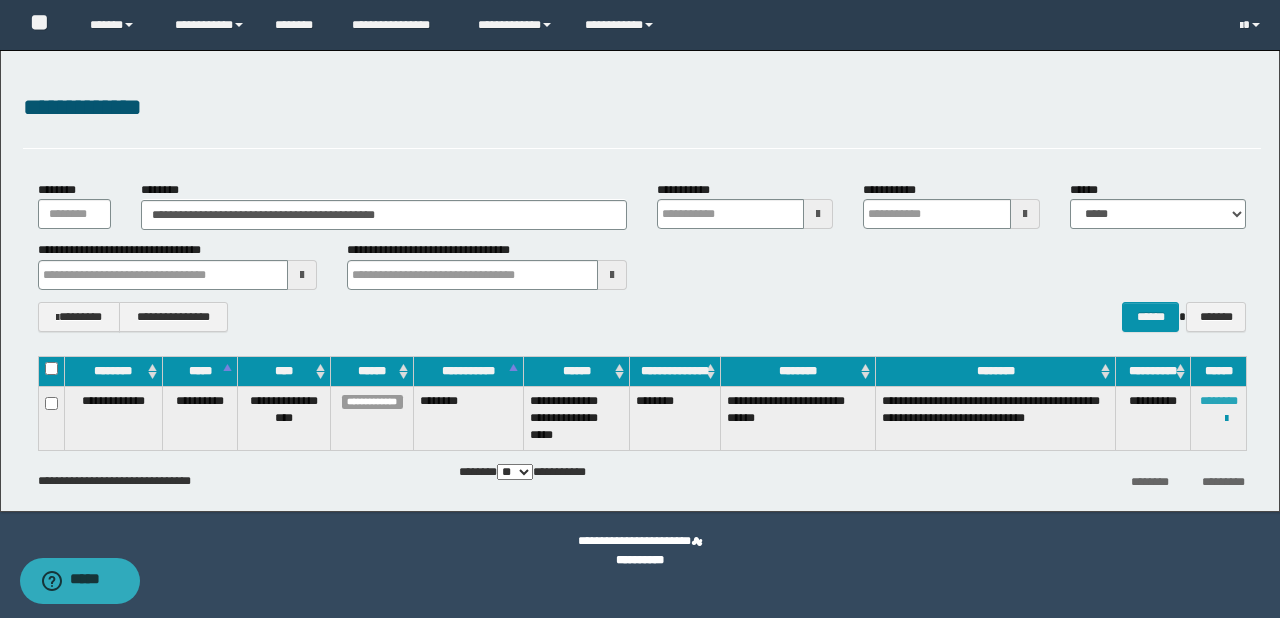 click on "********" at bounding box center [1219, 401] 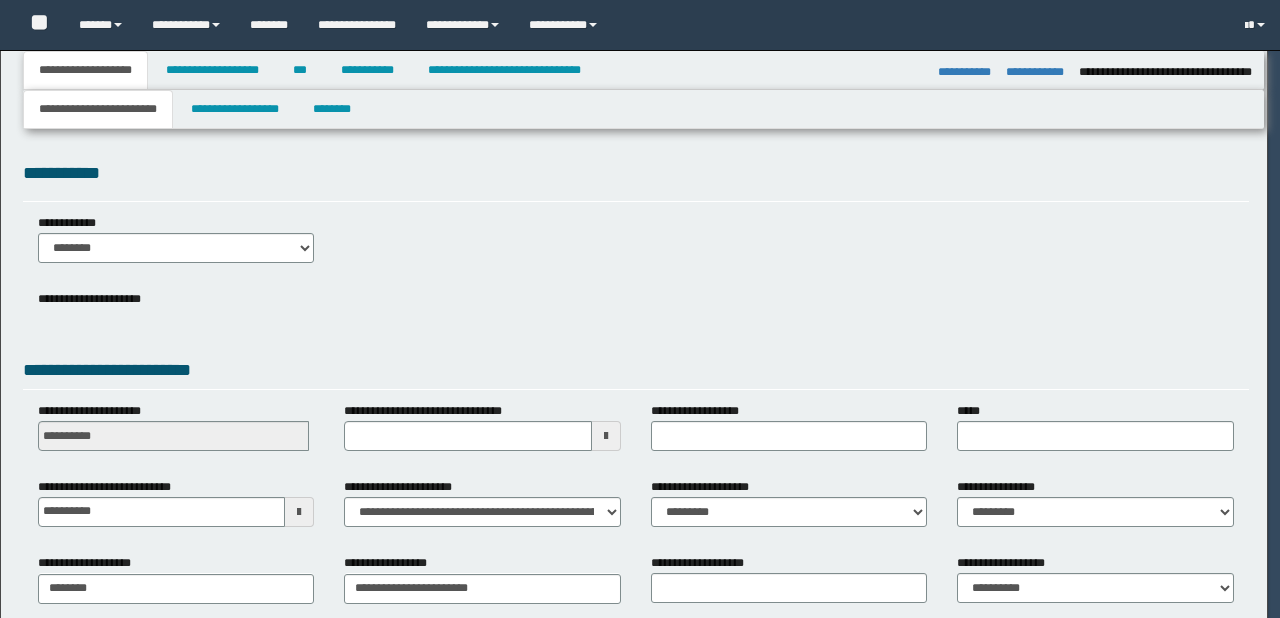 select on "*" 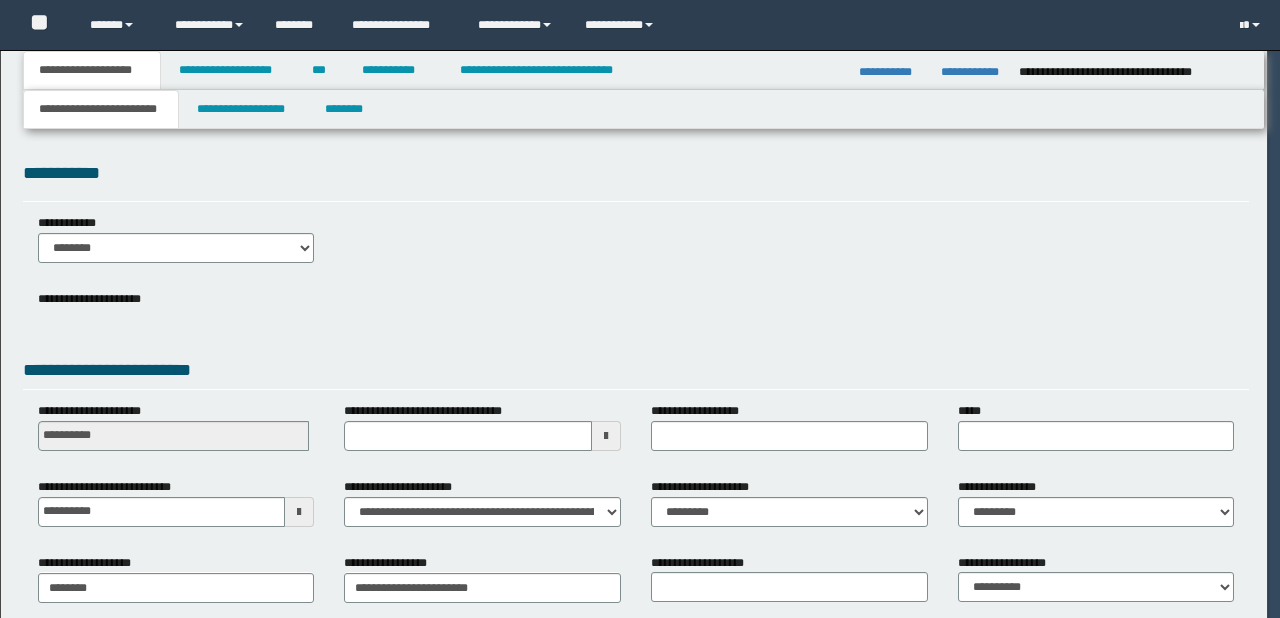 scroll, scrollTop: 0, scrollLeft: 0, axis: both 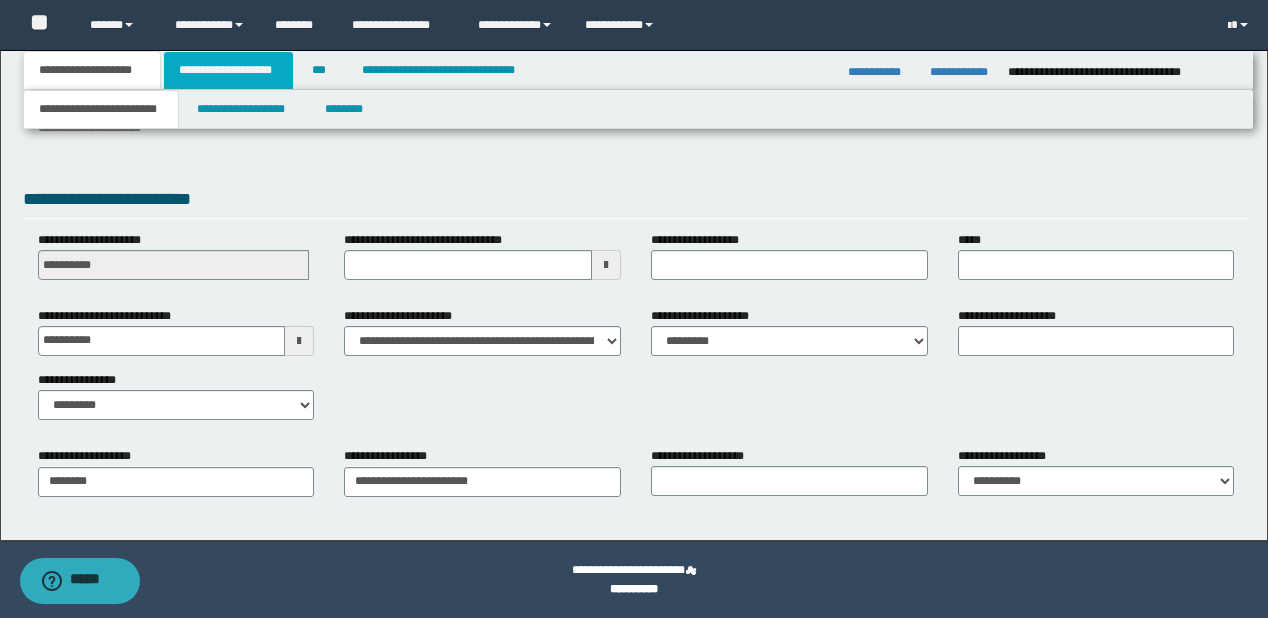 click on "**********" at bounding box center [228, 70] 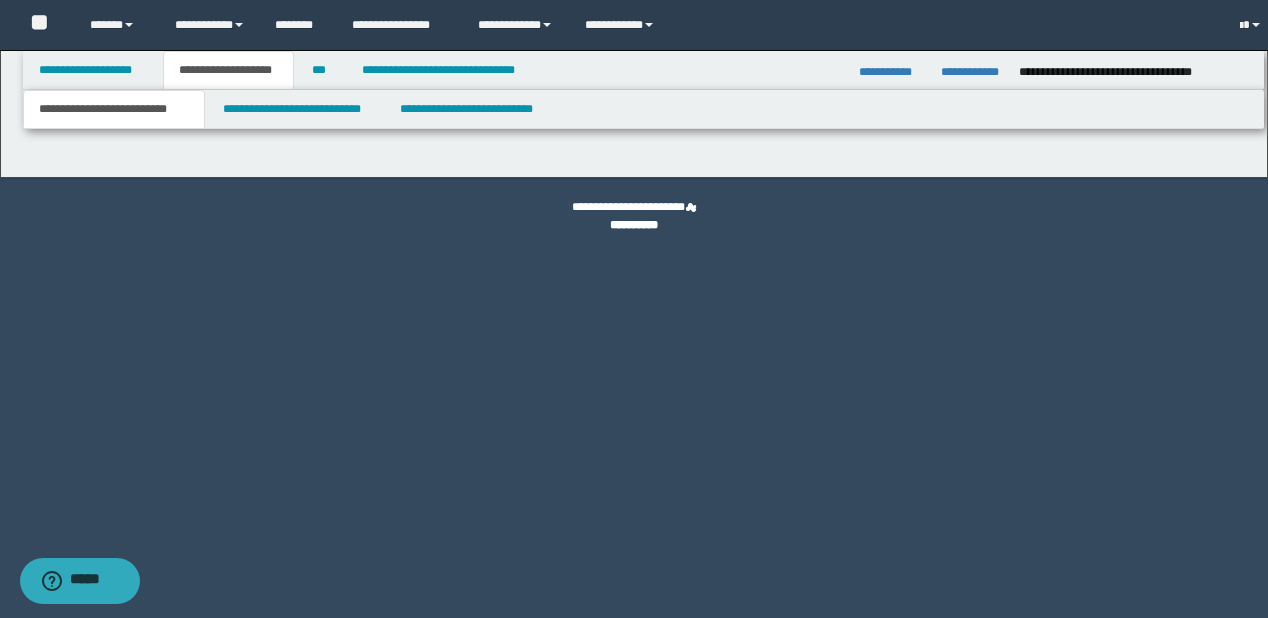 scroll, scrollTop: 0, scrollLeft: 0, axis: both 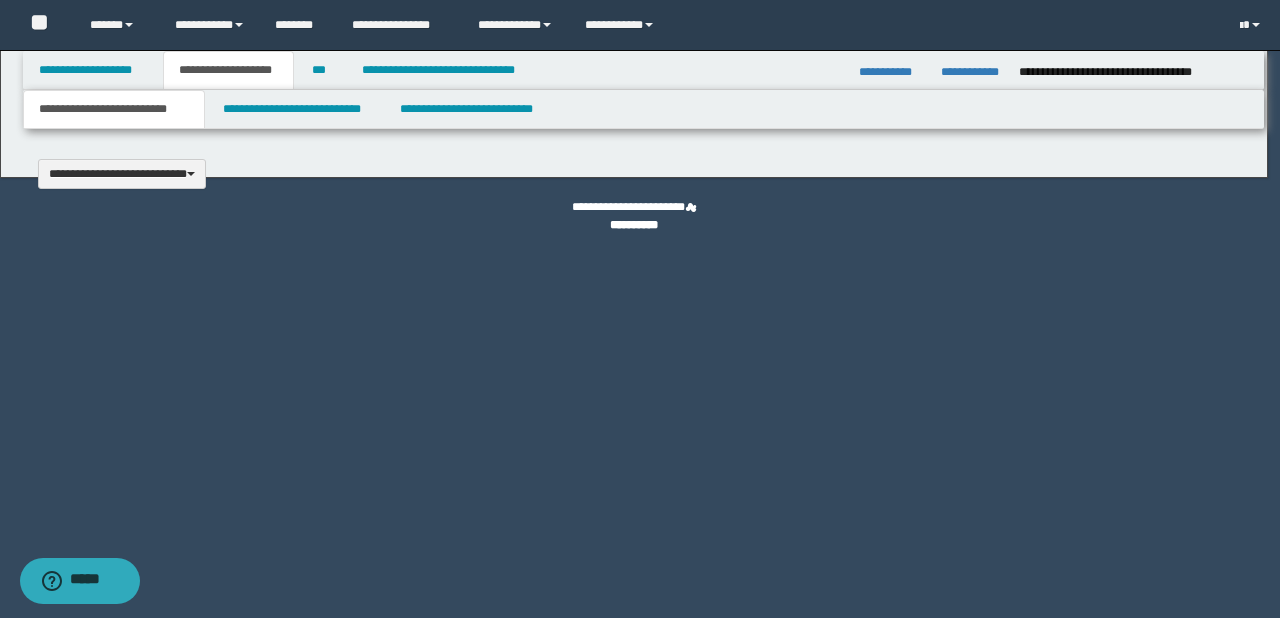 type 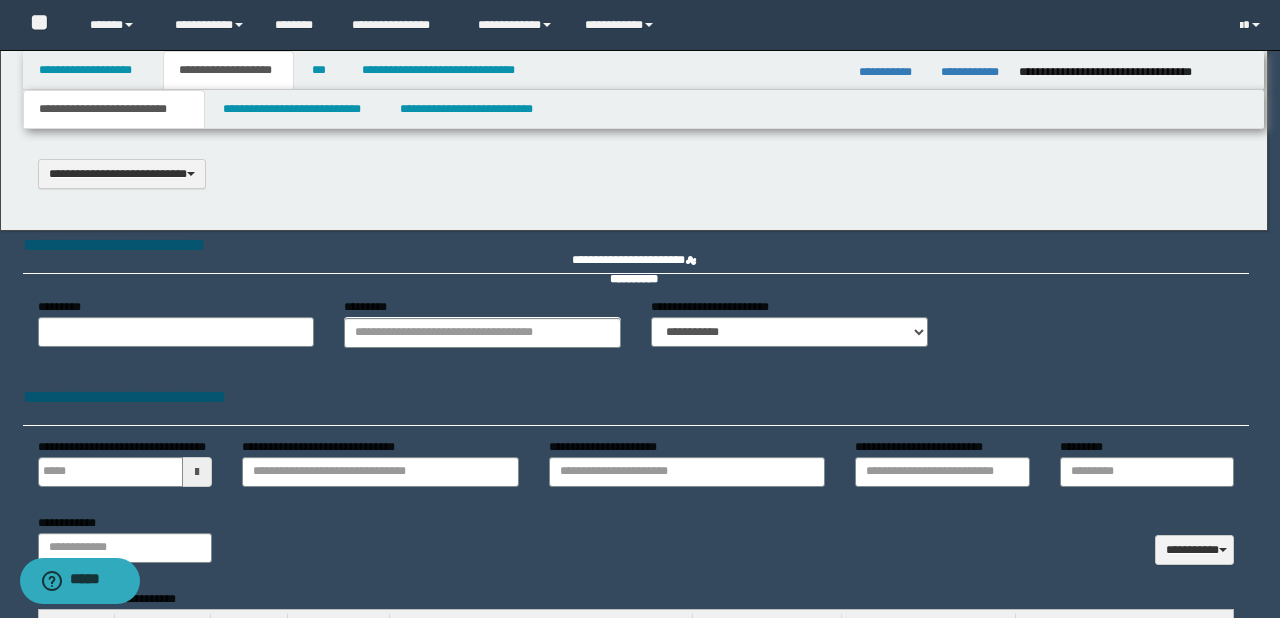 type on "**********" 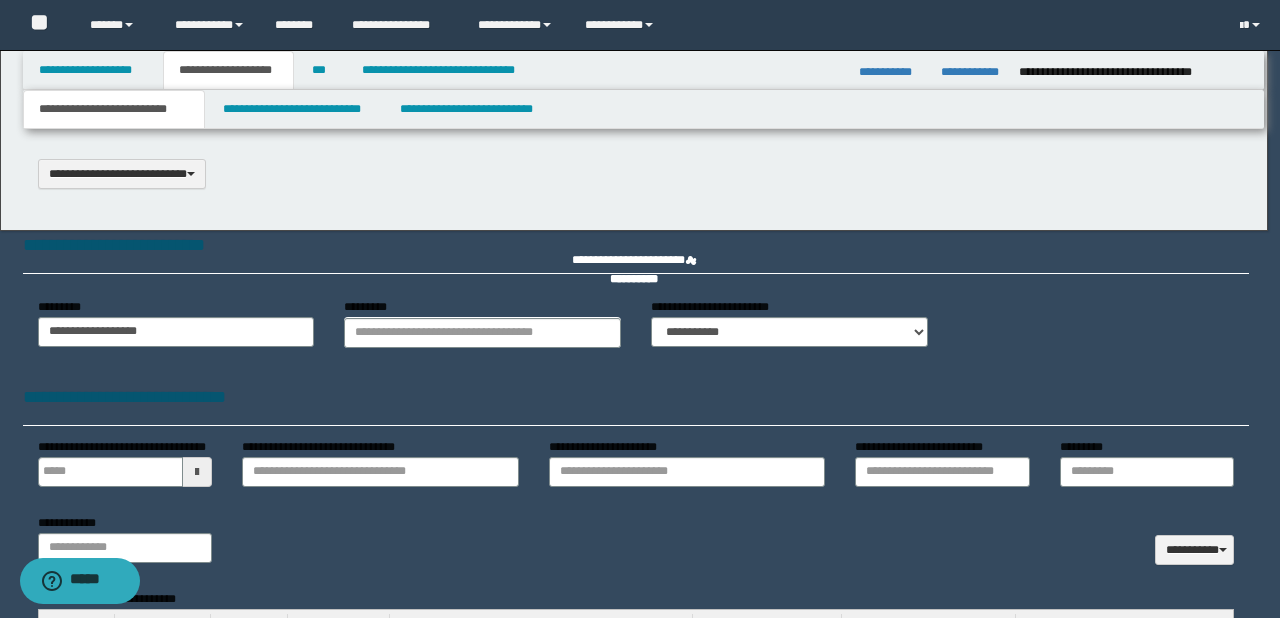 scroll, scrollTop: 0, scrollLeft: 0, axis: both 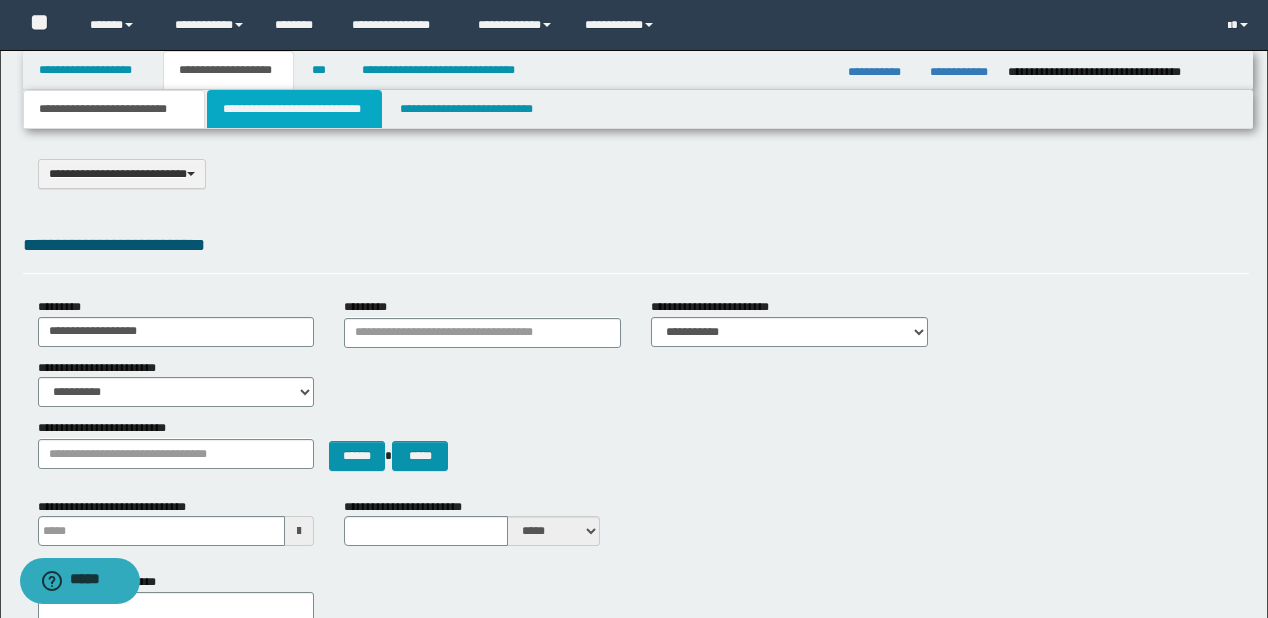 click on "**********" at bounding box center (294, 109) 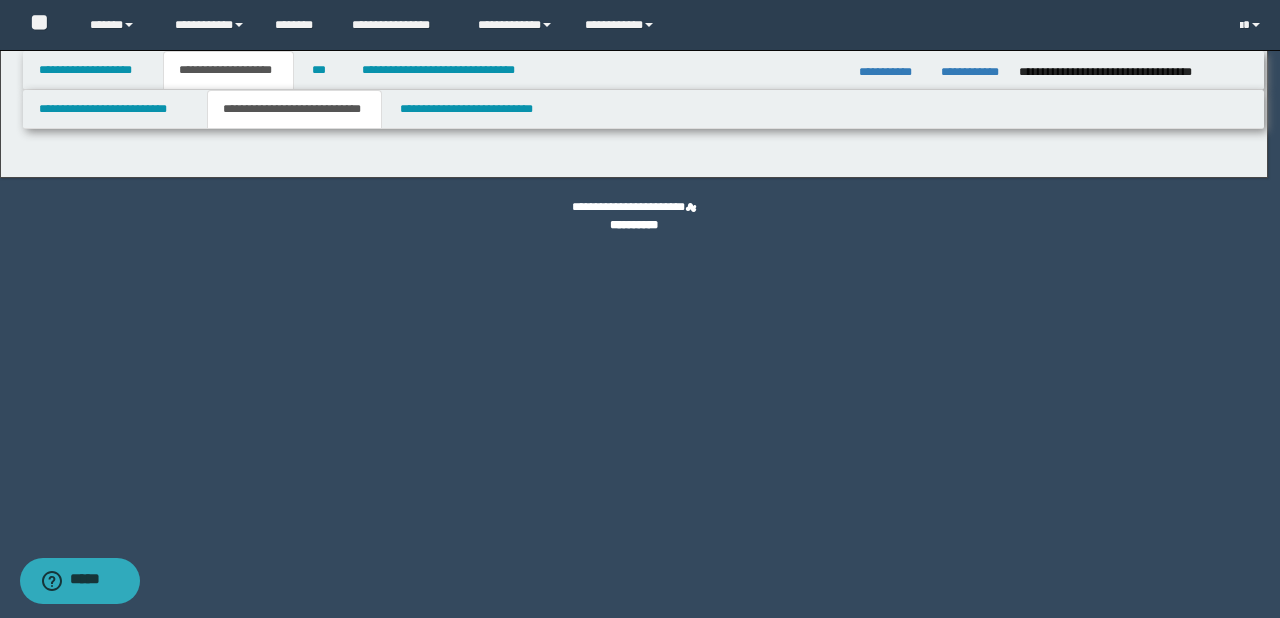 select on "*" 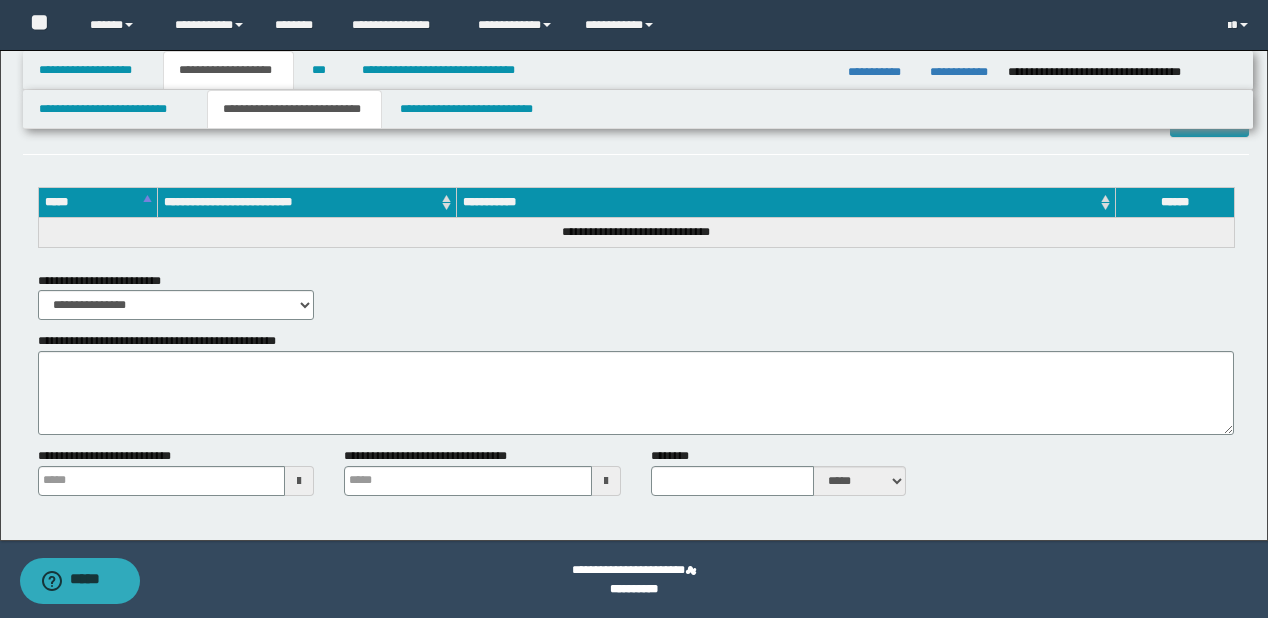 scroll, scrollTop: 2077, scrollLeft: 0, axis: vertical 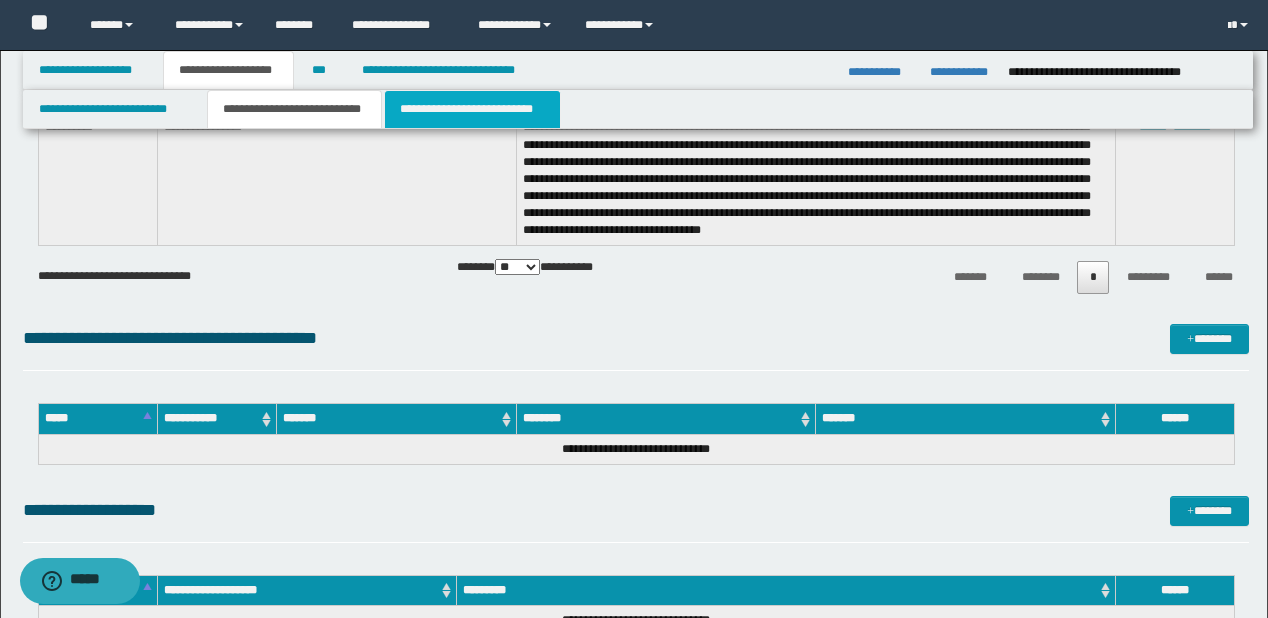 click on "**********" at bounding box center [472, 109] 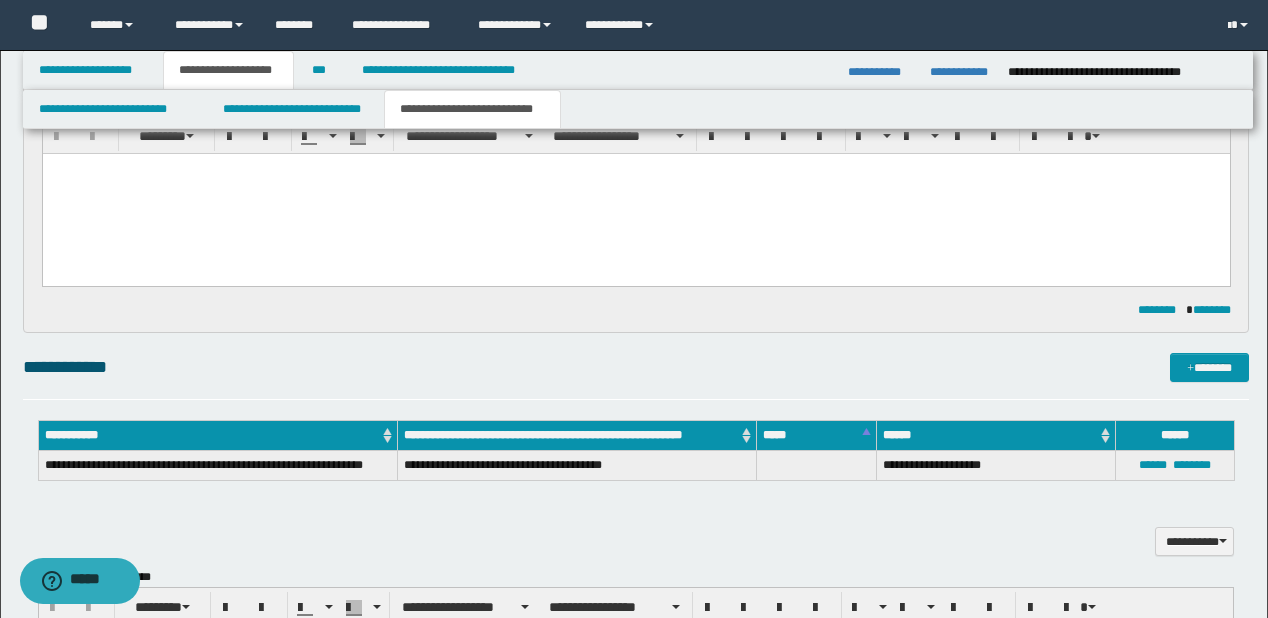 scroll, scrollTop: 80, scrollLeft: 0, axis: vertical 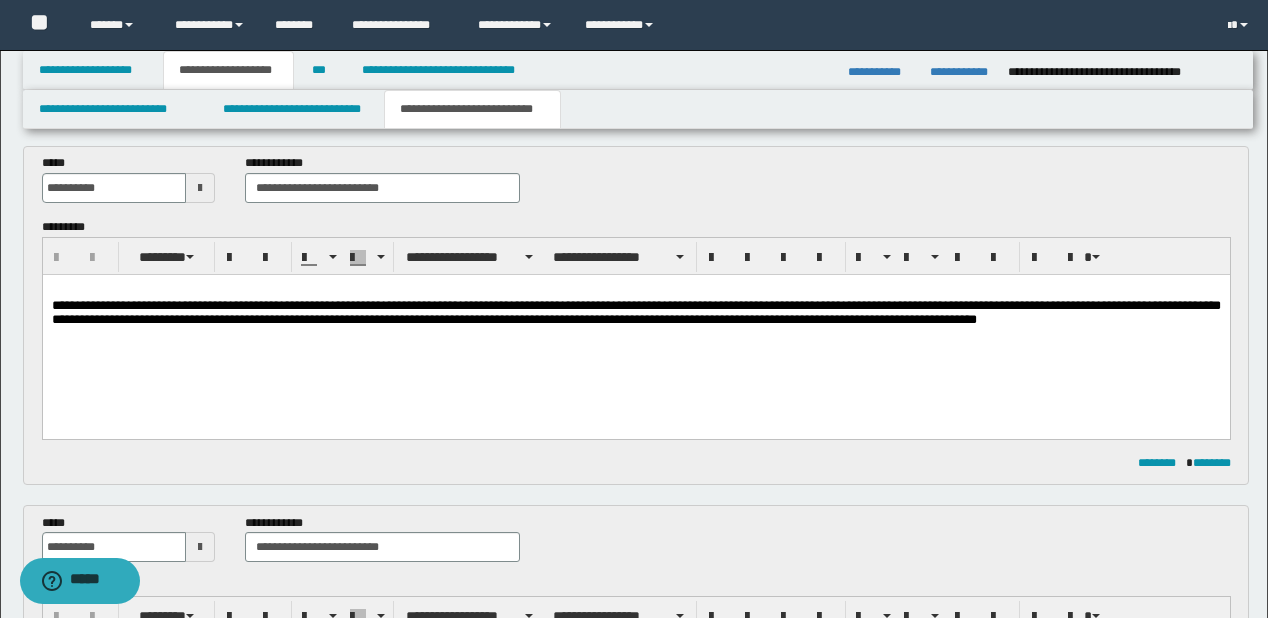 click on "**********" at bounding box center [961, 72] 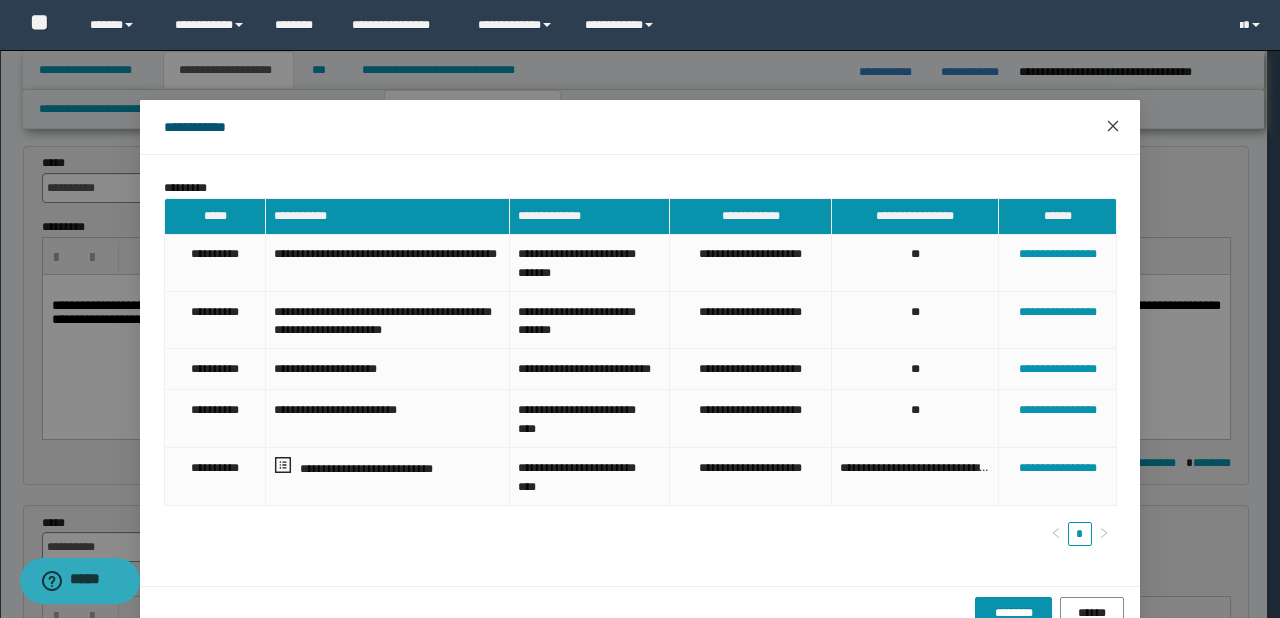 click 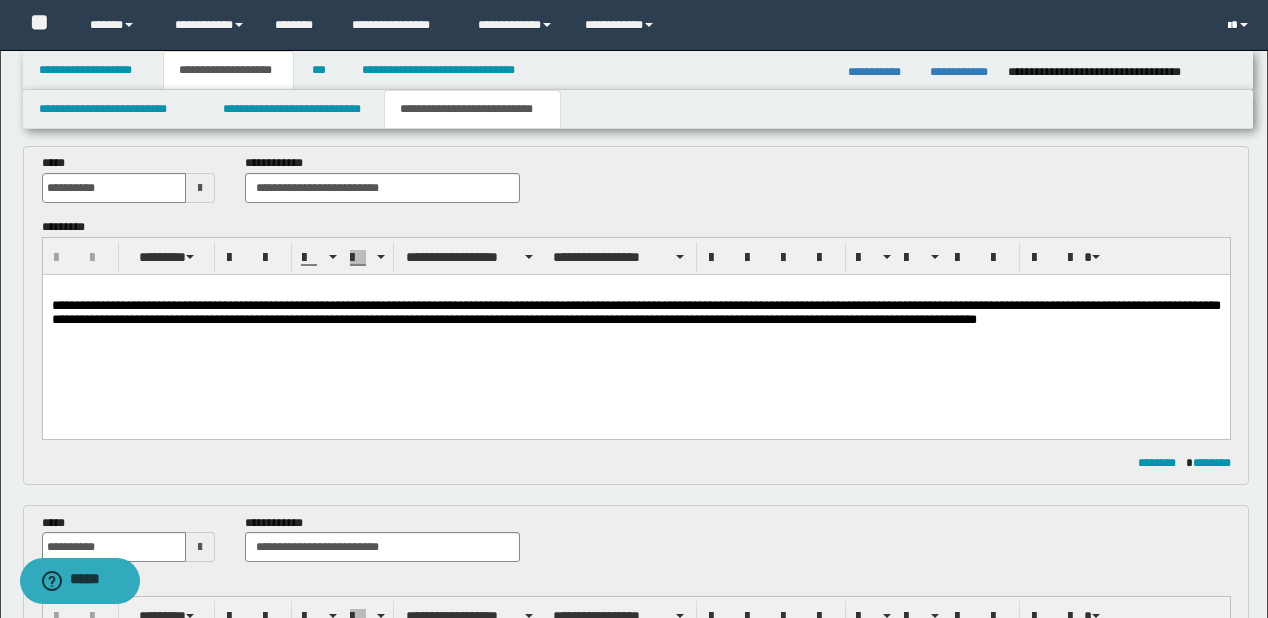 click at bounding box center (1240, 25) 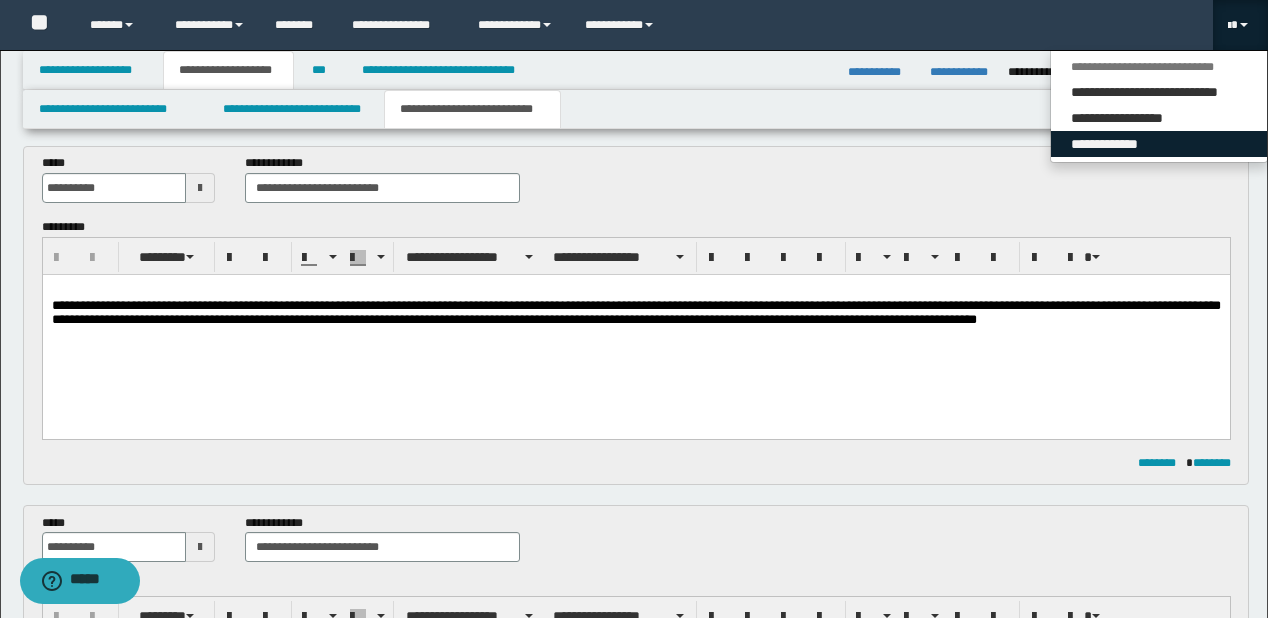 click on "**********" at bounding box center [1159, 144] 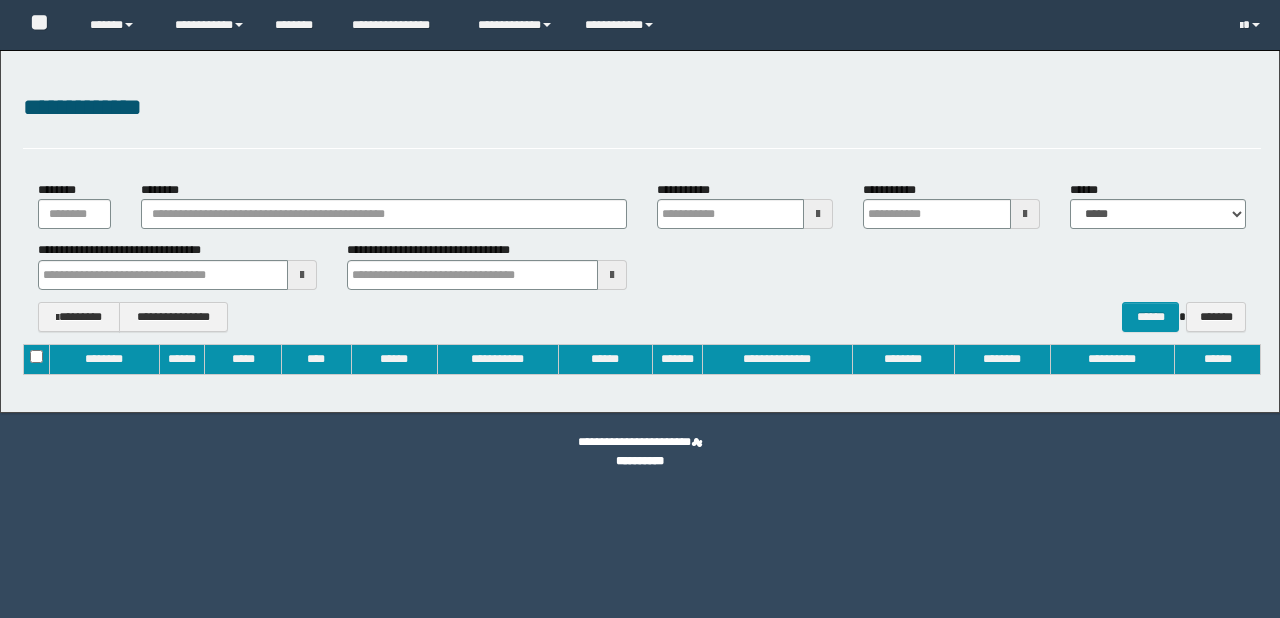 type on "**********" 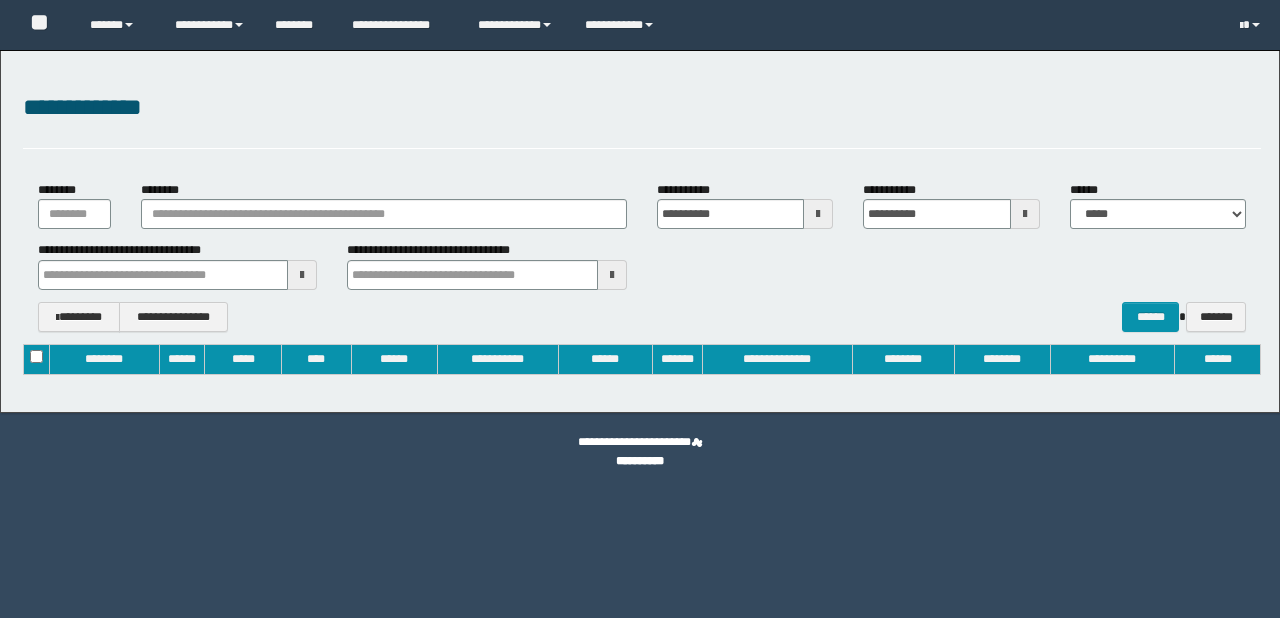 scroll, scrollTop: 0, scrollLeft: 0, axis: both 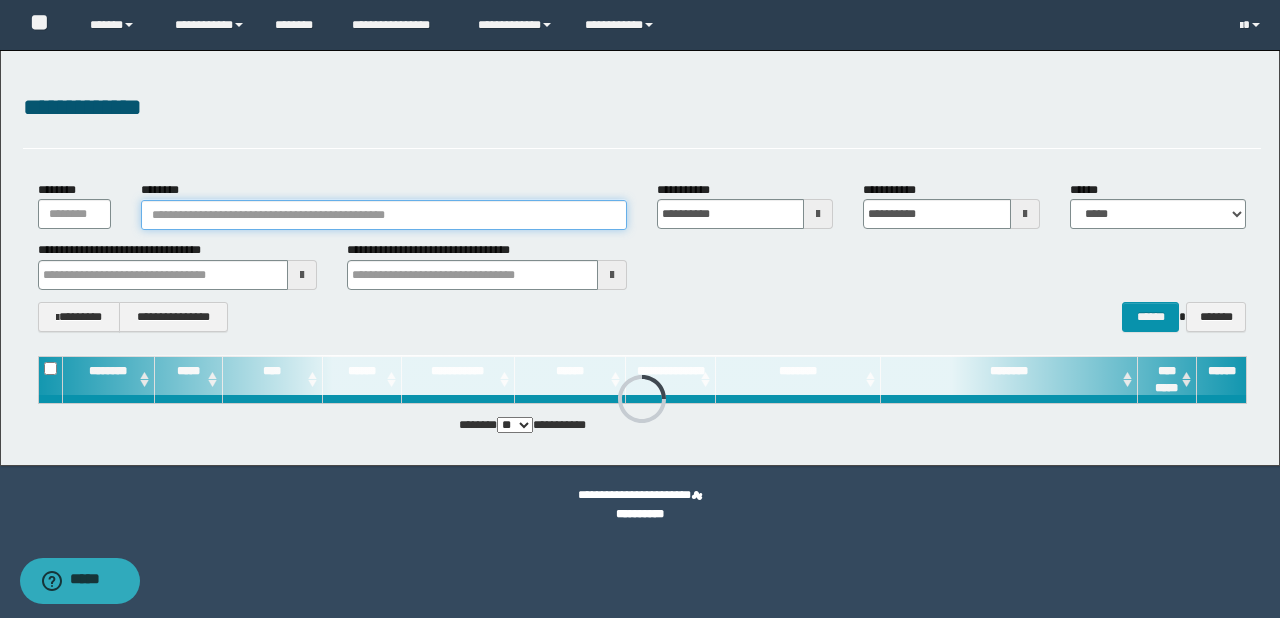 click on "********" at bounding box center (384, 215) 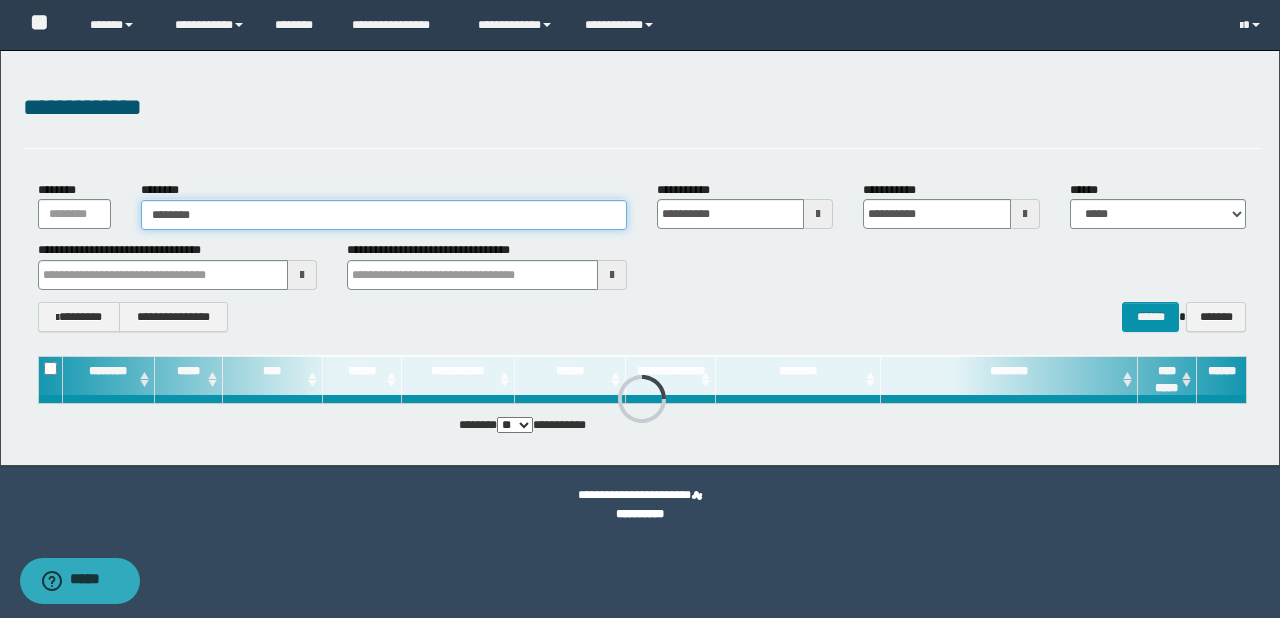 type on "********" 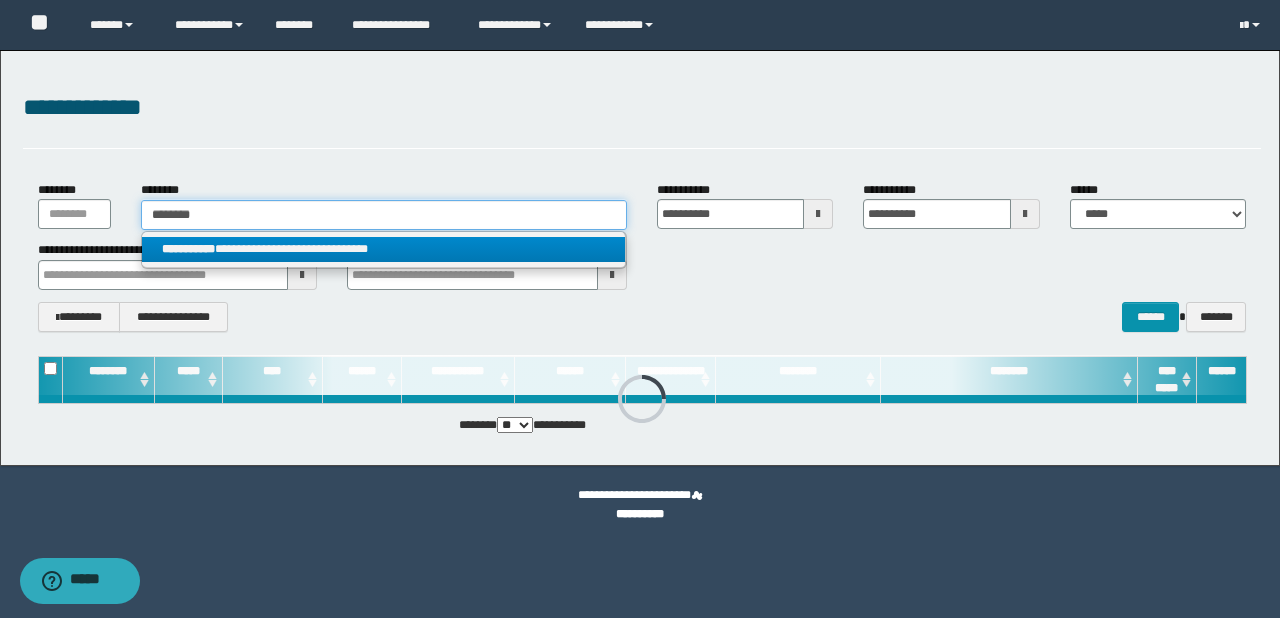 type on "********" 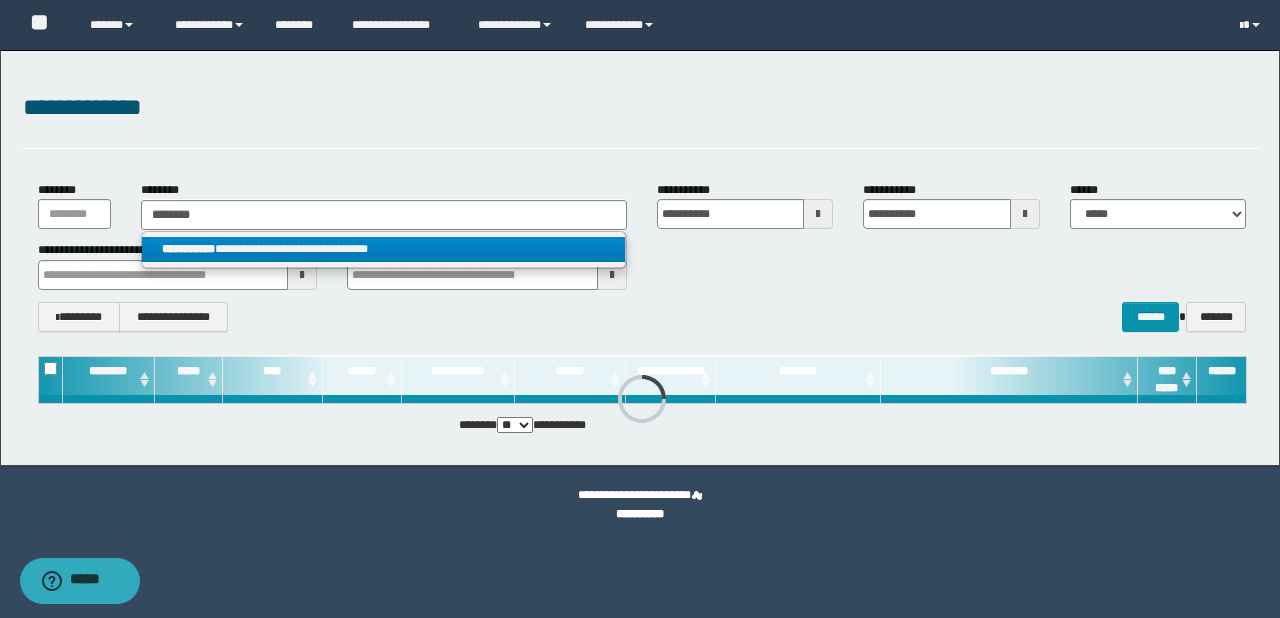 click on "**********" at bounding box center (384, 249) 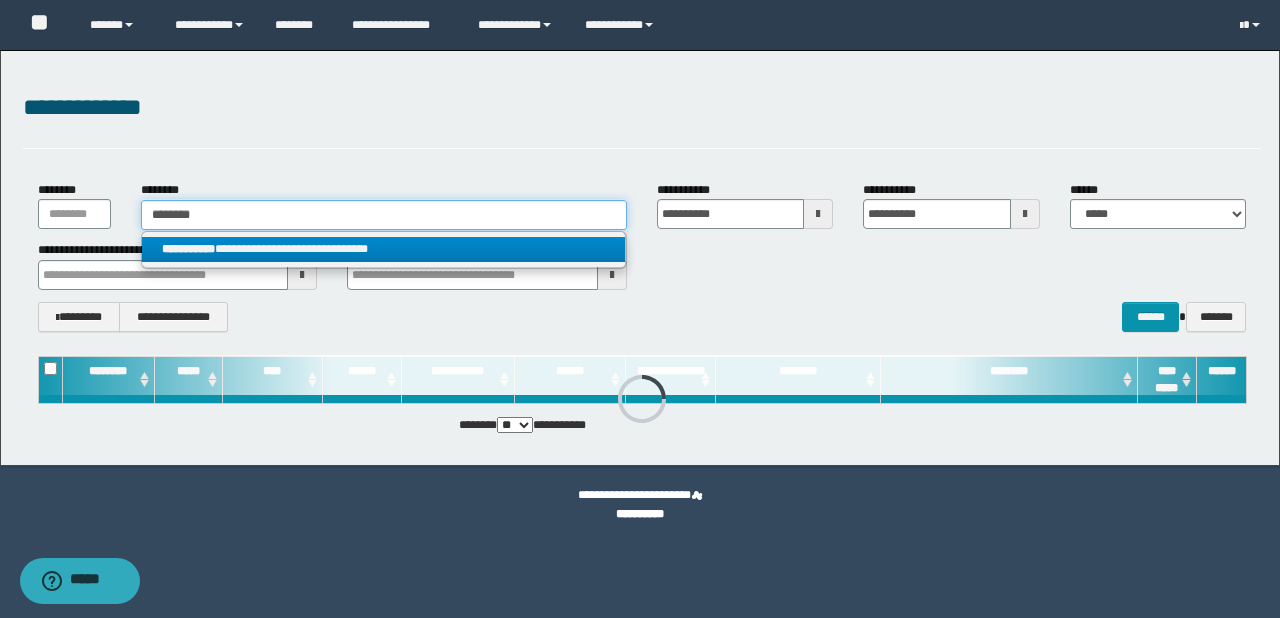 type 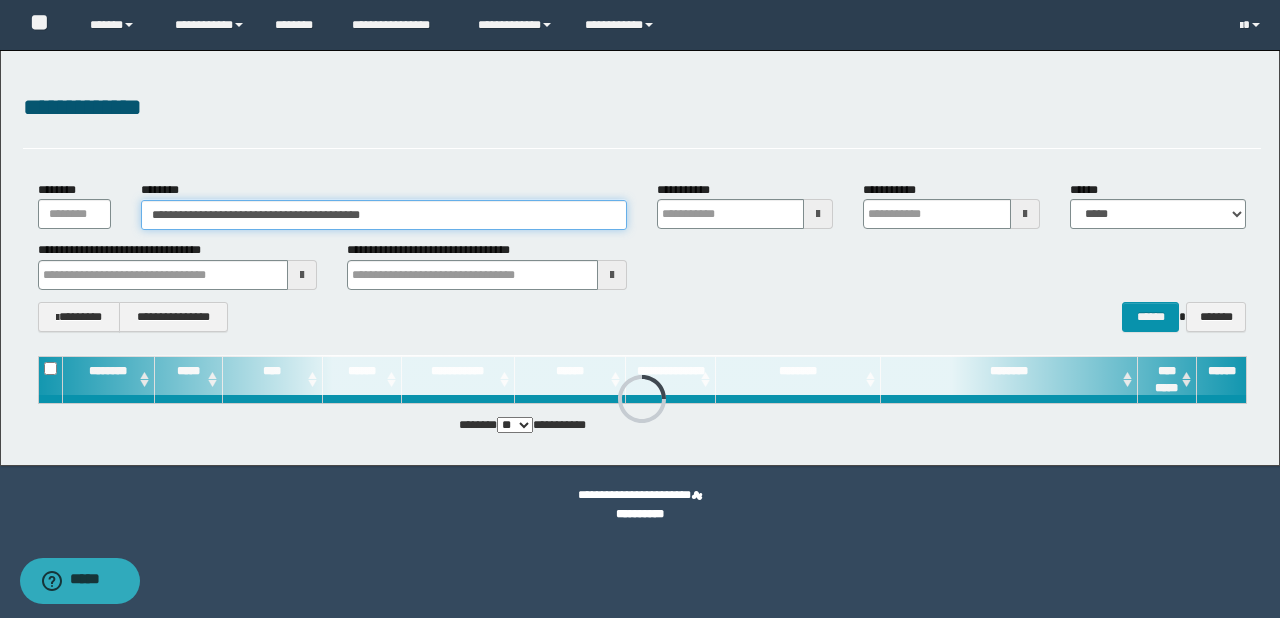type 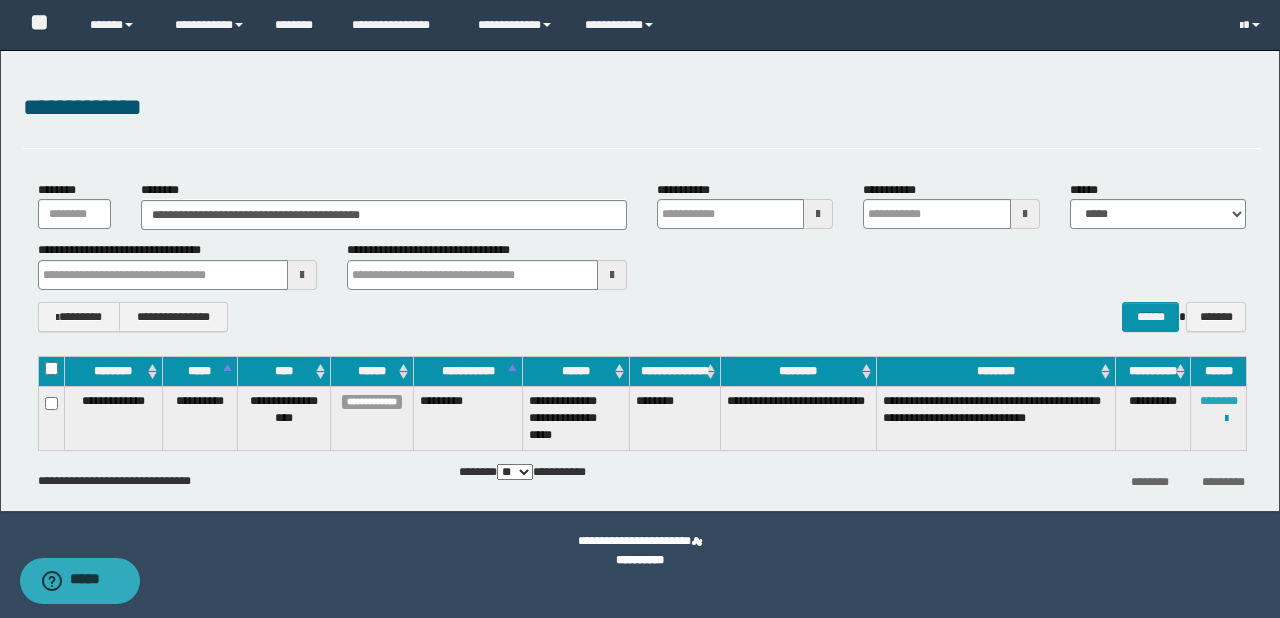 click on "********" at bounding box center [1219, 401] 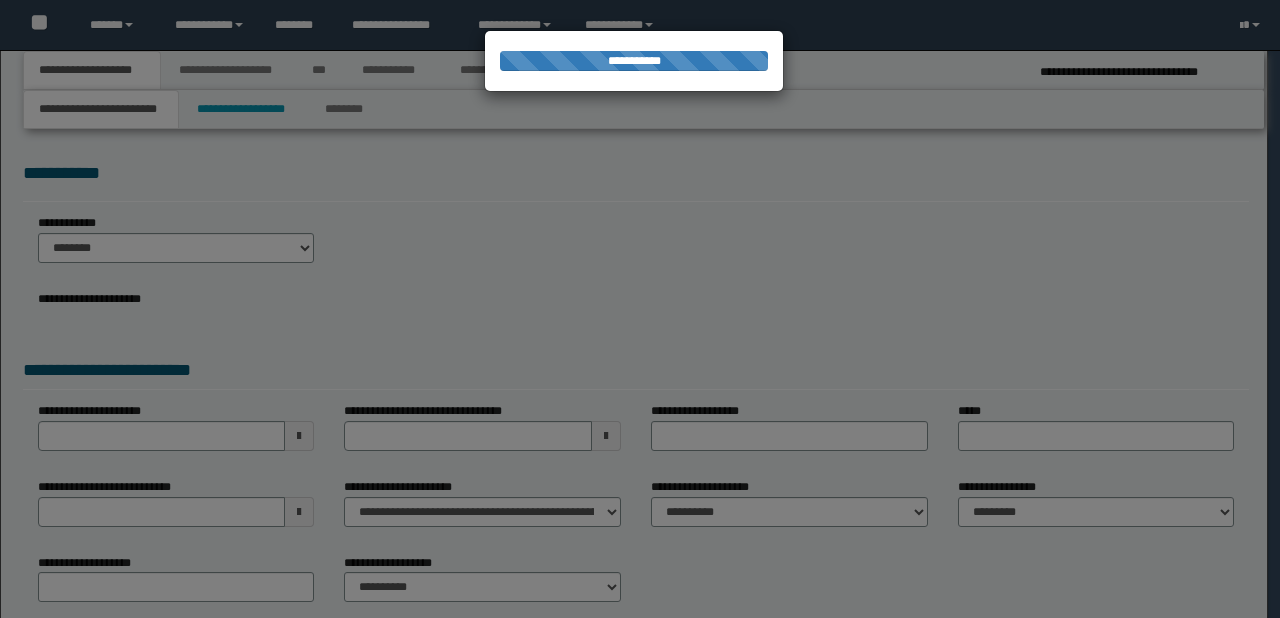 scroll, scrollTop: 0, scrollLeft: 0, axis: both 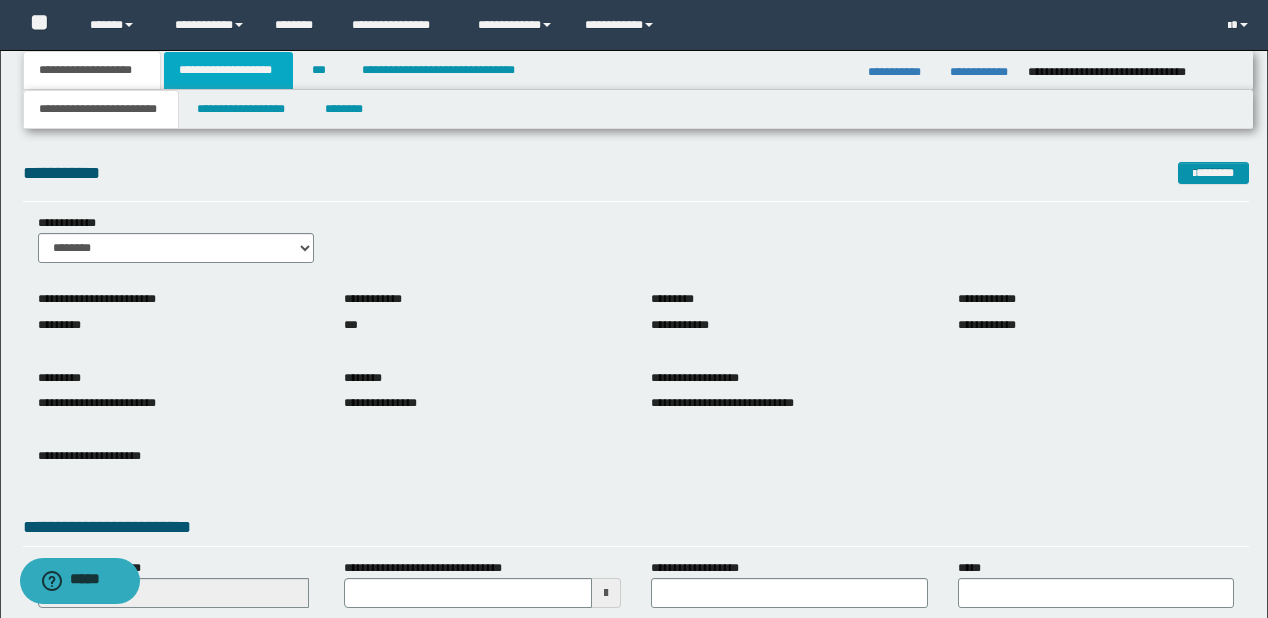 click on "**********" at bounding box center [228, 70] 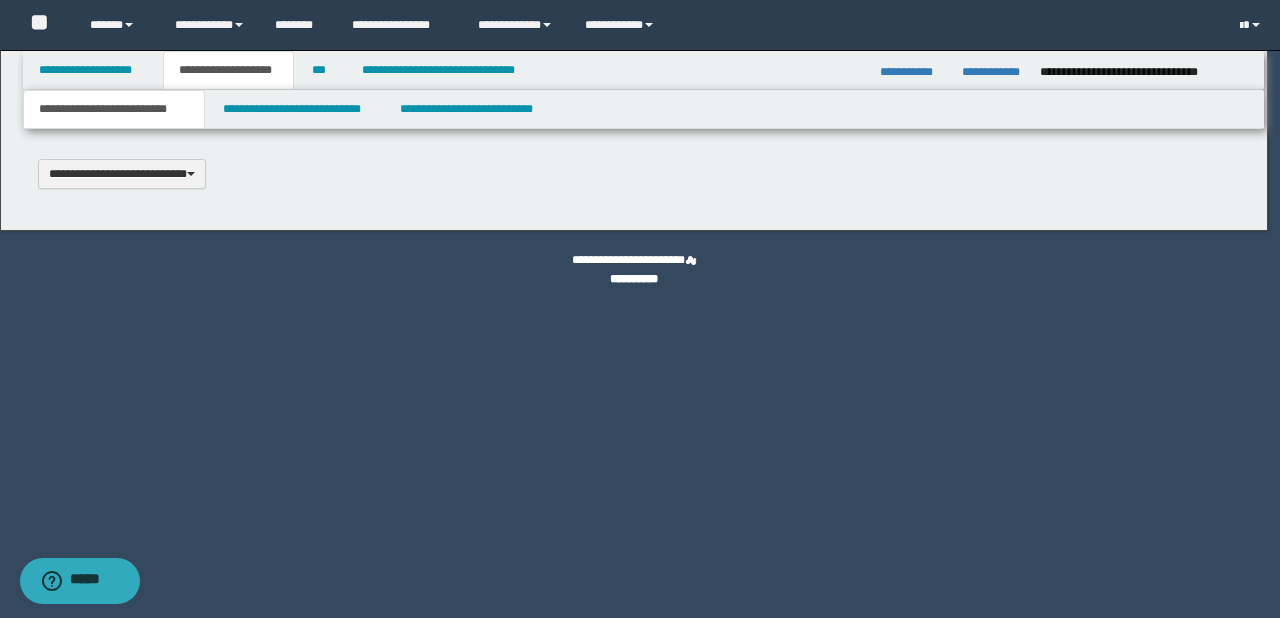 type 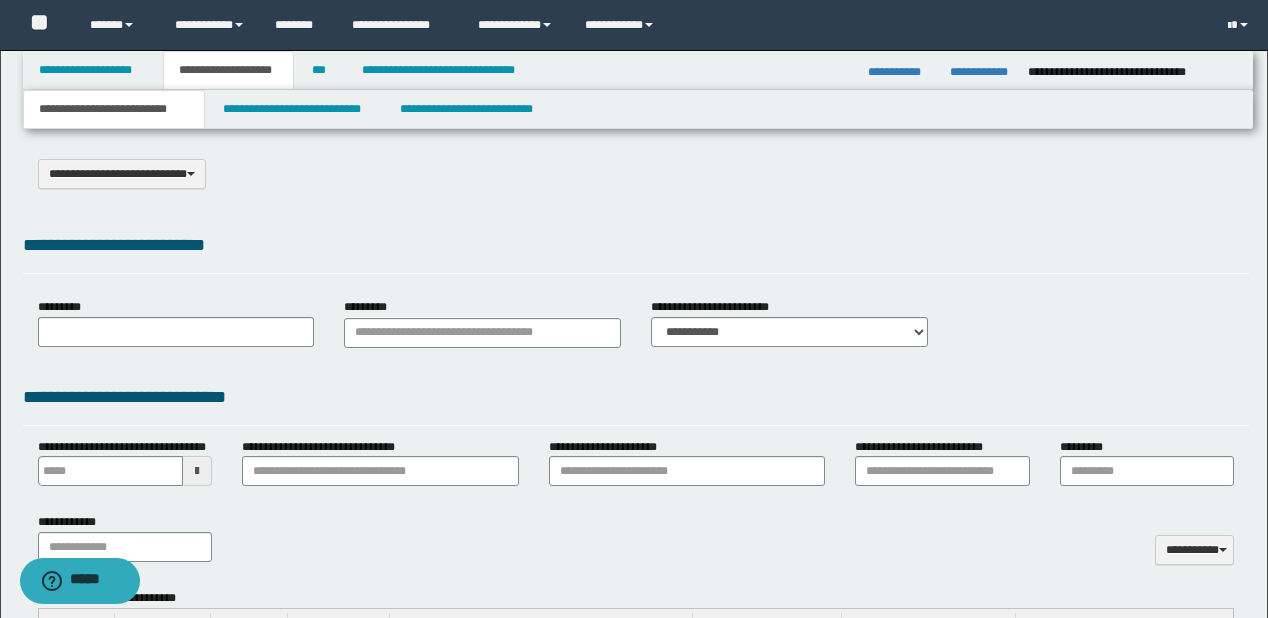 type on "**********" 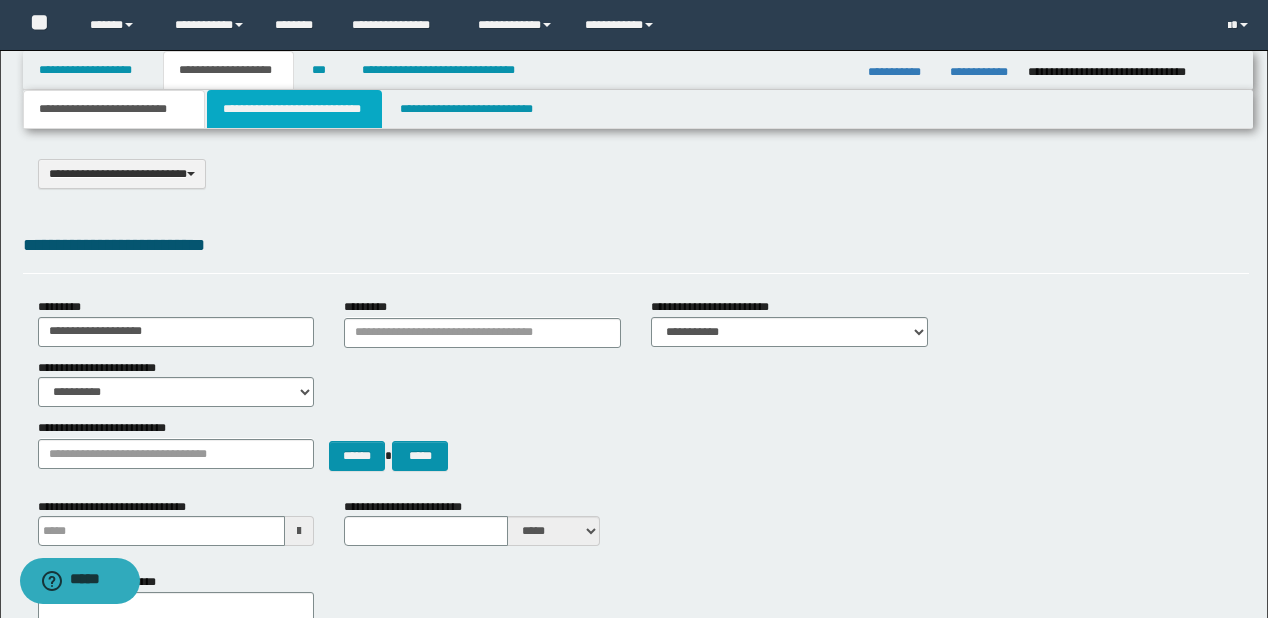 click on "**********" at bounding box center (294, 109) 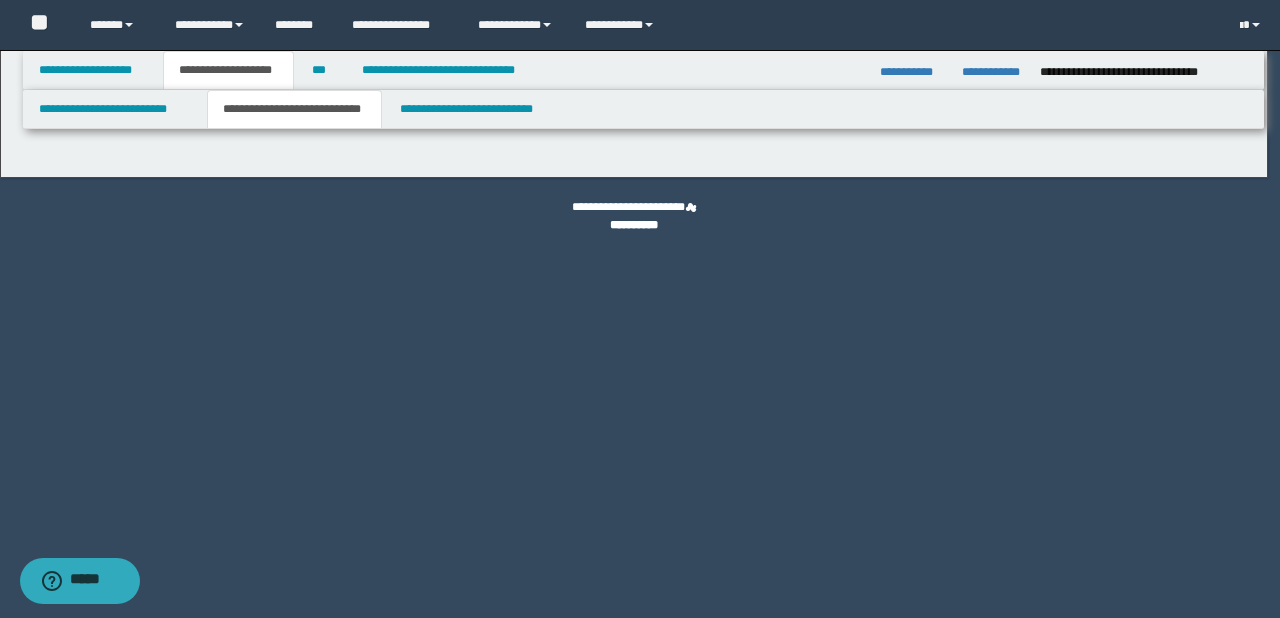 select on "*" 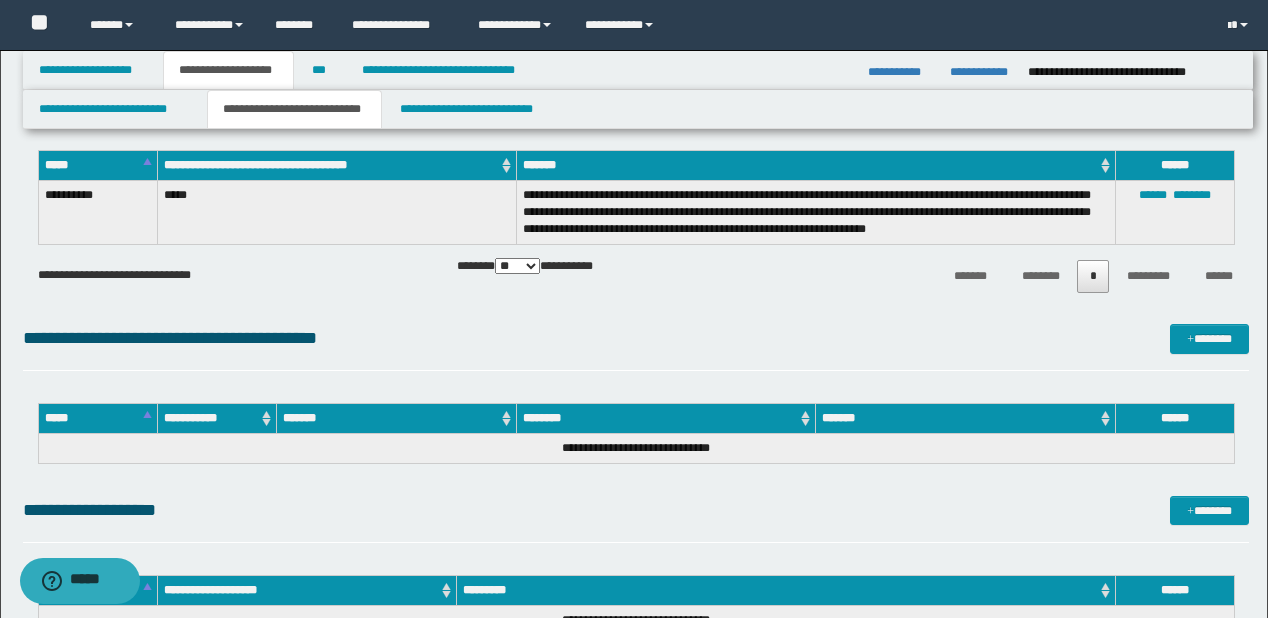 scroll, scrollTop: 6386, scrollLeft: 0, axis: vertical 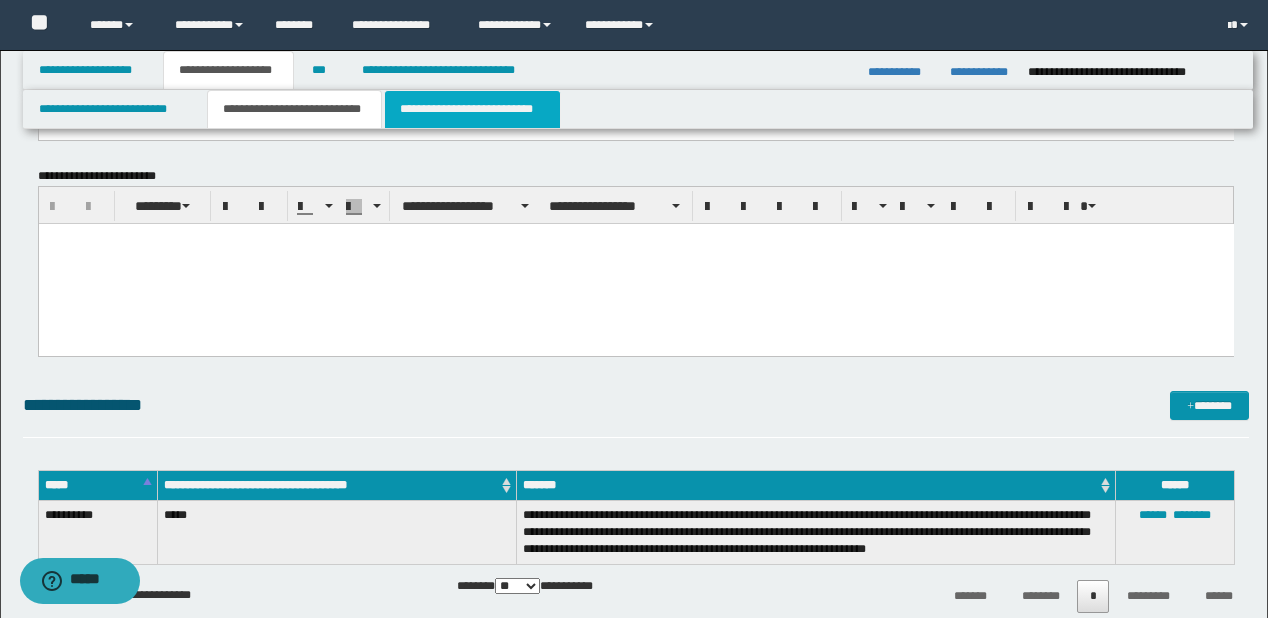 click on "**********" at bounding box center (472, 109) 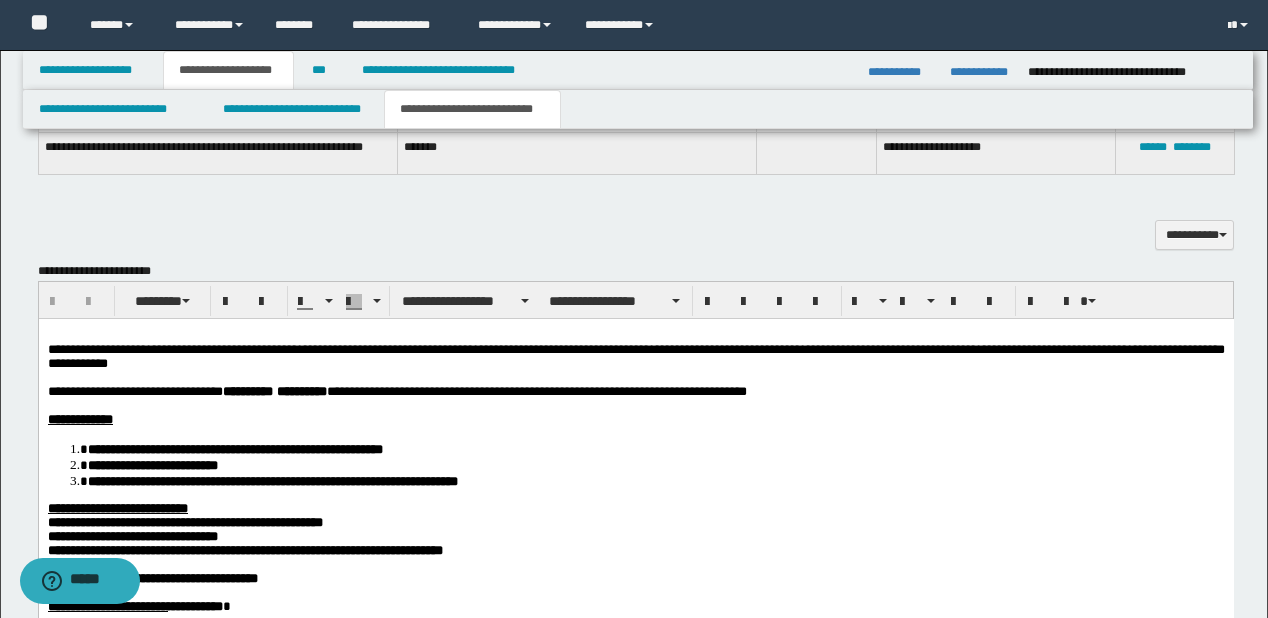 scroll, scrollTop: 1280, scrollLeft: 0, axis: vertical 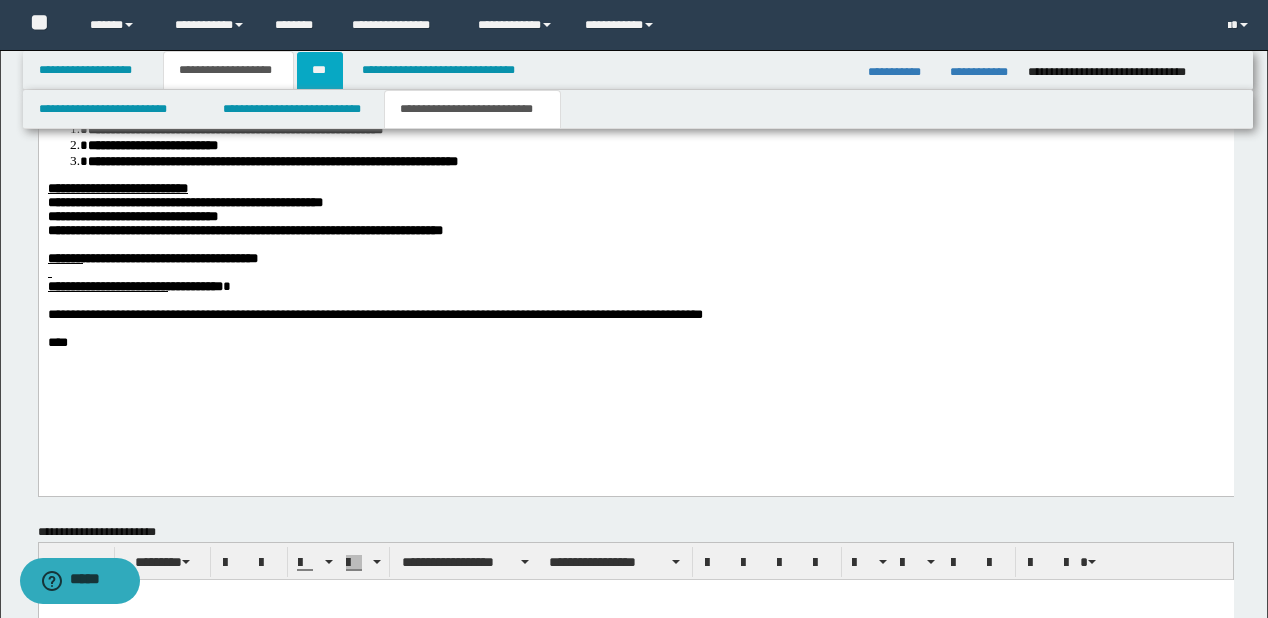 click on "***" at bounding box center [320, 70] 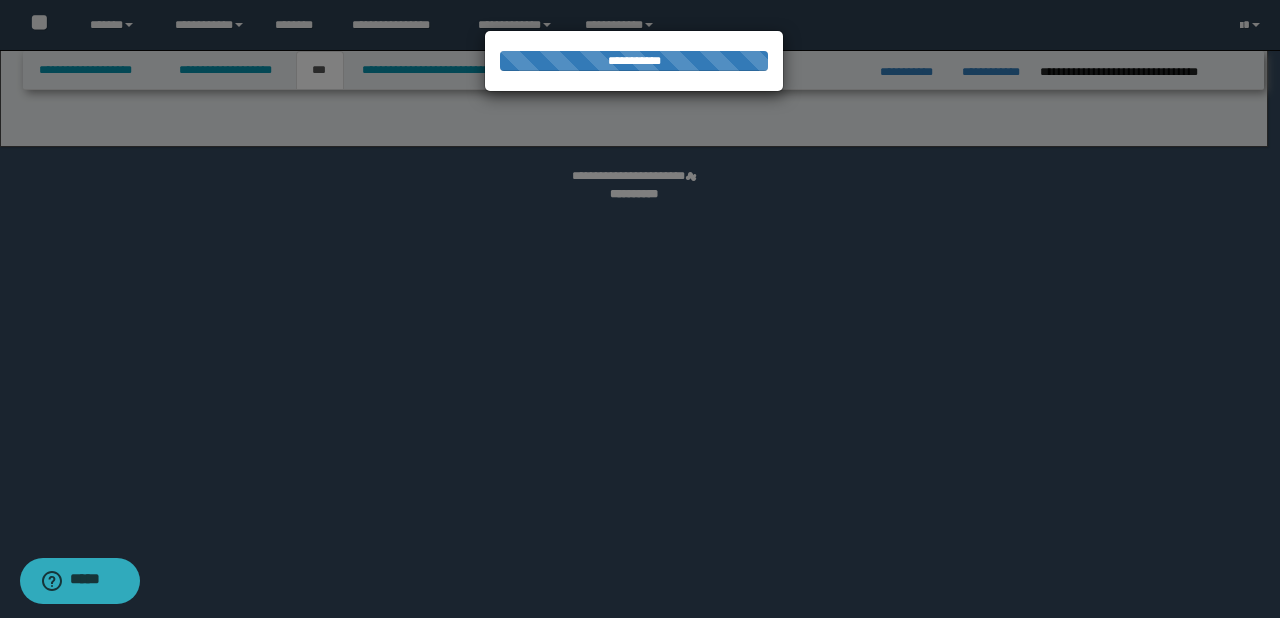 select on "**" 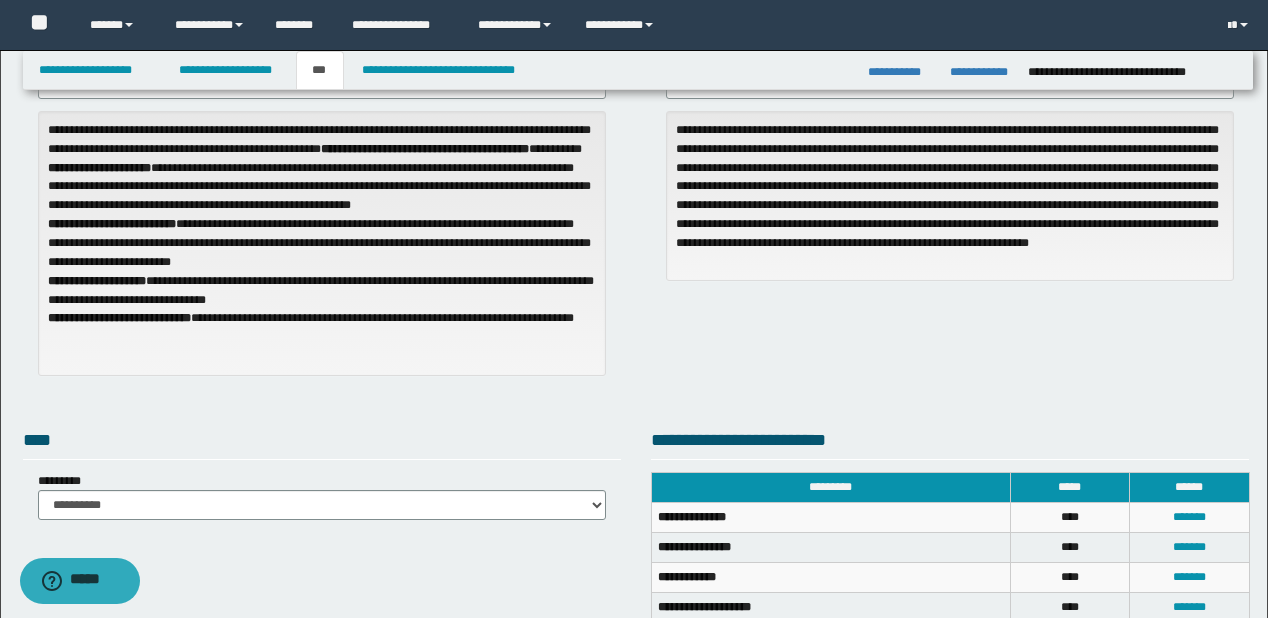 scroll, scrollTop: 0, scrollLeft: 0, axis: both 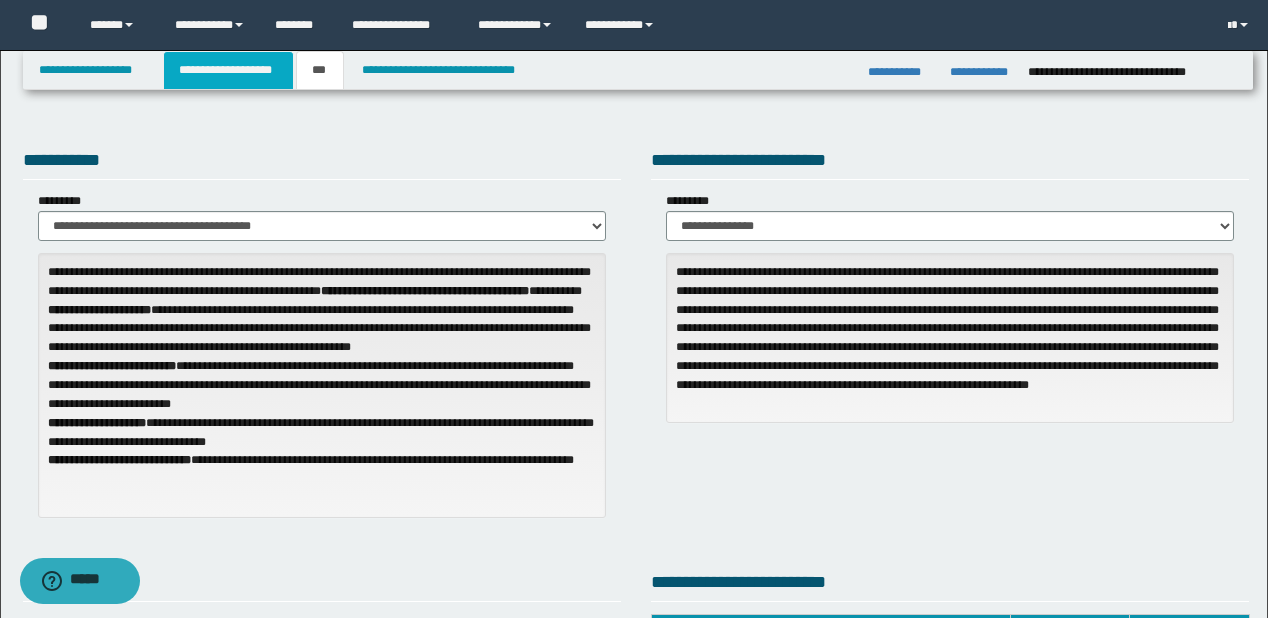 click on "**********" at bounding box center (228, 70) 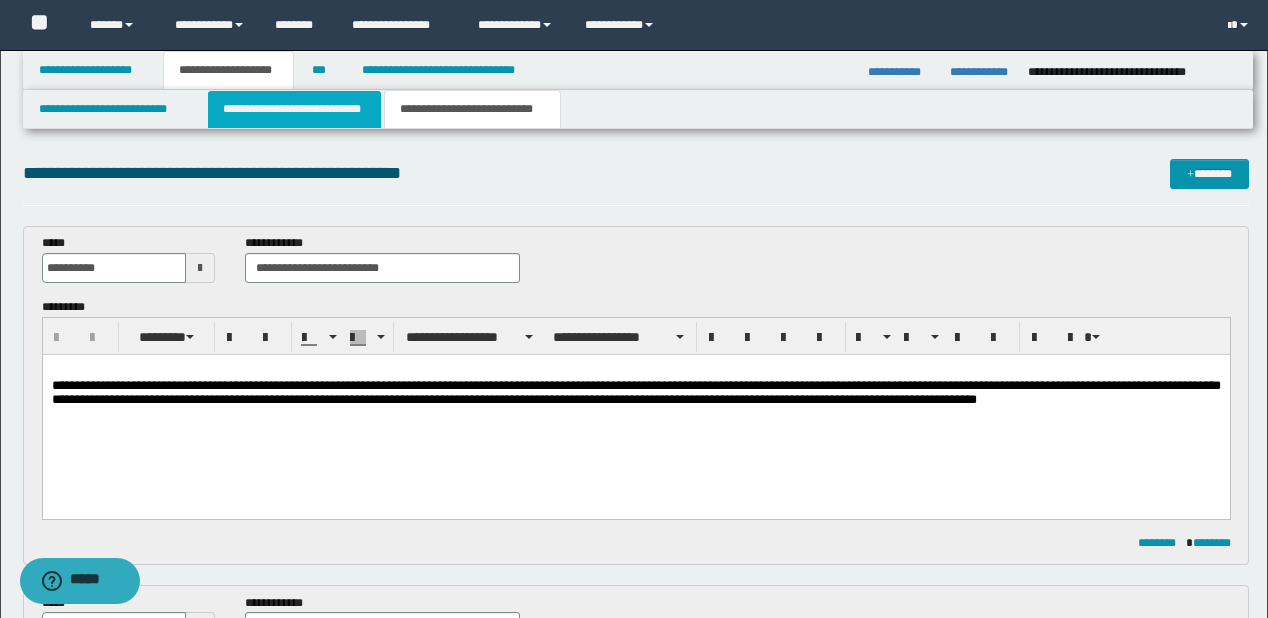click on "**********" at bounding box center [294, 109] 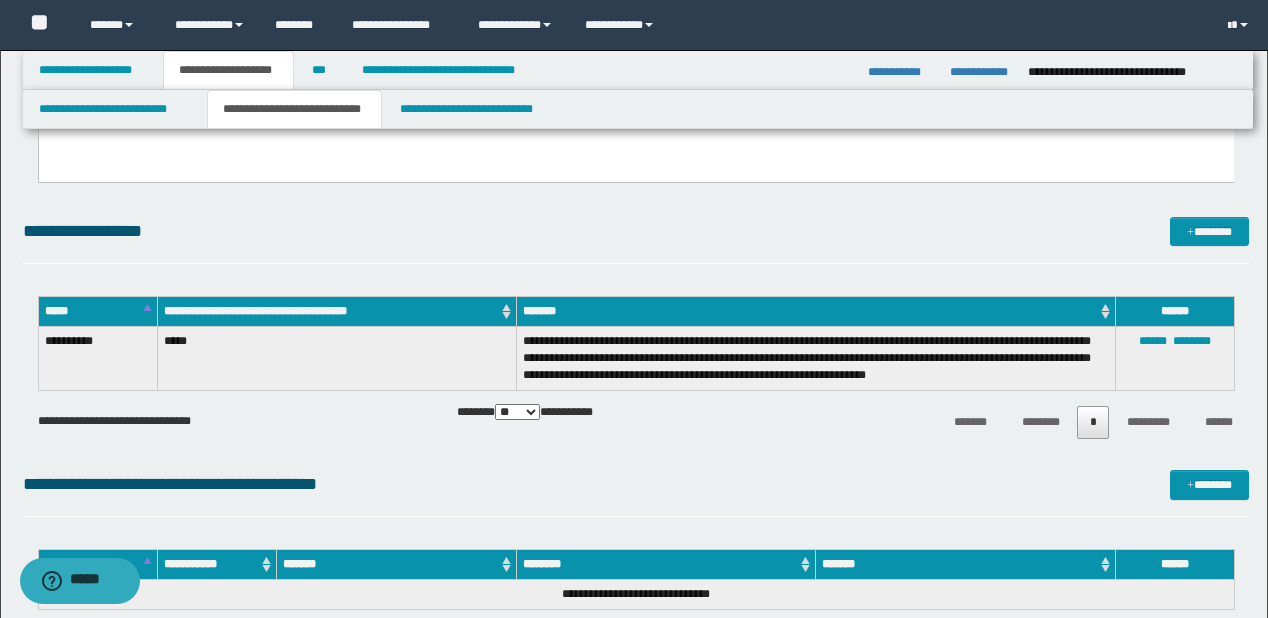 scroll, scrollTop: 6640, scrollLeft: 0, axis: vertical 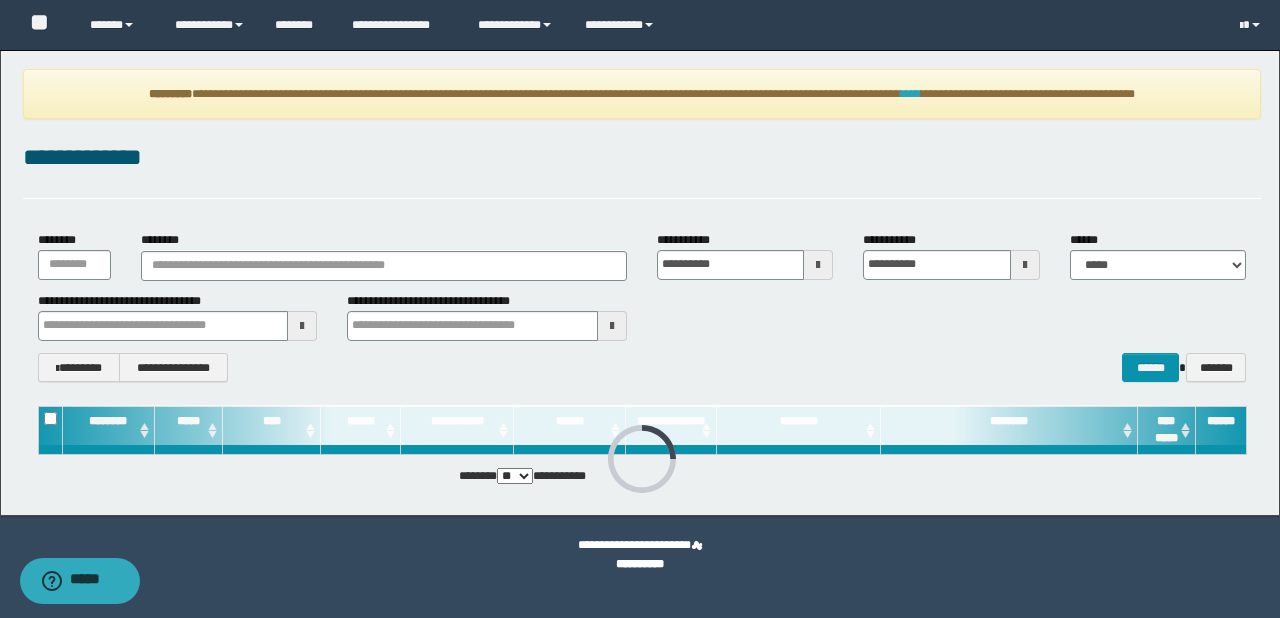 click on "****" at bounding box center (911, 94) 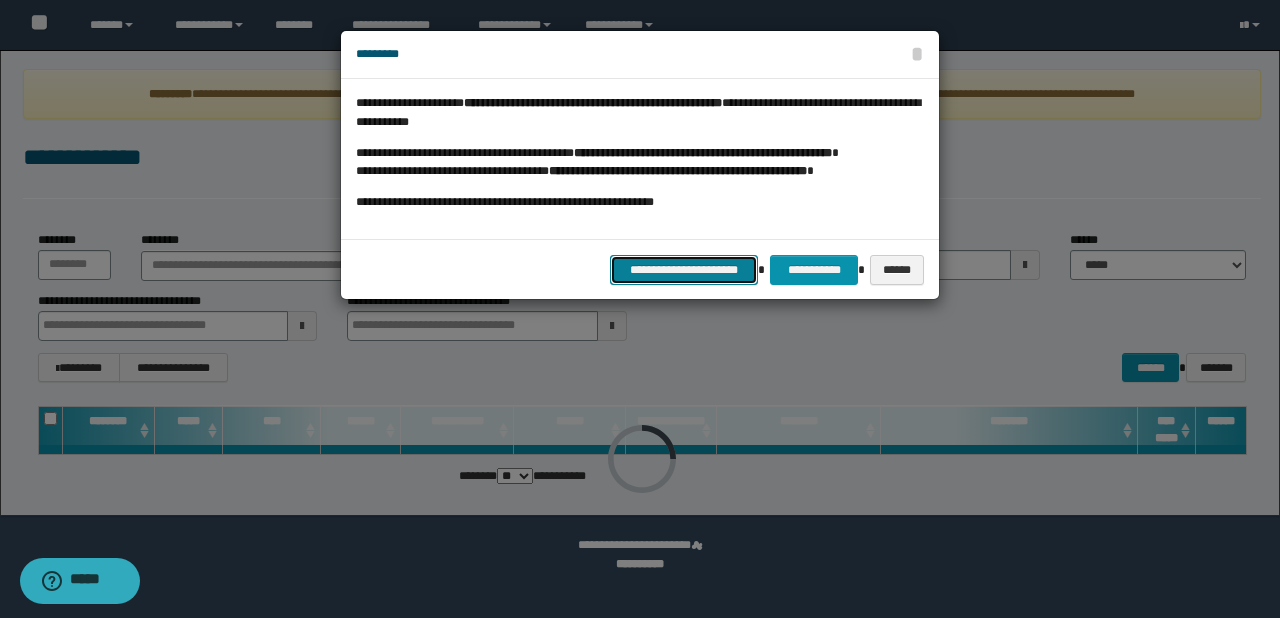 click on "**********" at bounding box center [684, 270] 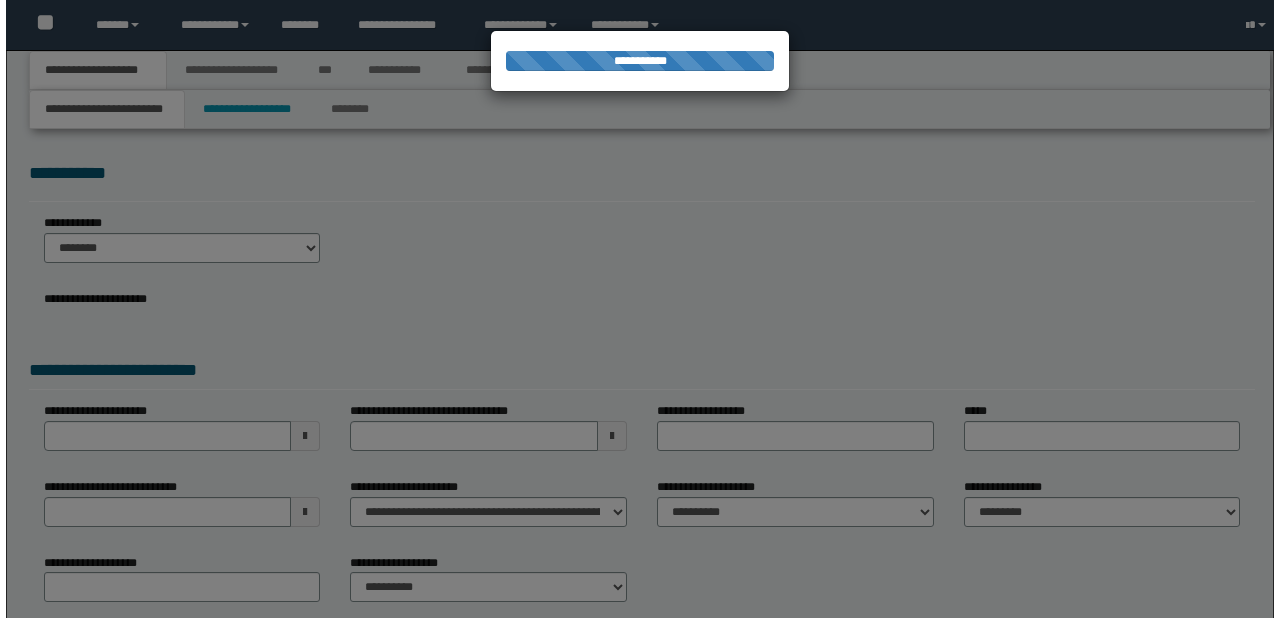 scroll, scrollTop: 0, scrollLeft: 0, axis: both 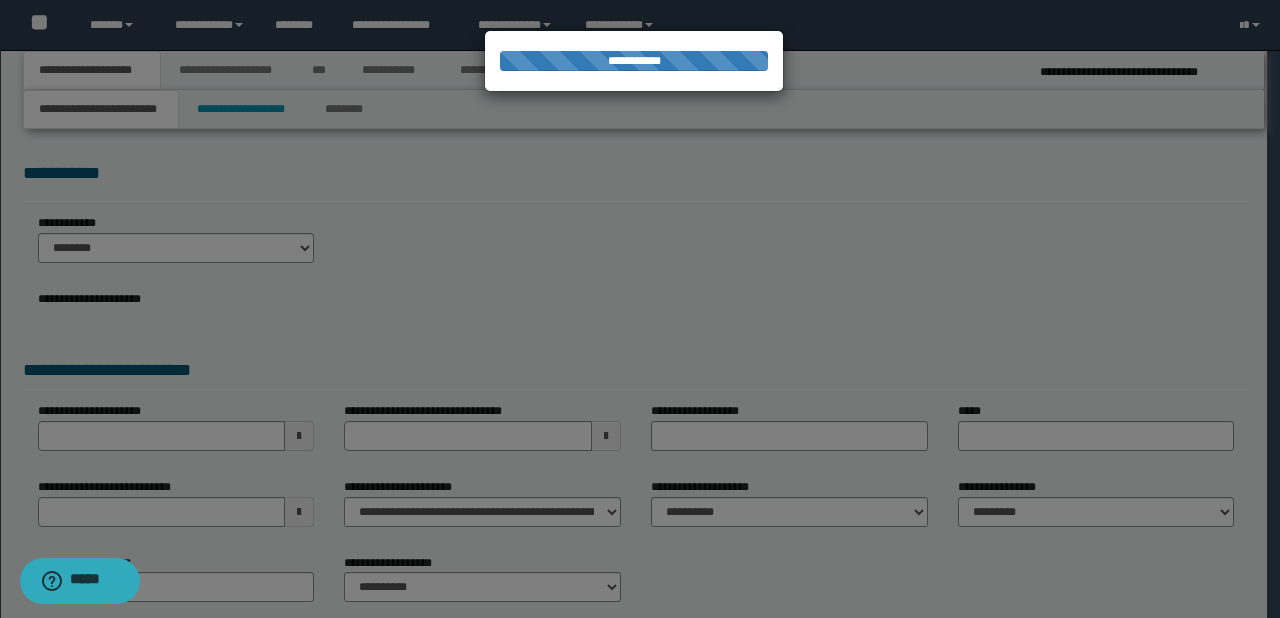 select on "*" 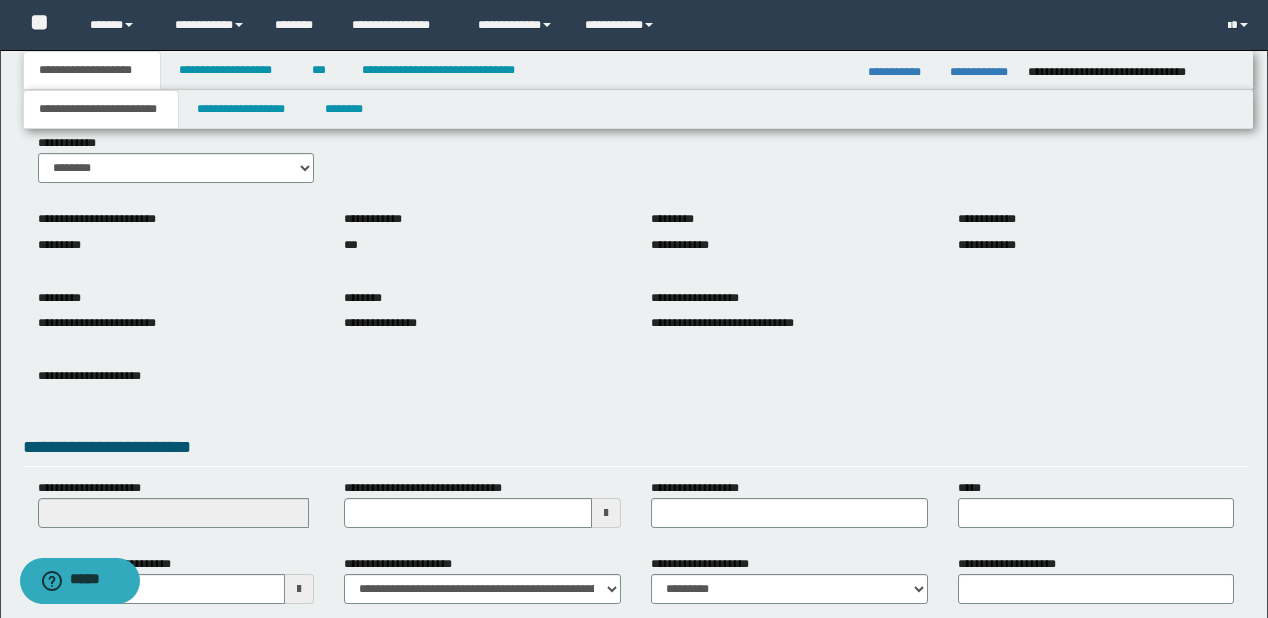 scroll, scrollTop: 328, scrollLeft: 0, axis: vertical 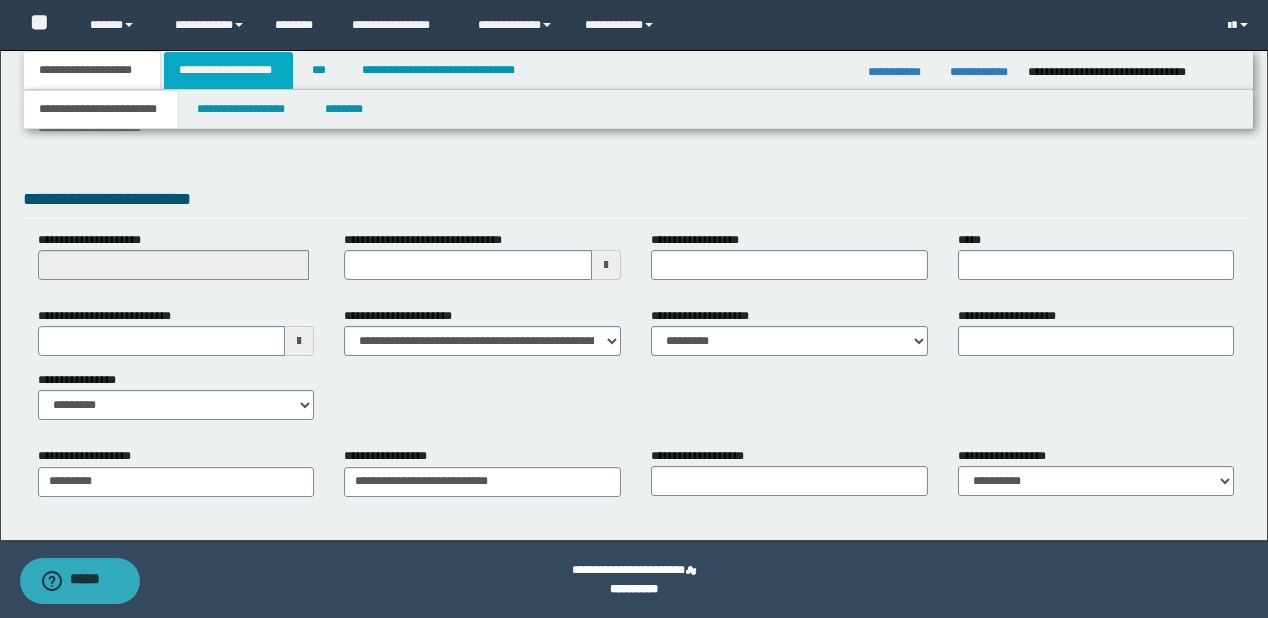 click on "**********" at bounding box center (228, 70) 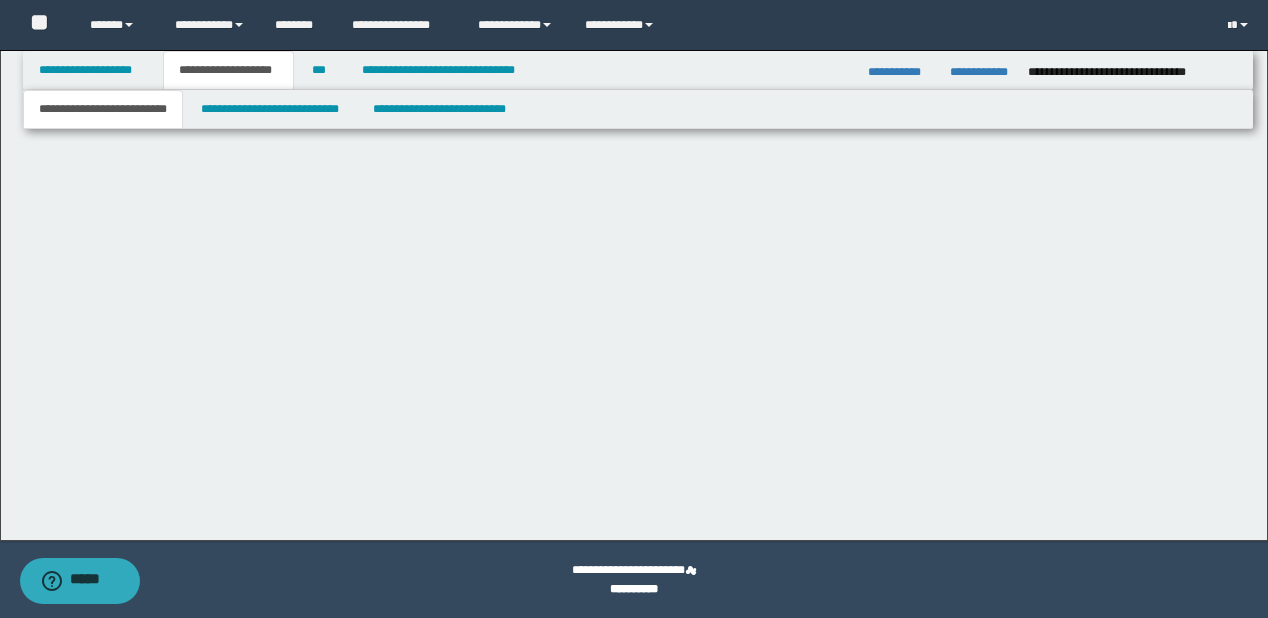 scroll, scrollTop: 0, scrollLeft: 0, axis: both 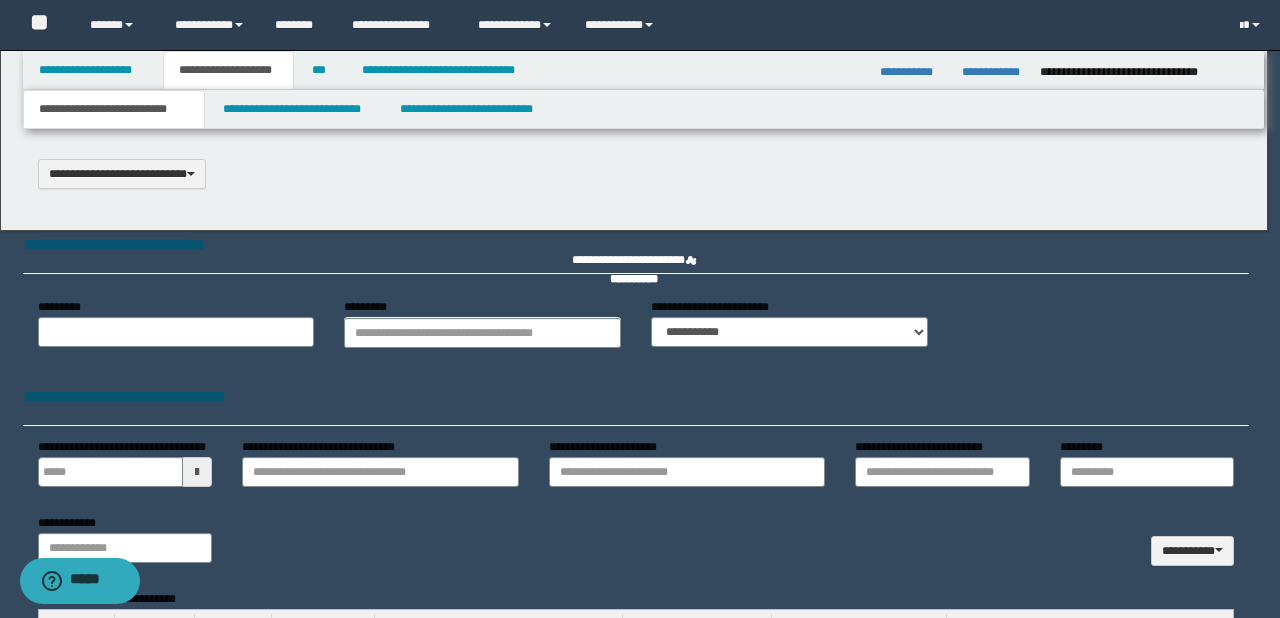 type 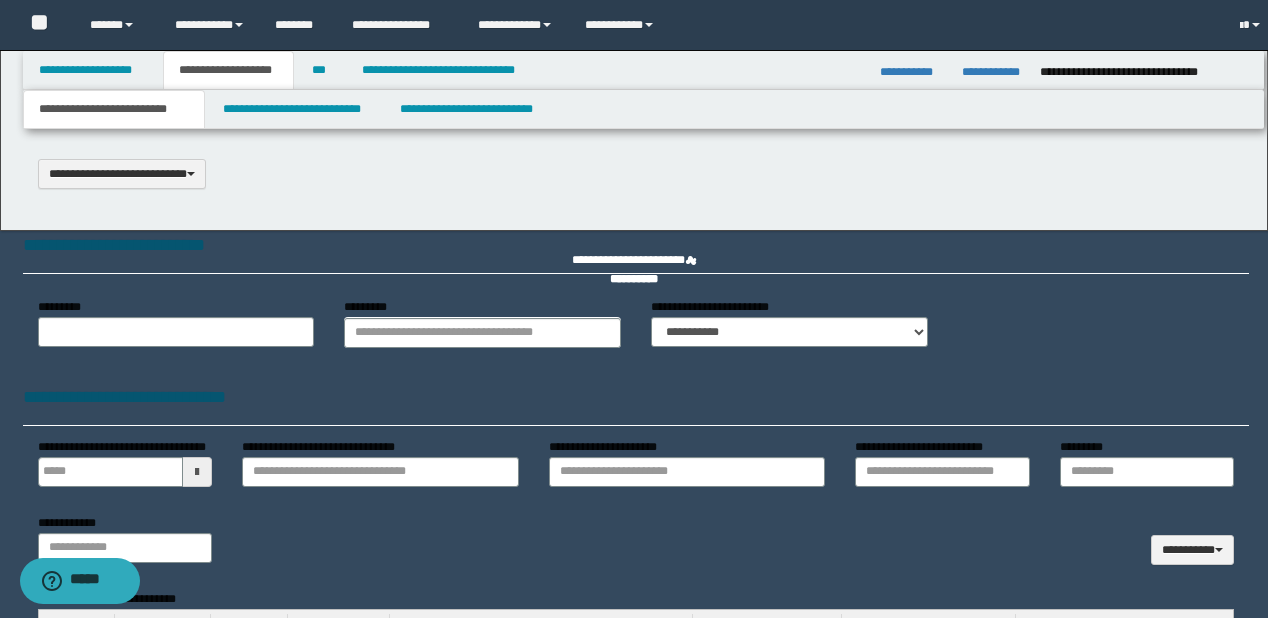 type on "**********" 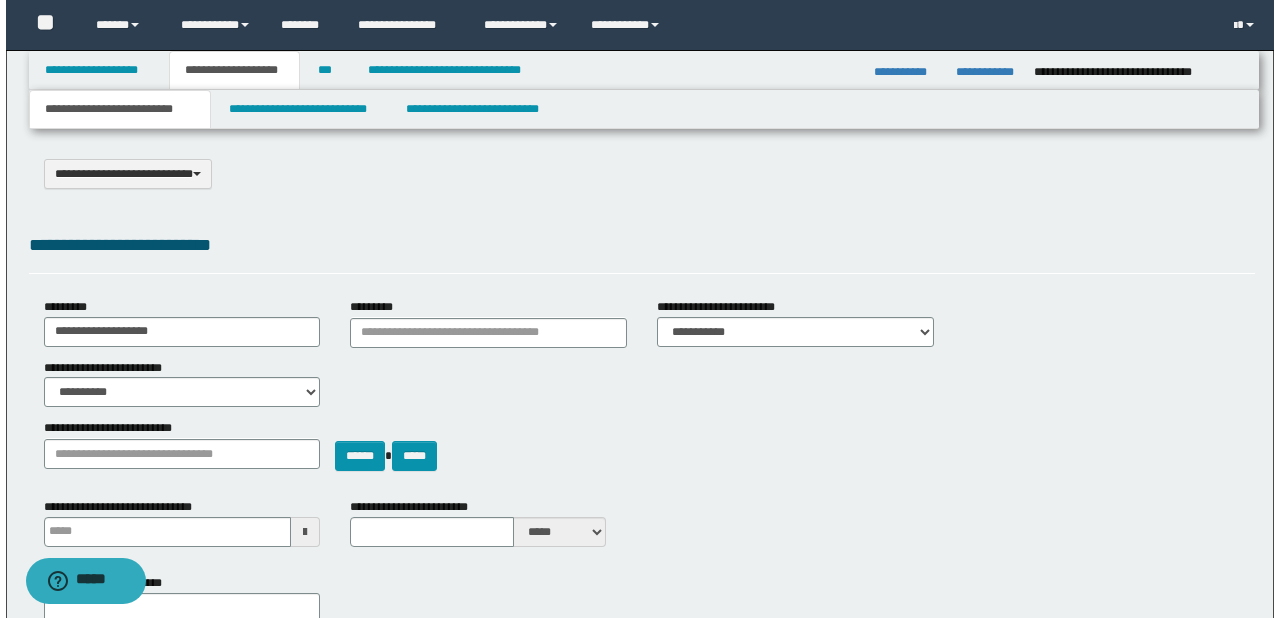 scroll, scrollTop: 0, scrollLeft: 0, axis: both 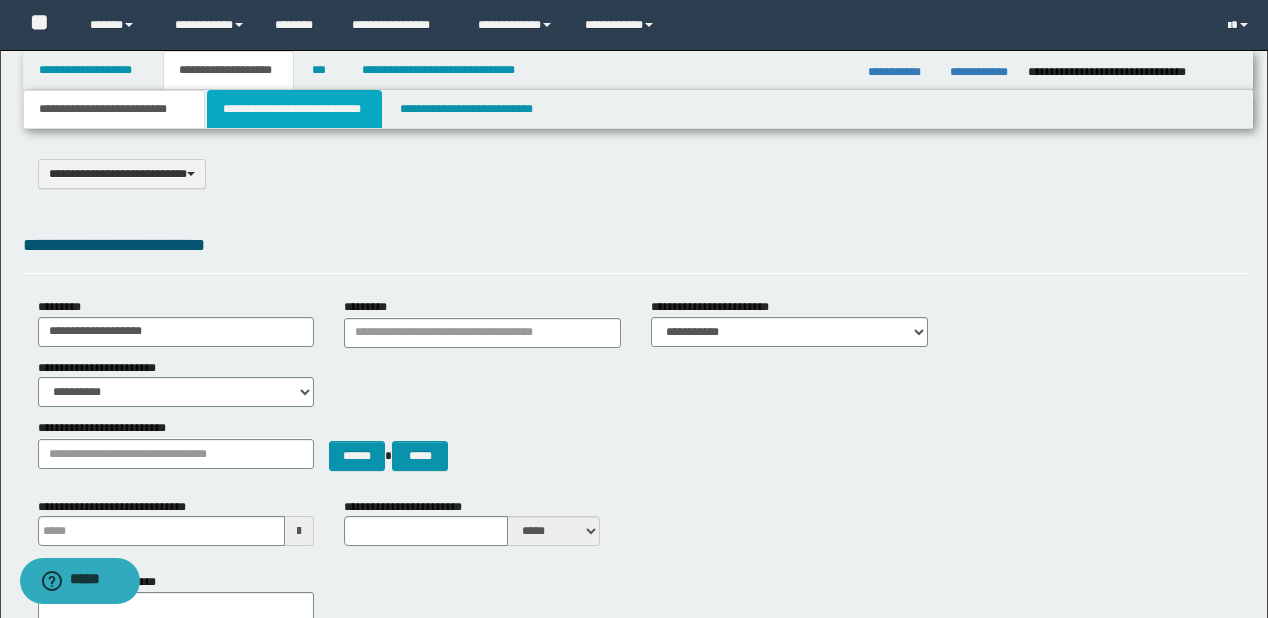 click on "**********" at bounding box center [294, 109] 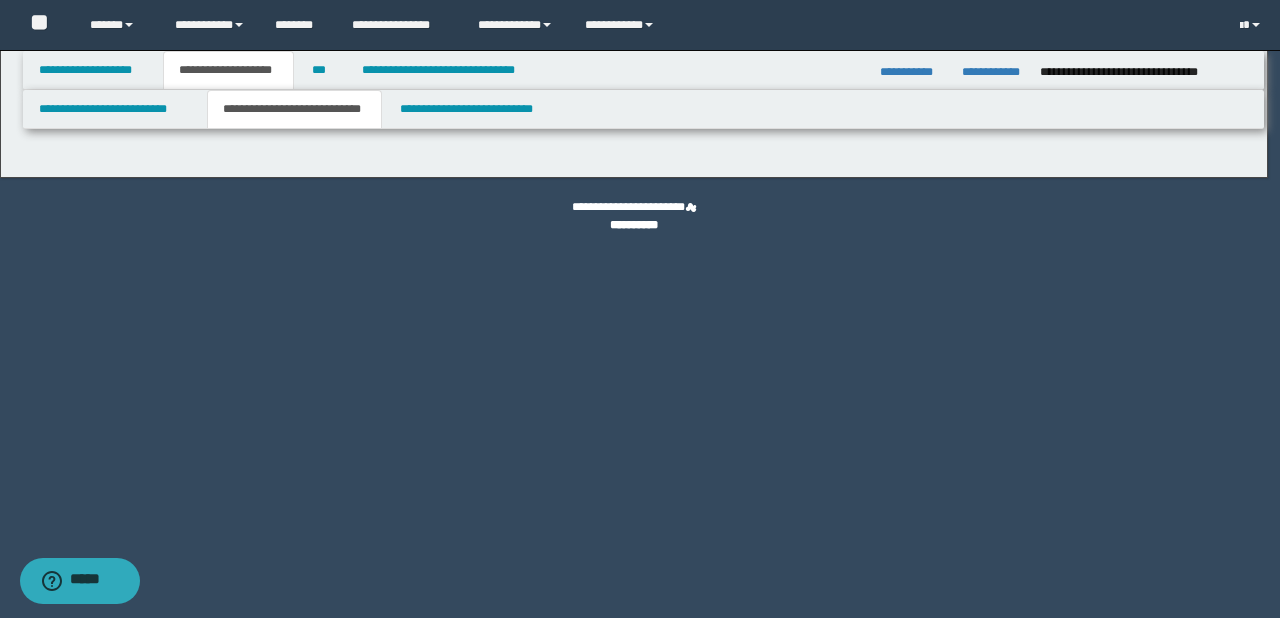 select on "*" 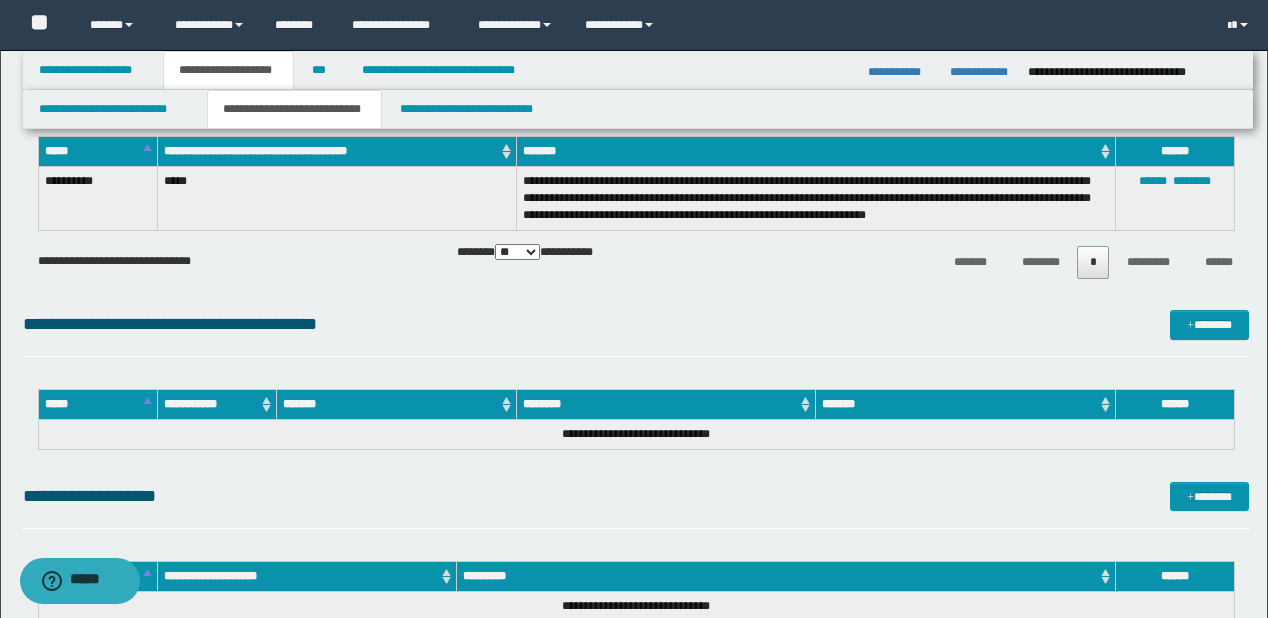 scroll, scrollTop: 6480, scrollLeft: 0, axis: vertical 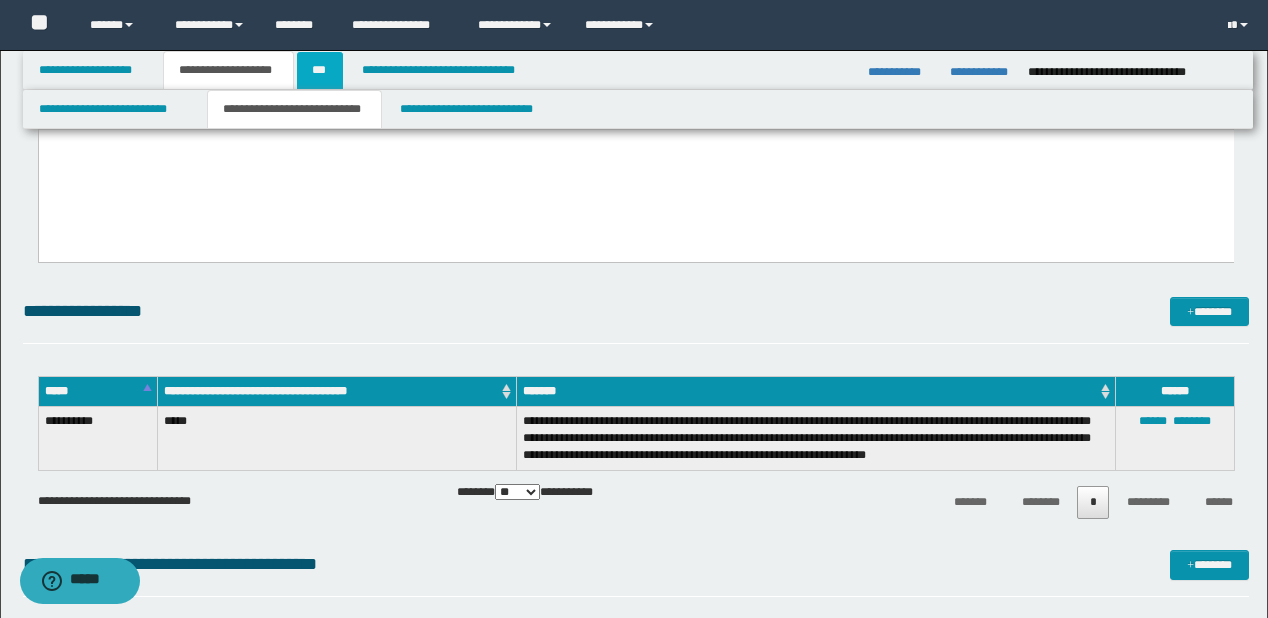 click on "***" at bounding box center (320, 70) 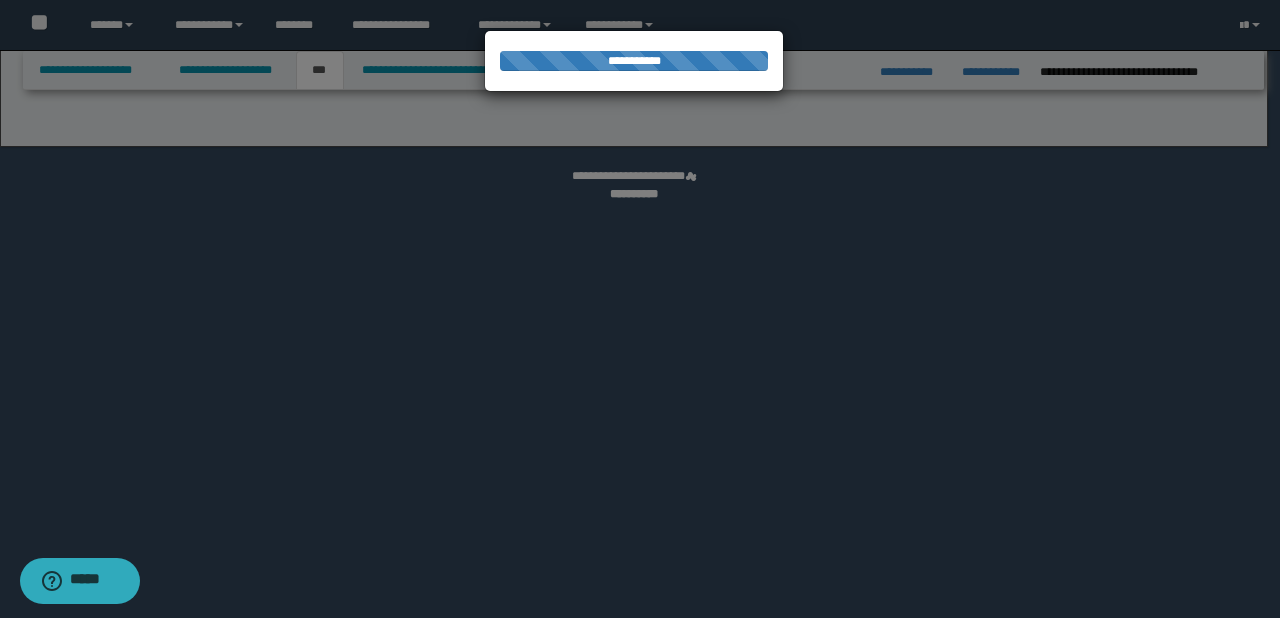 select on "**" 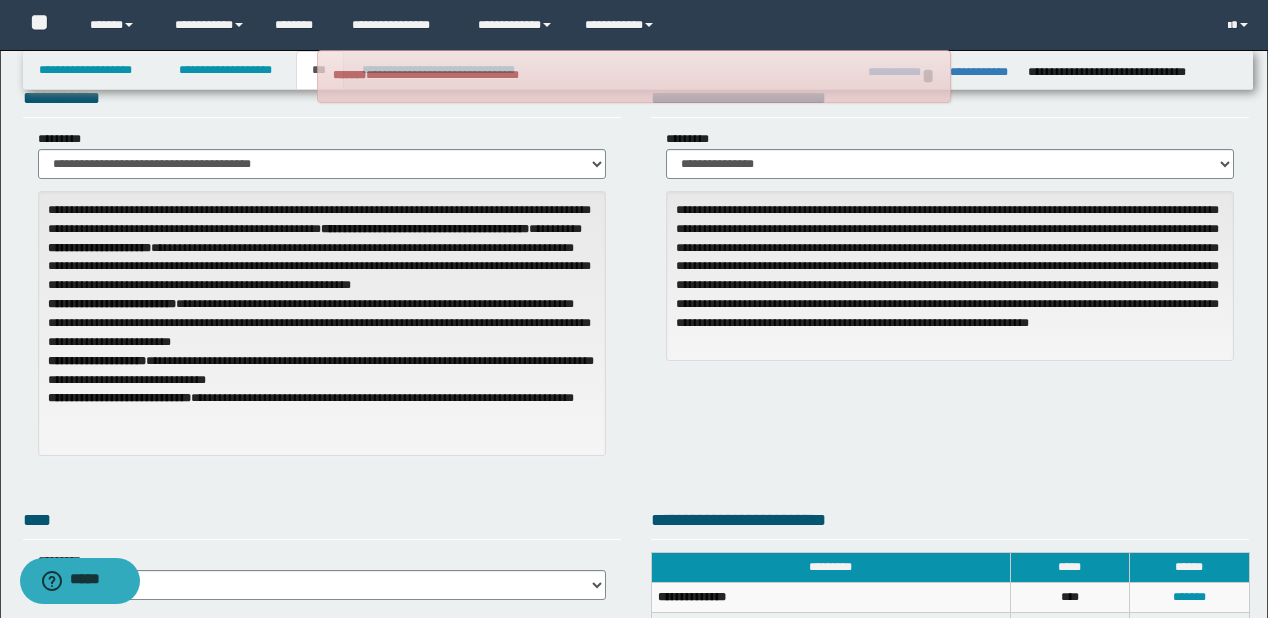 scroll, scrollTop: 0, scrollLeft: 0, axis: both 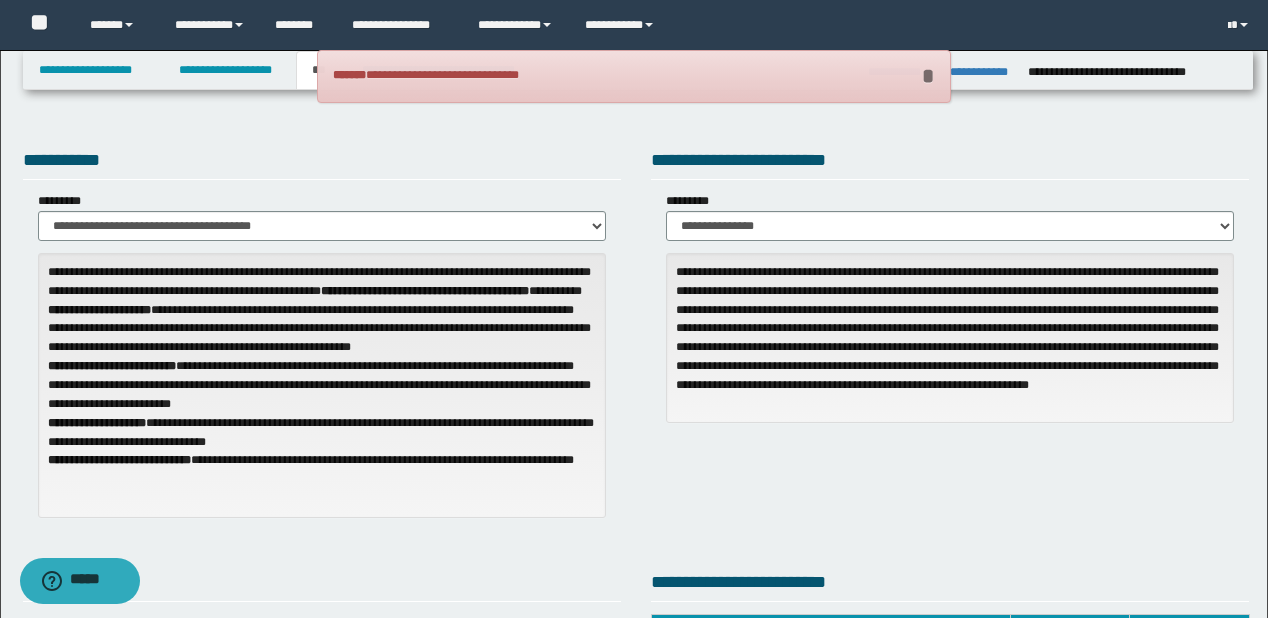 click on "*" at bounding box center [927, 76] 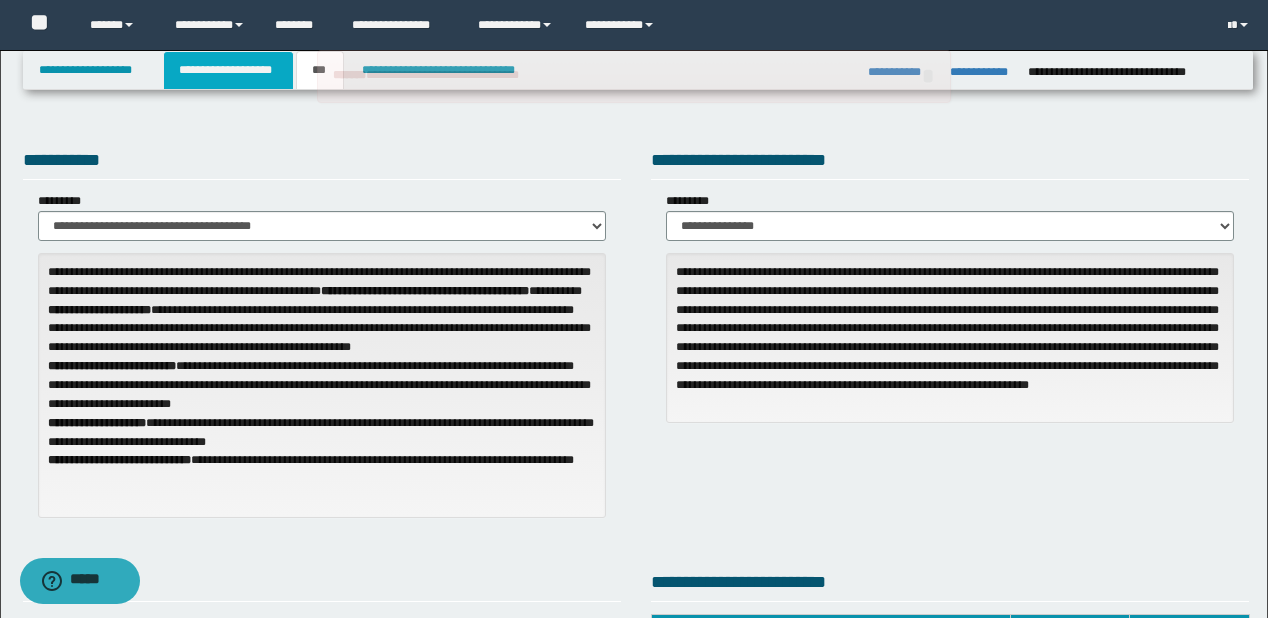click on "**********" at bounding box center [228, 70] 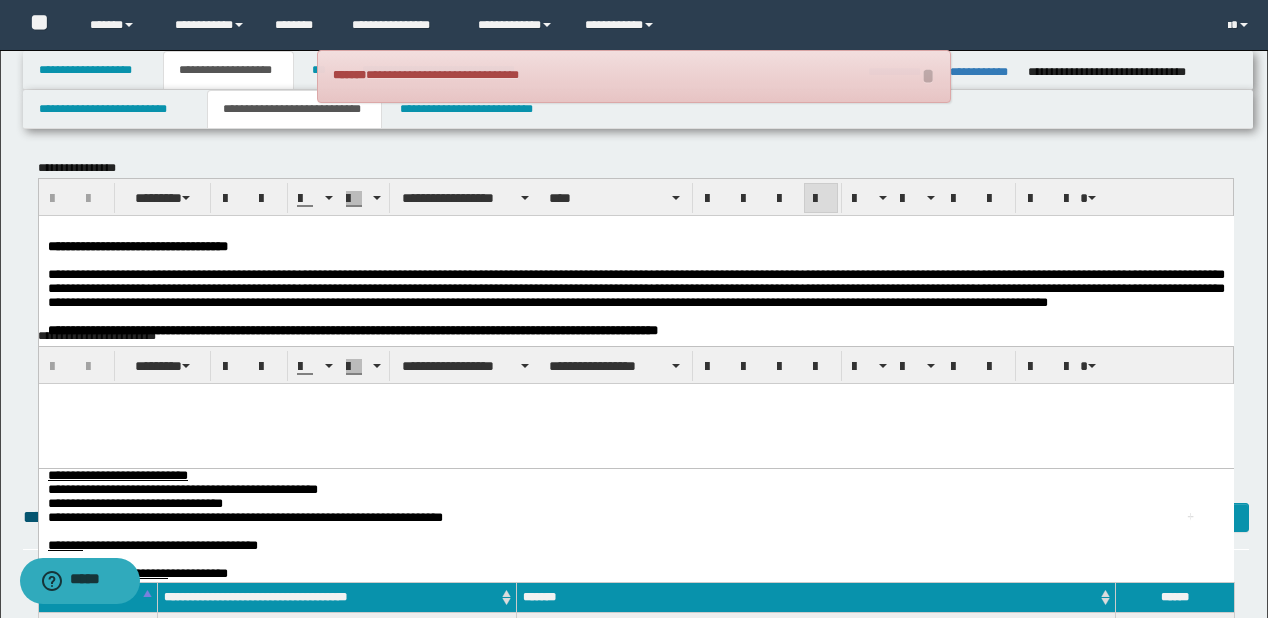 click on "**********" at bounding box center [635, 287] 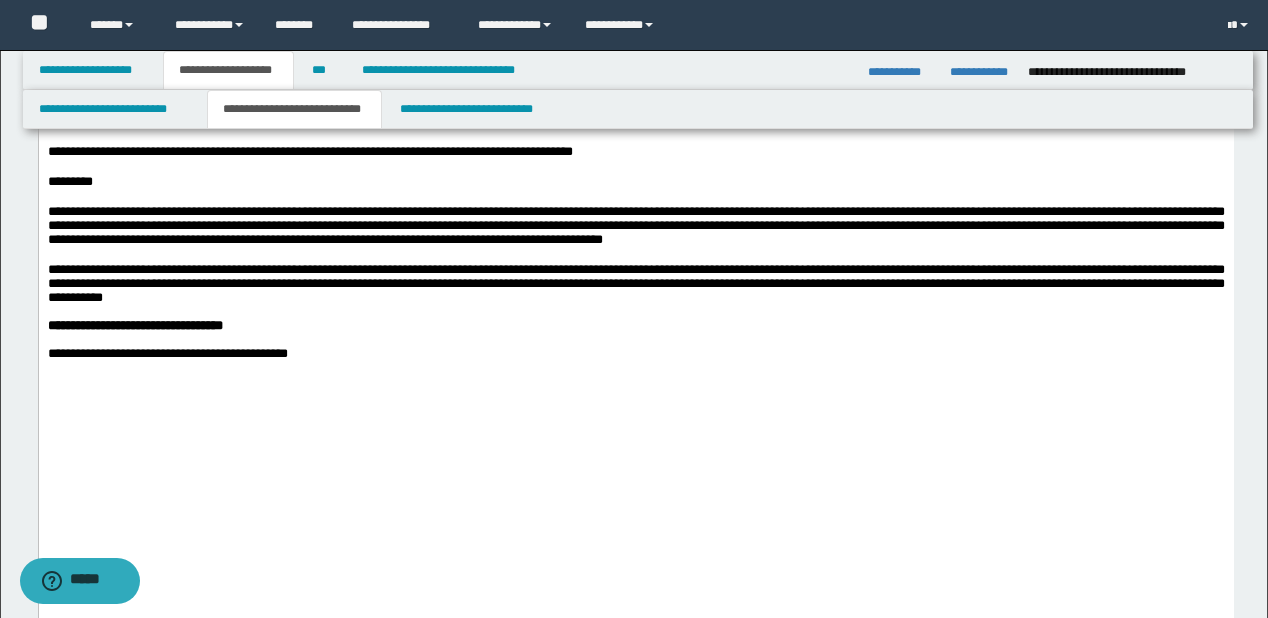 scroll, scrollTop: 5040, scrollLeft: 0, axis: vertical 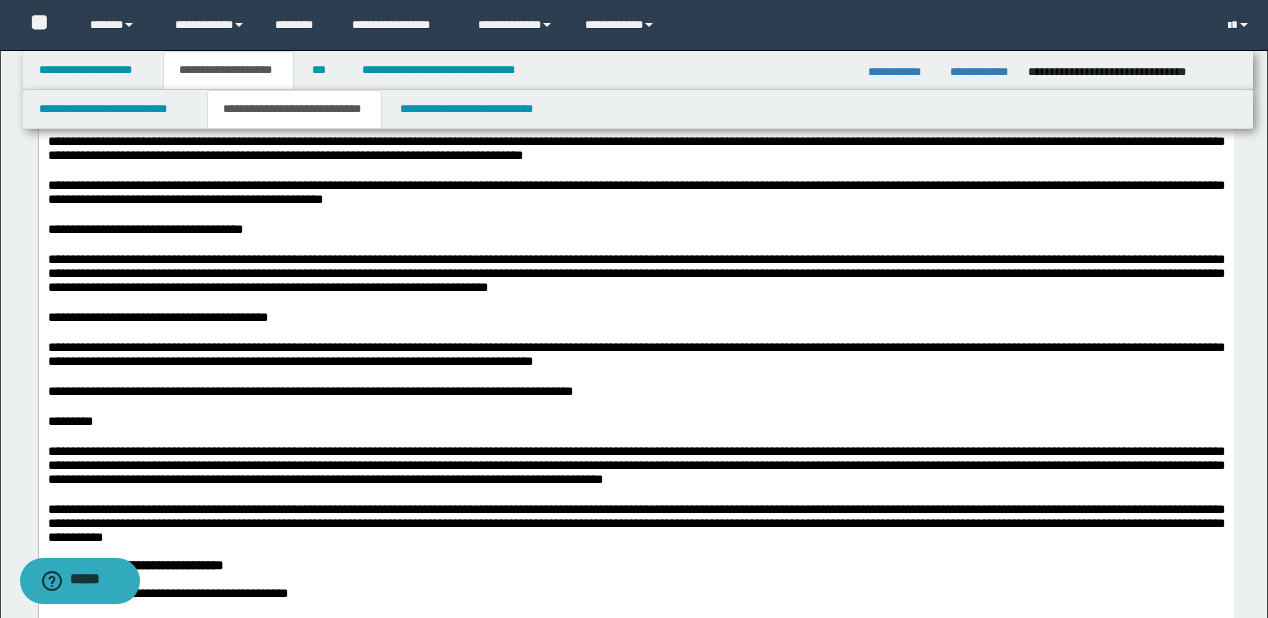 click on "**********" at bounding box center [635, -407] 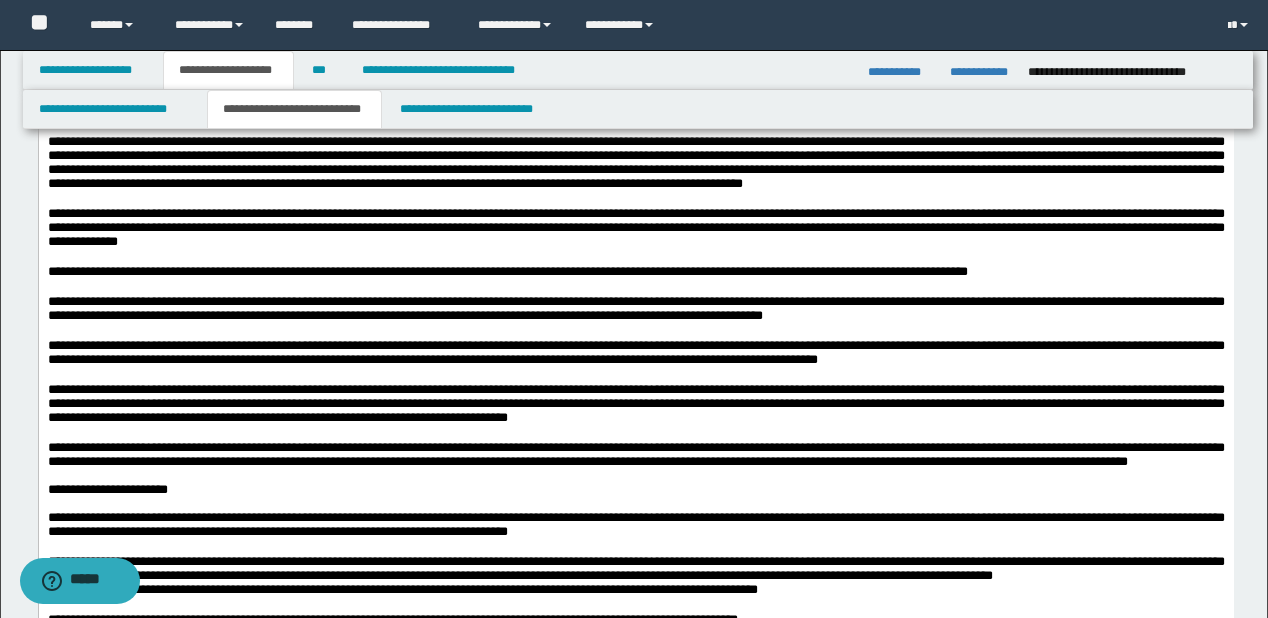 scroll, scrollTop: 2640, scrollLeft: 0, axis: vertical 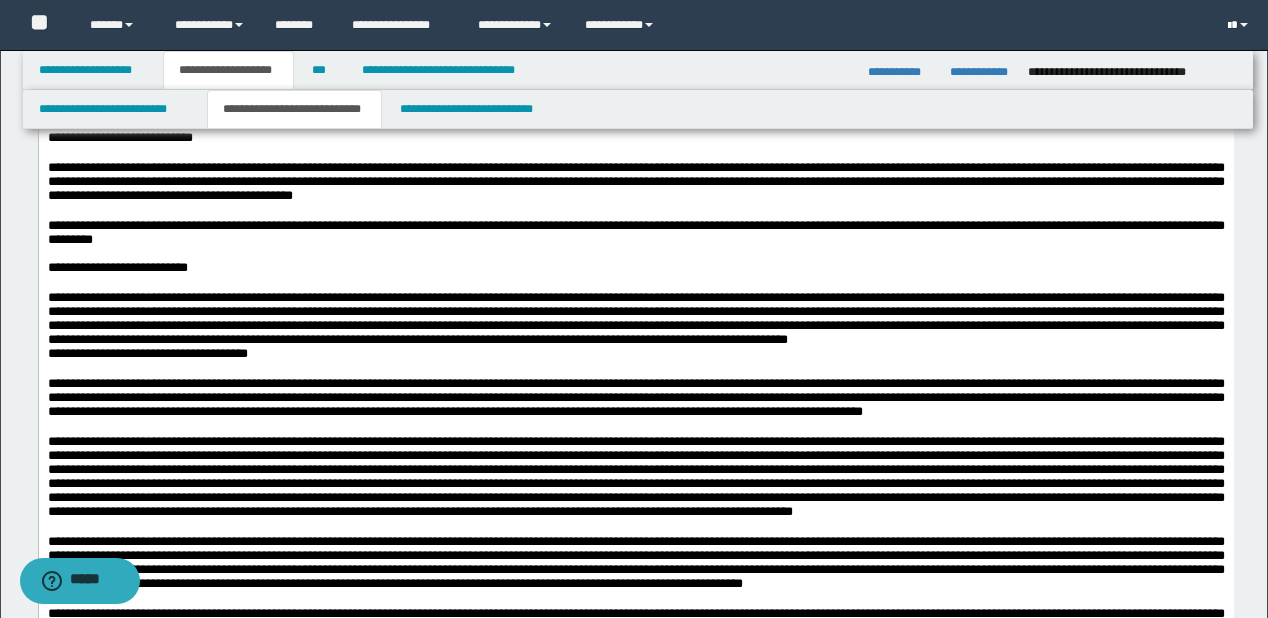 click at bounding box center [1229, 26] 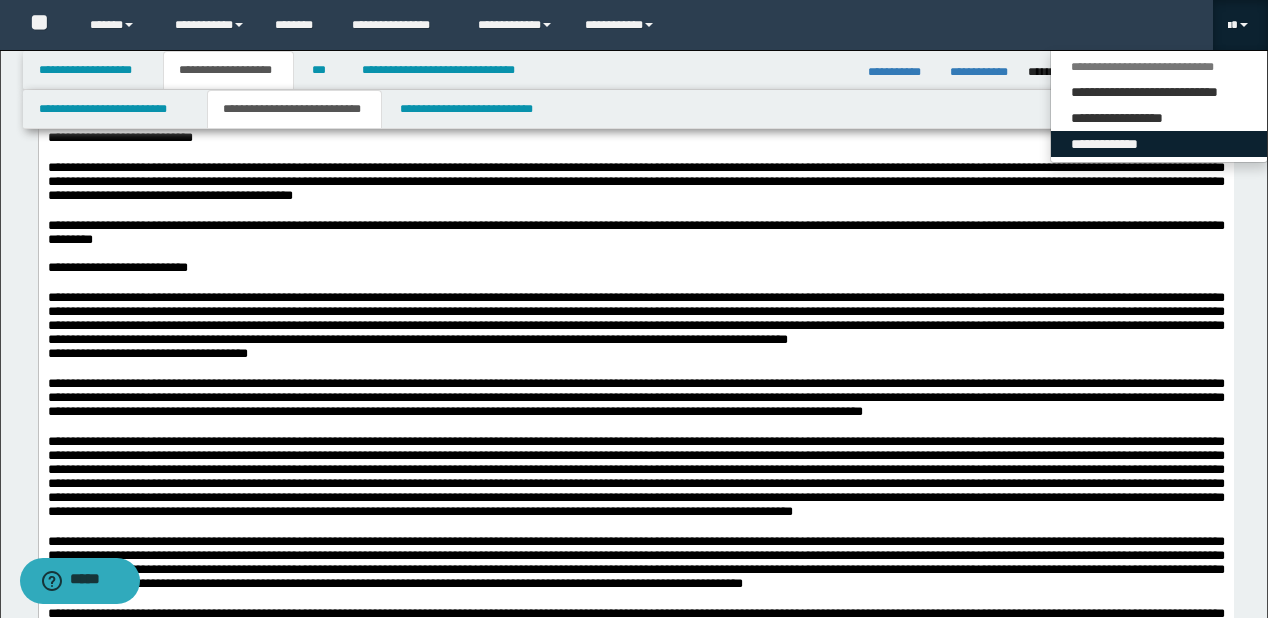 click on "**********" at bounding box center [1159, 144] 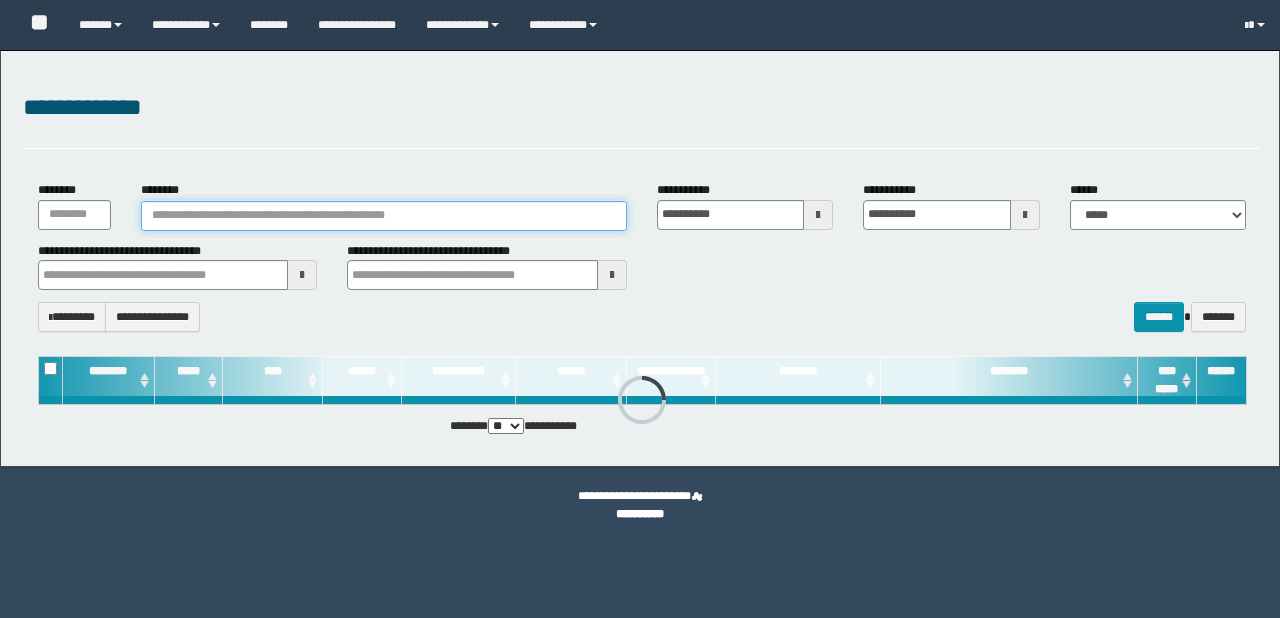click on "********" at bounding box center [384, 216] 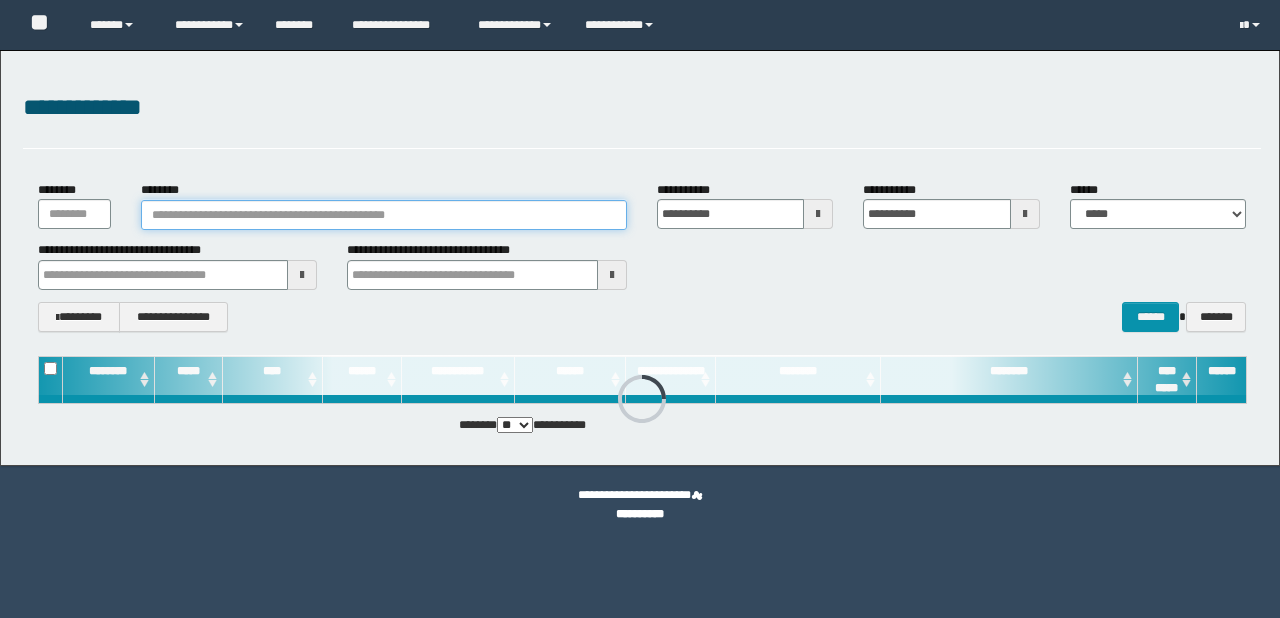scroll, scrollTop: 0, scrollLeft: 0, axis: both 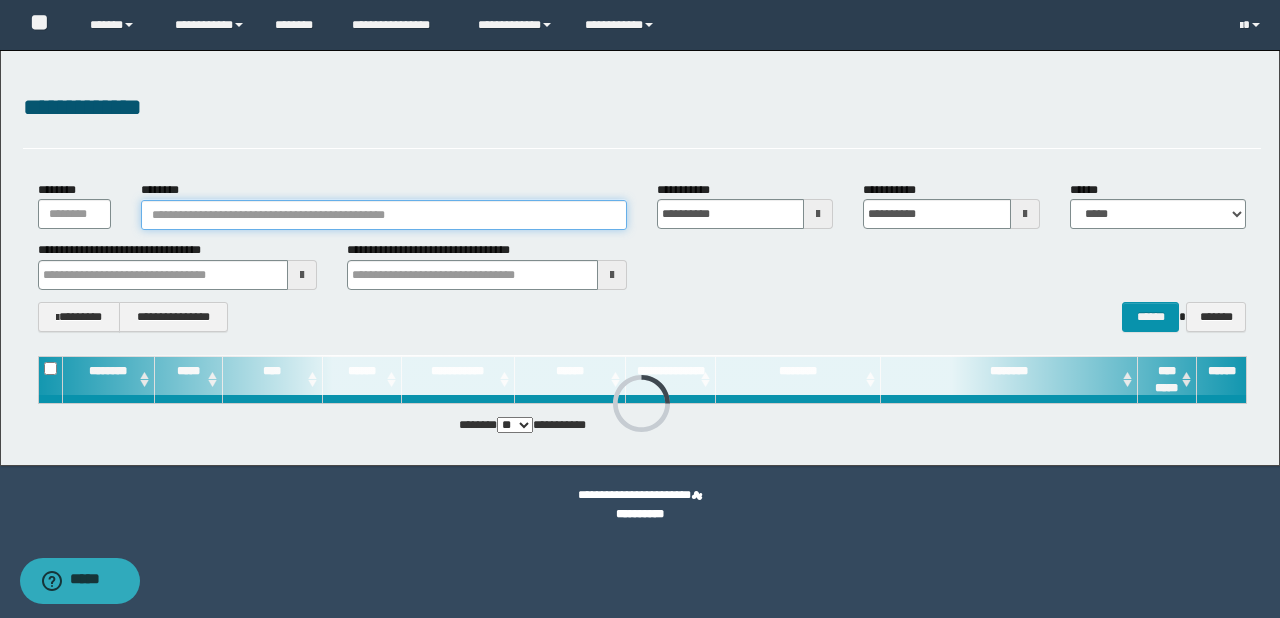 paste on "********" 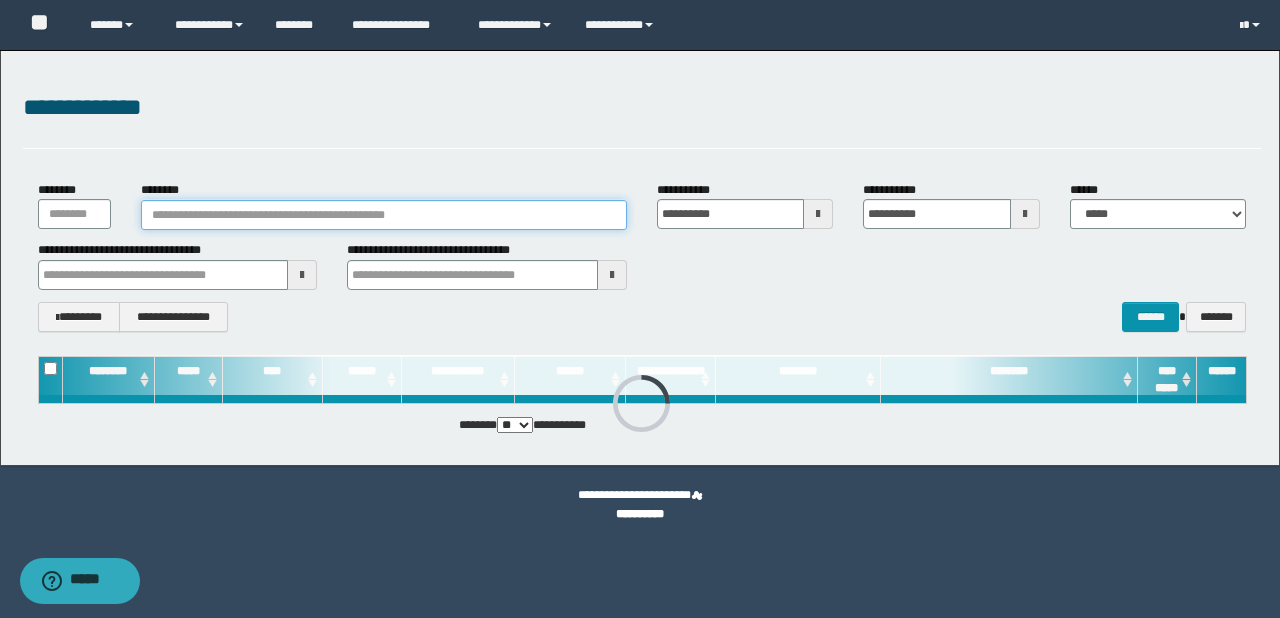 type on "********" 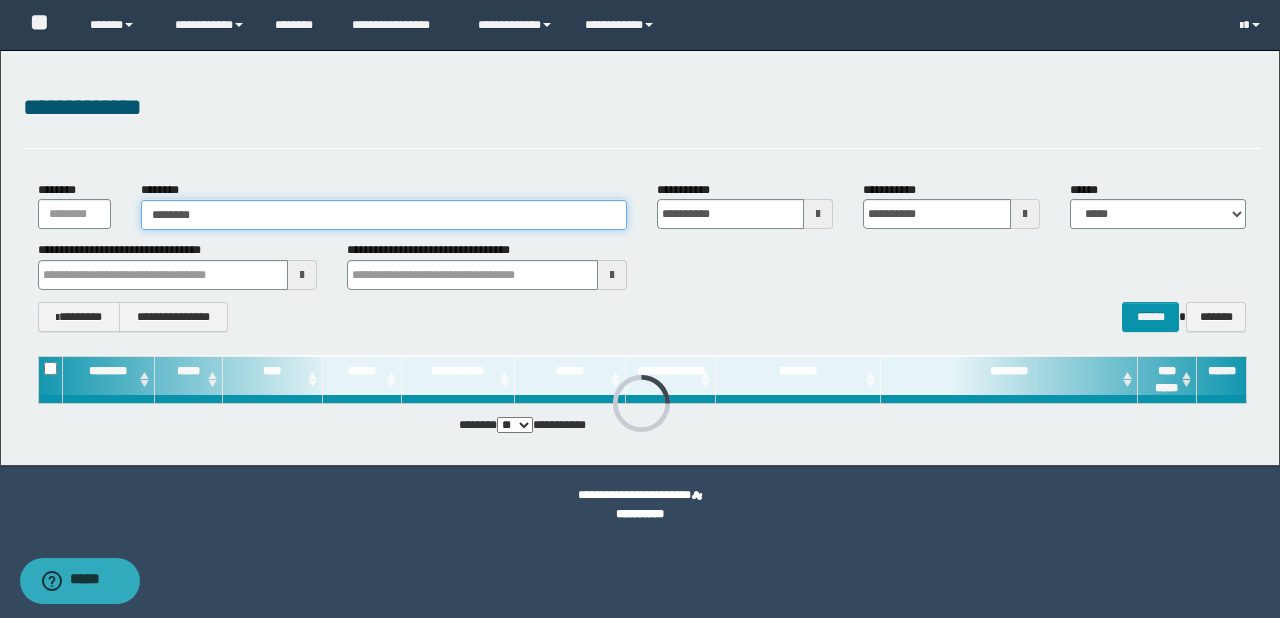 type on "********" 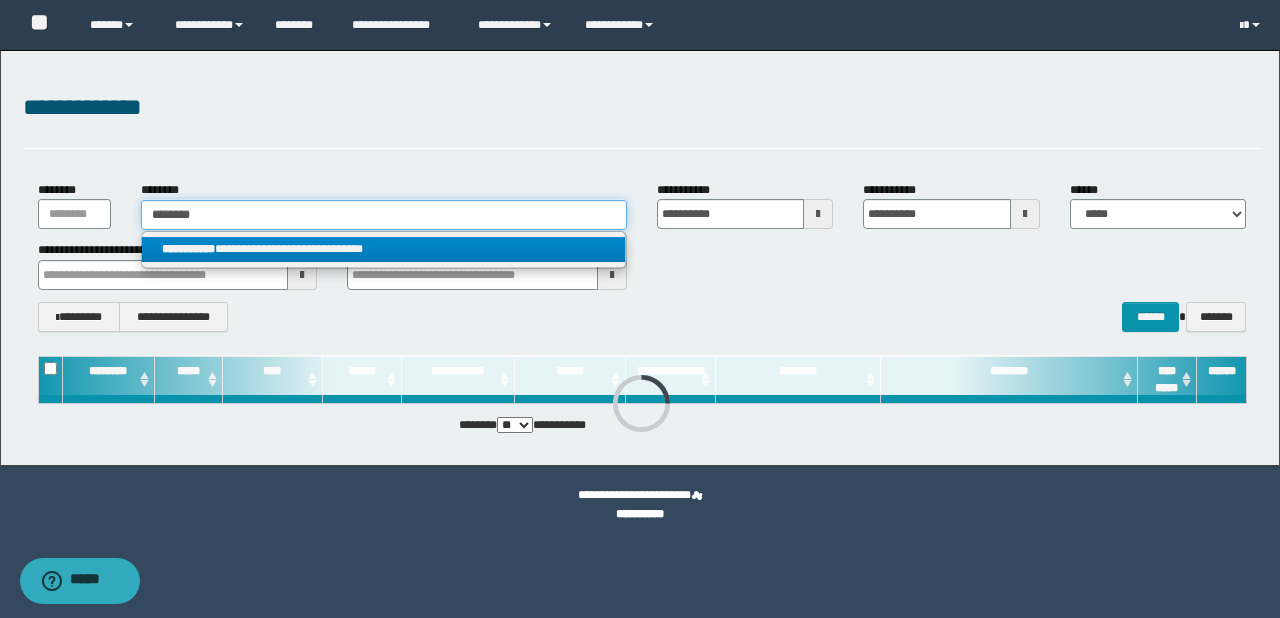 type on "********" 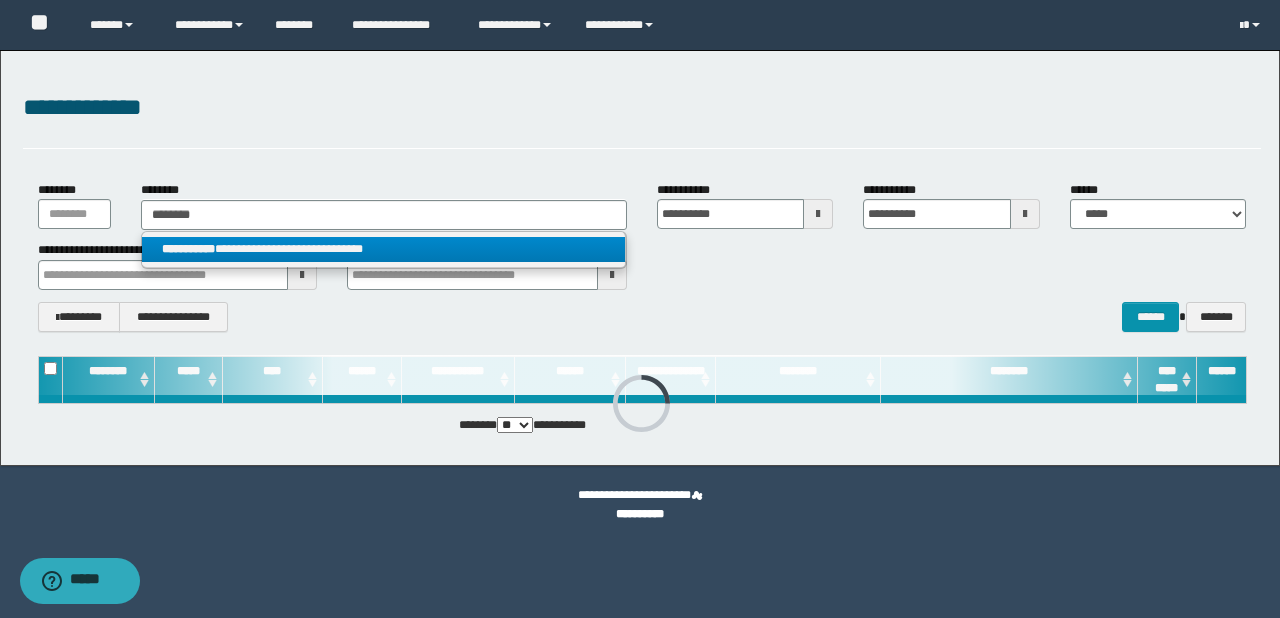 click on "**********" at bounding box center (384, 249) 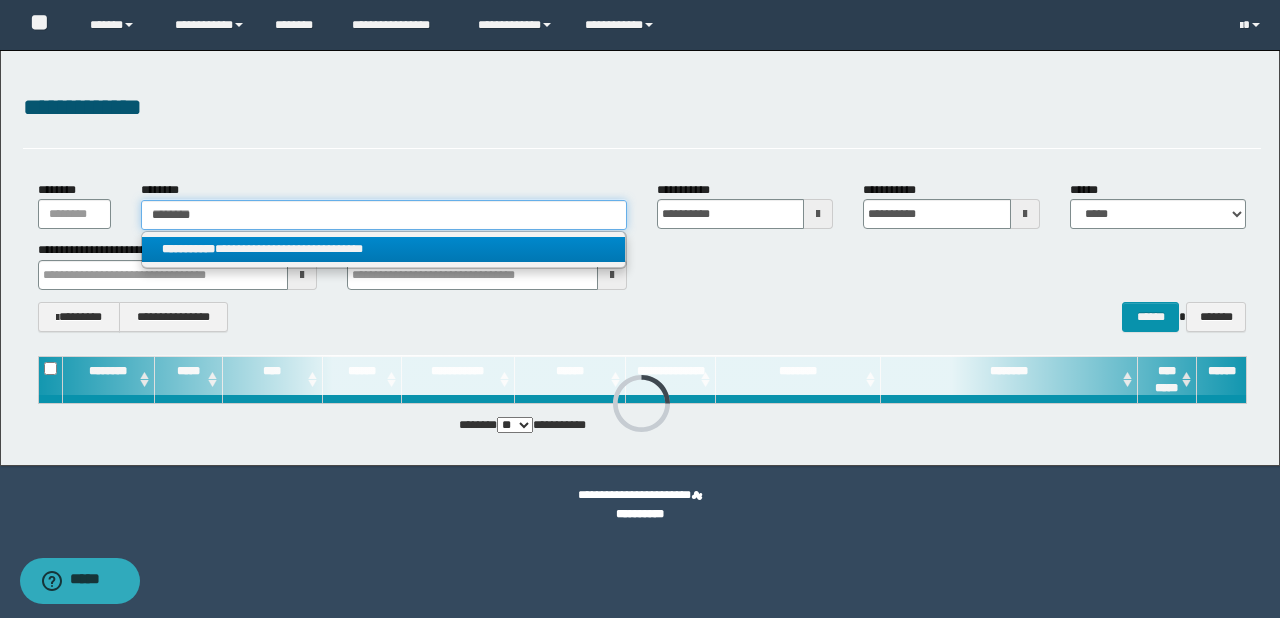 type 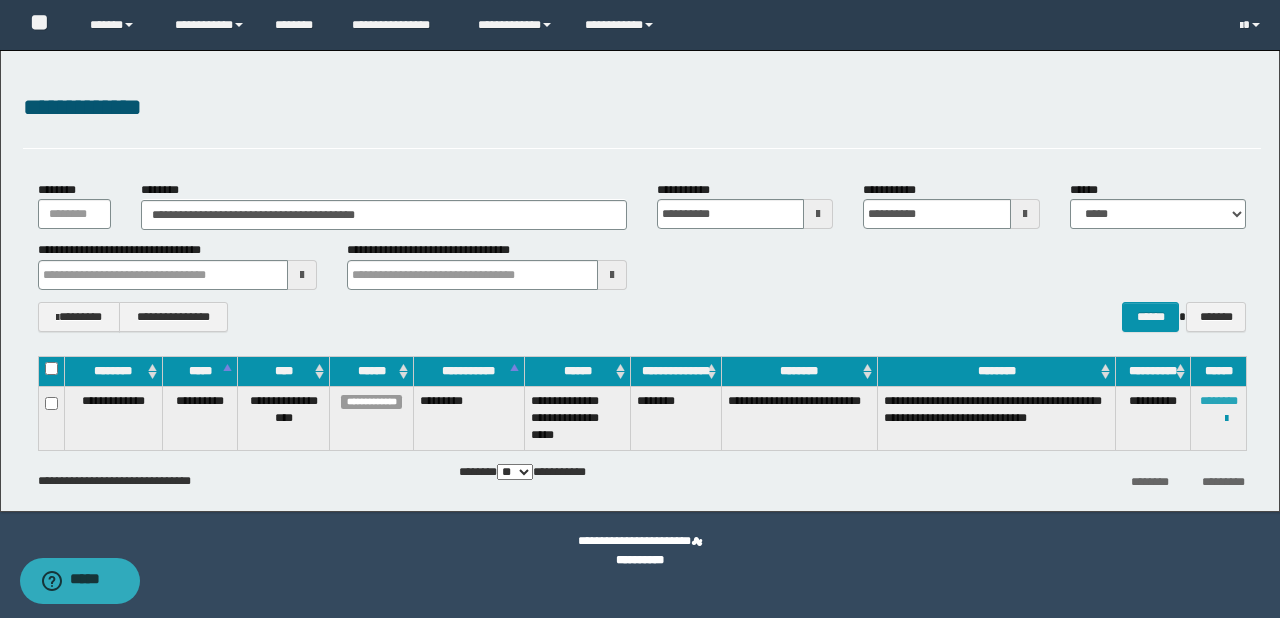 click on "********" at bounding box center [1219, 401] 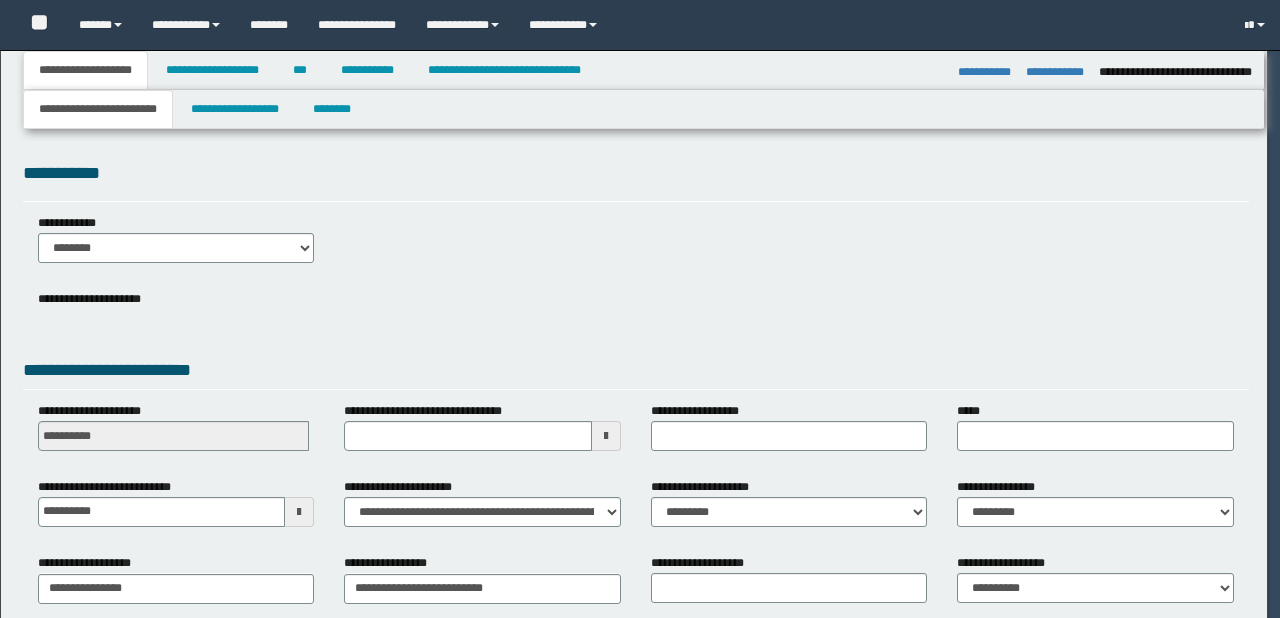 select on "*" 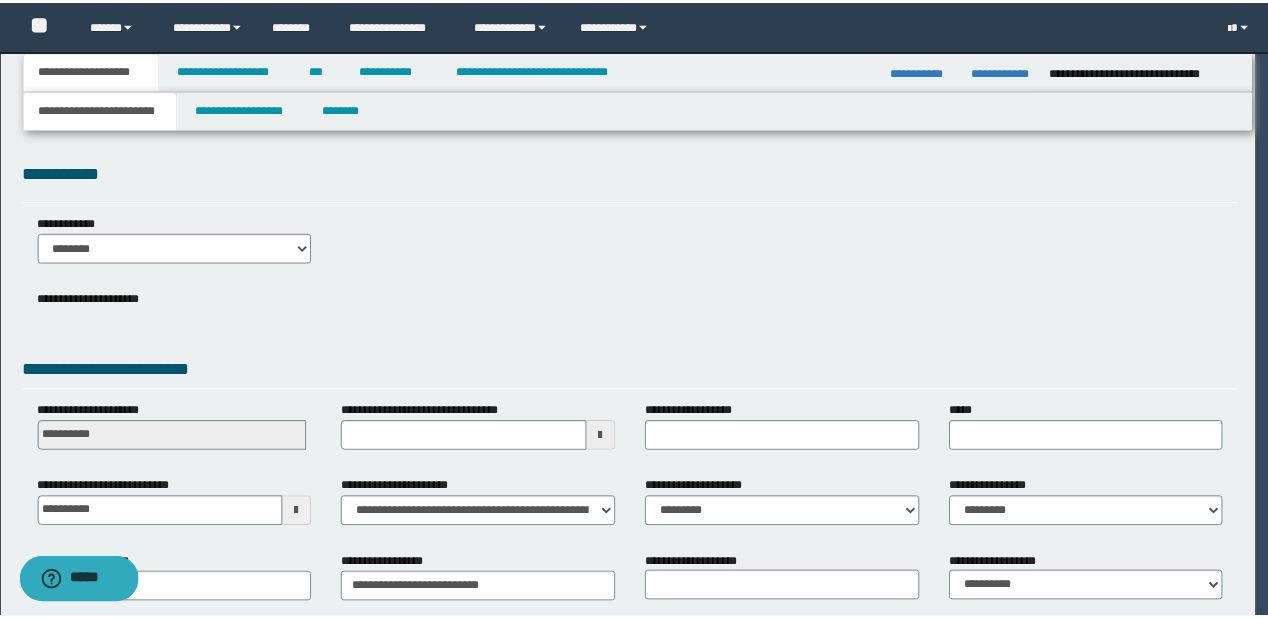 scroll, scrollTop: 0, scrollLeft: 0, axis: both 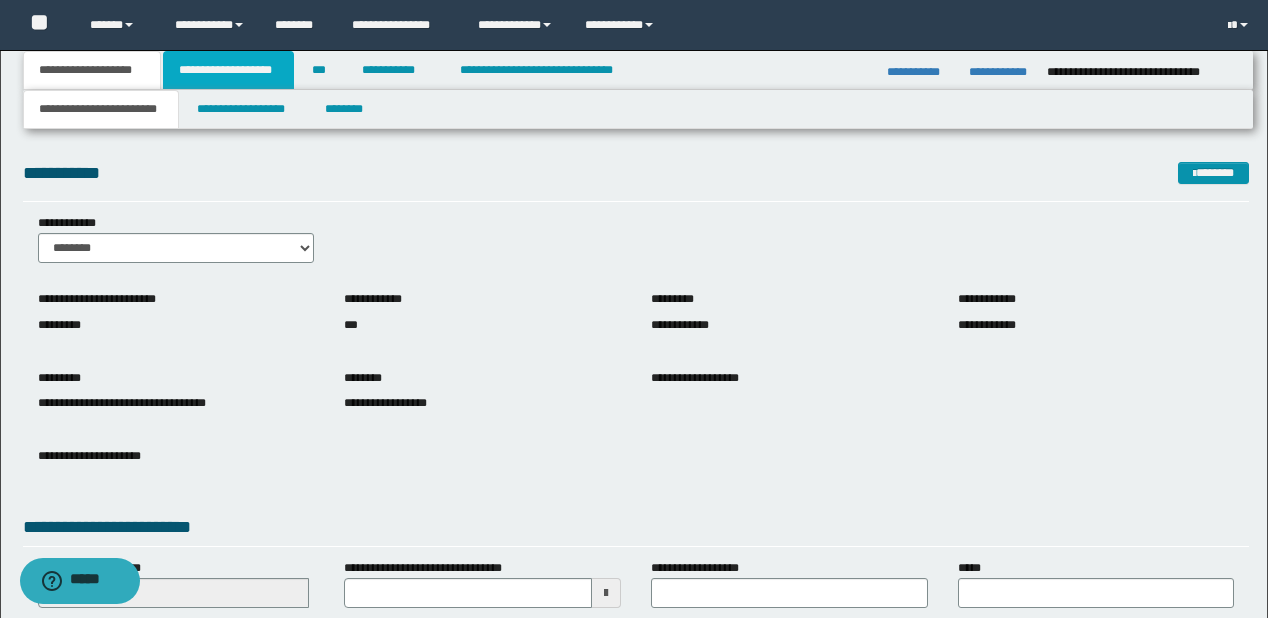 click on "**********" at bounding box center [228, 70] 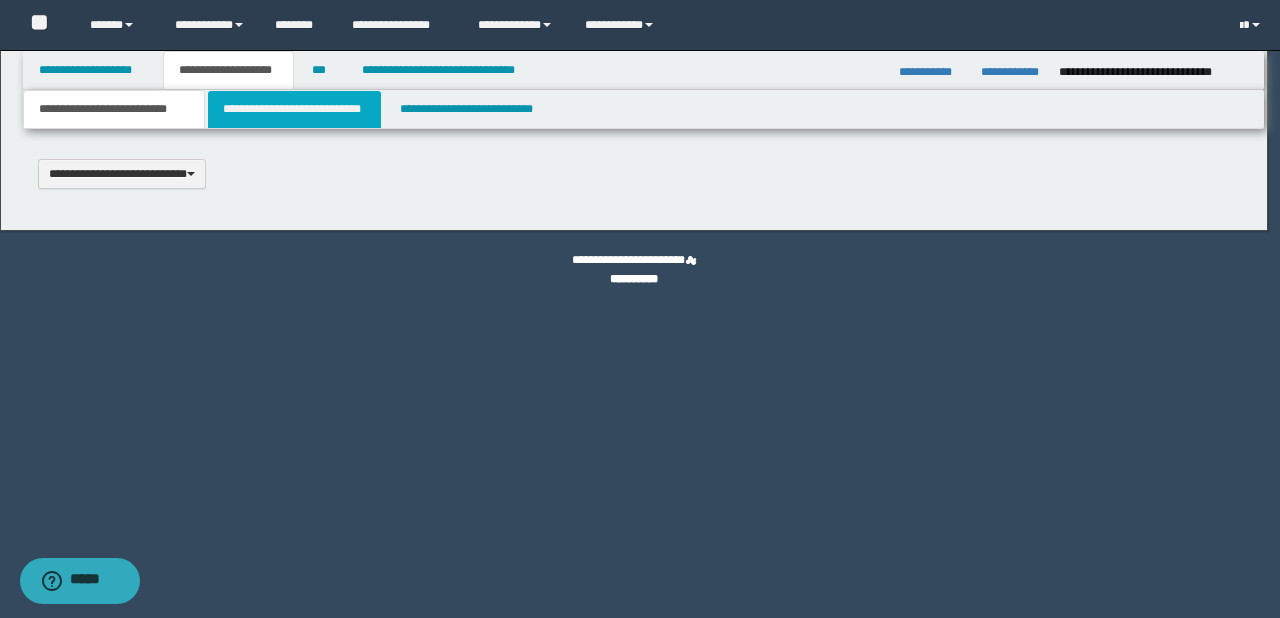 type 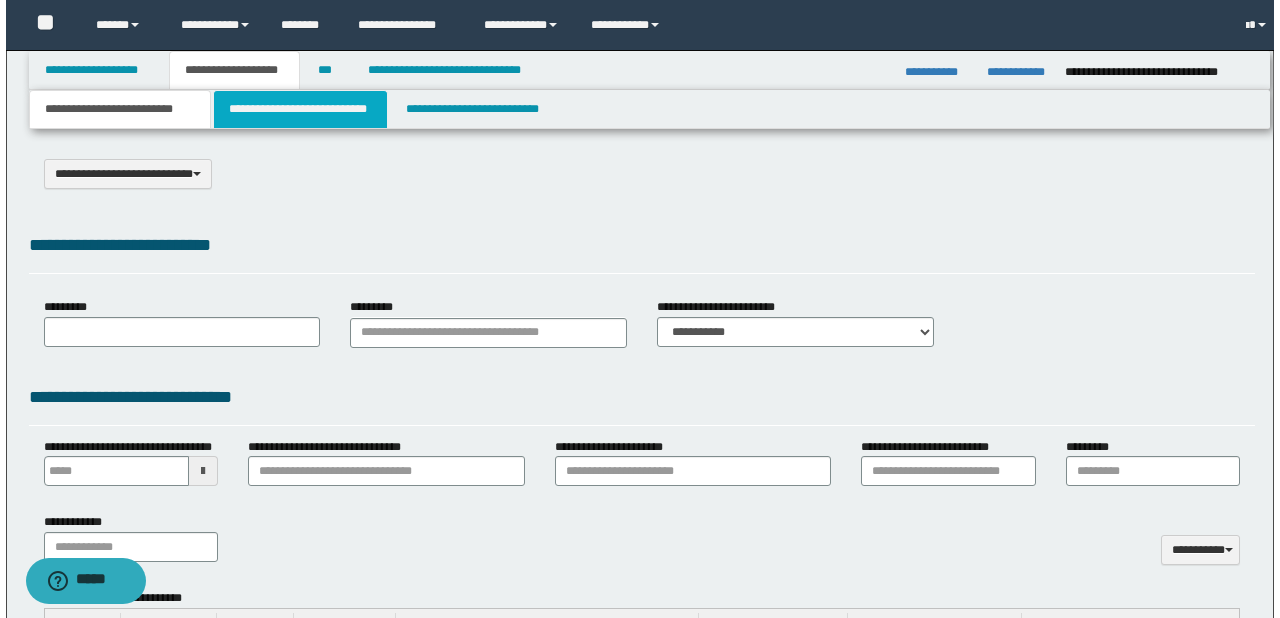 scroll, scrollTop: 0, scrollLeft: 0, axis: both 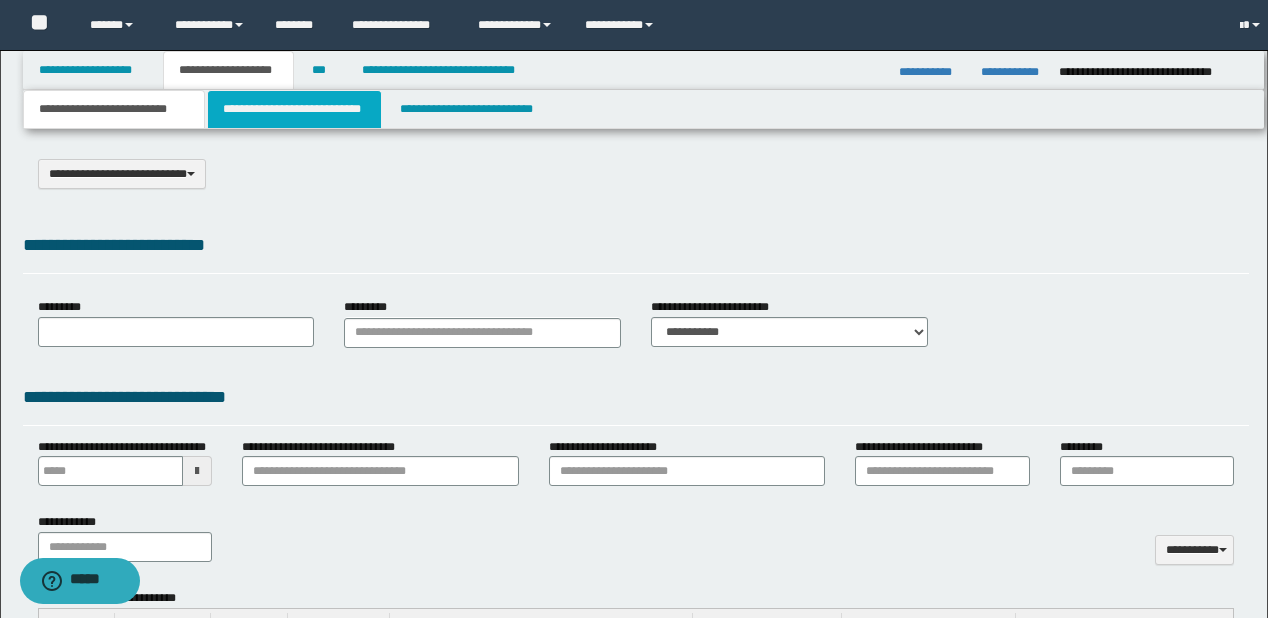 type on "**********" 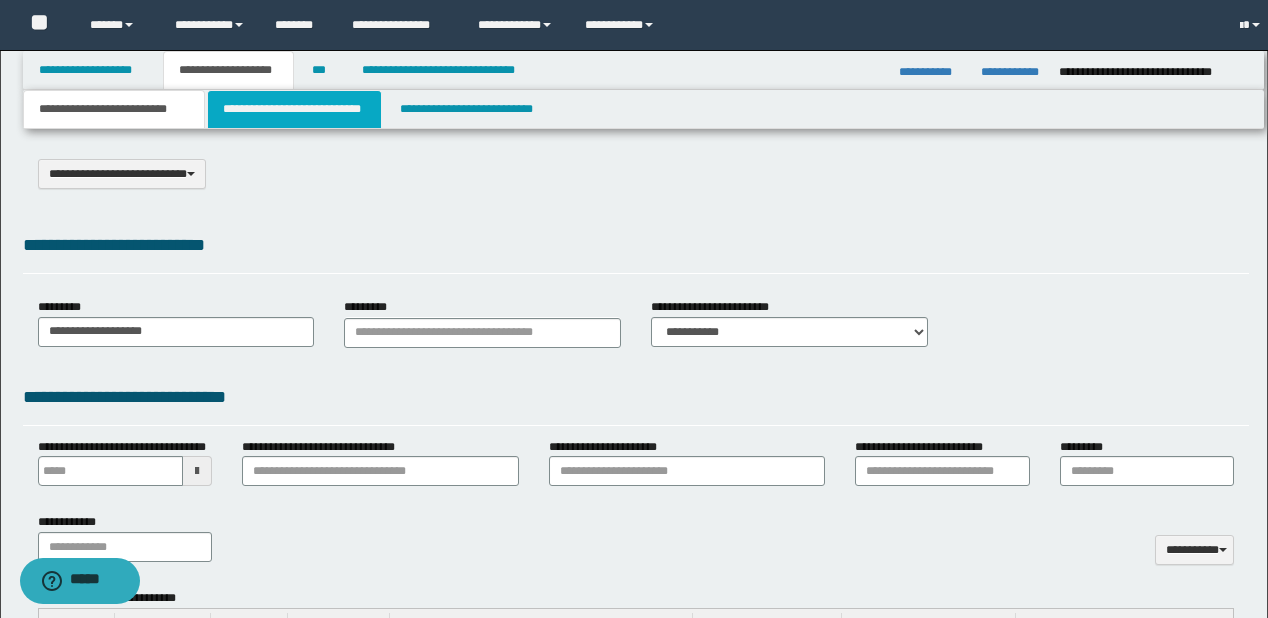 select on "*" 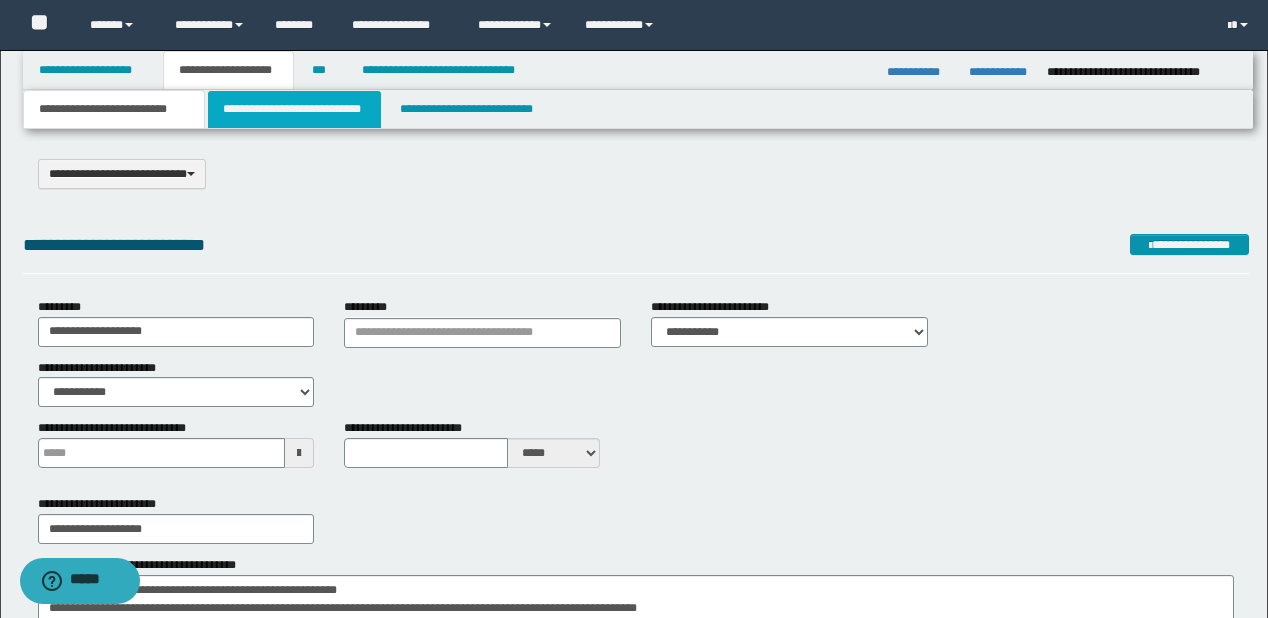 click on "**********" at bounding box center (294, 109) 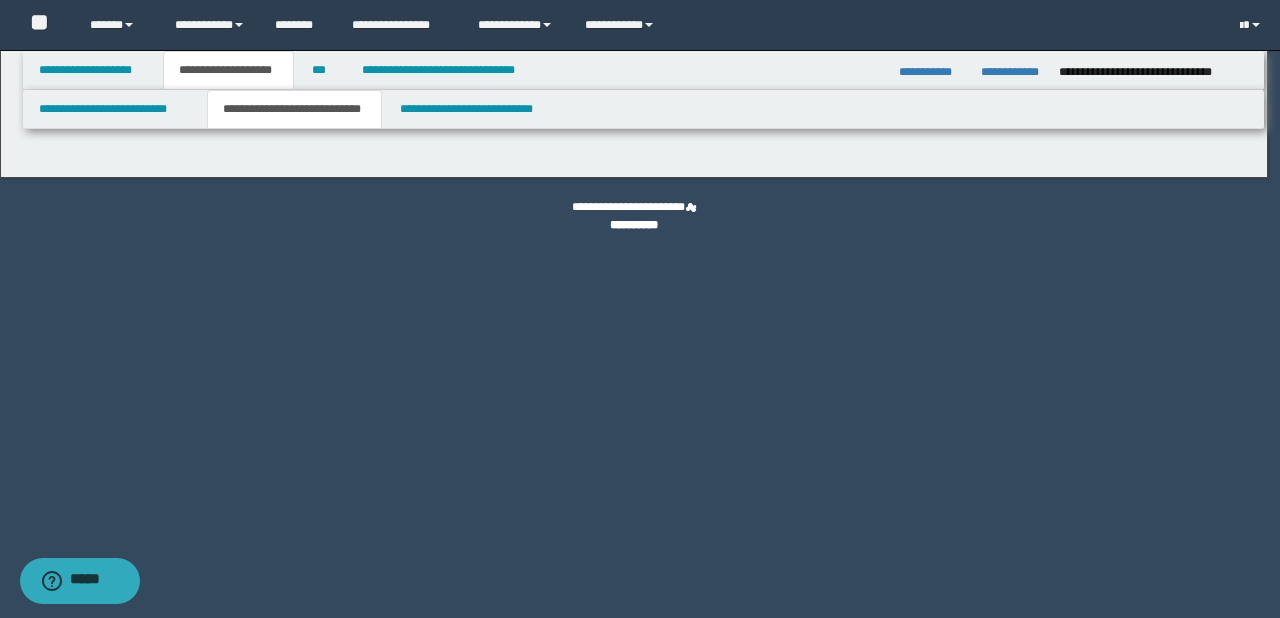 select on "*" 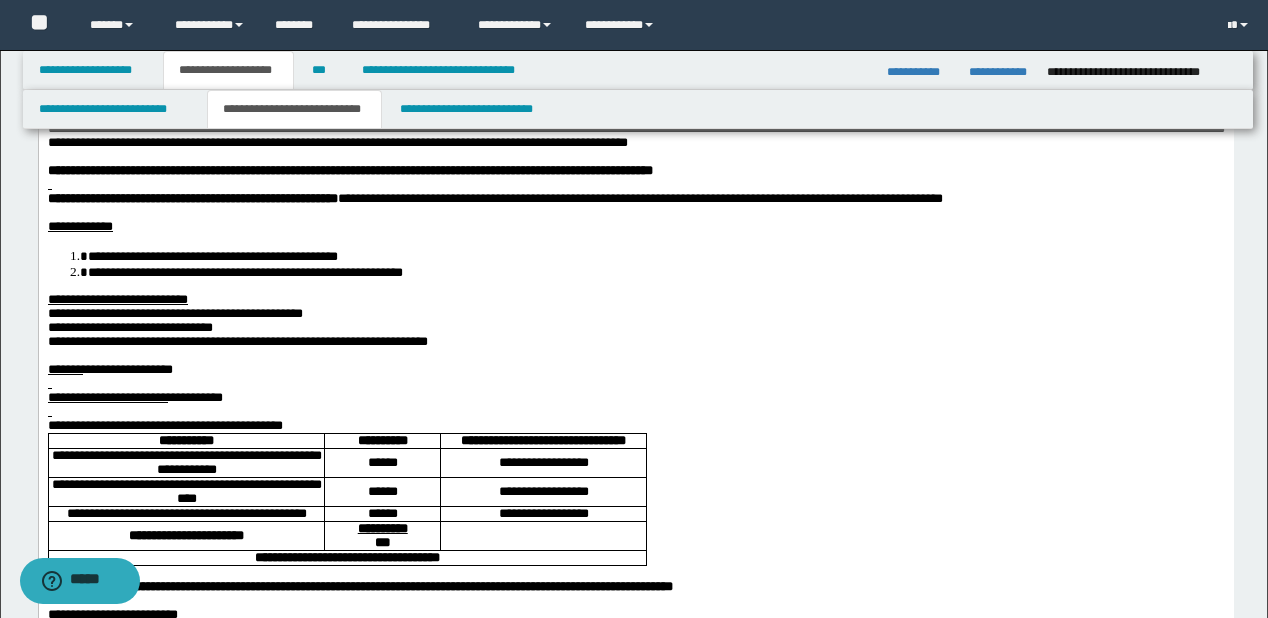 scroll, scrollTop: 0, scrollLeft: 0, axis: both 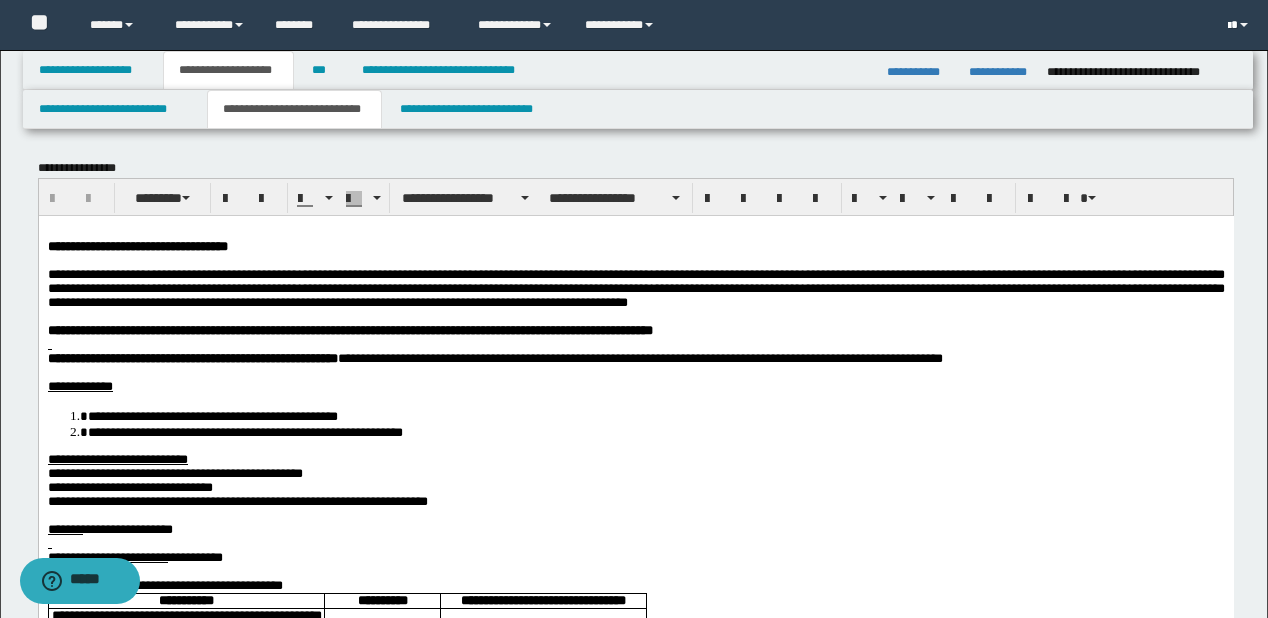 click at bounding box center (1229, 26) 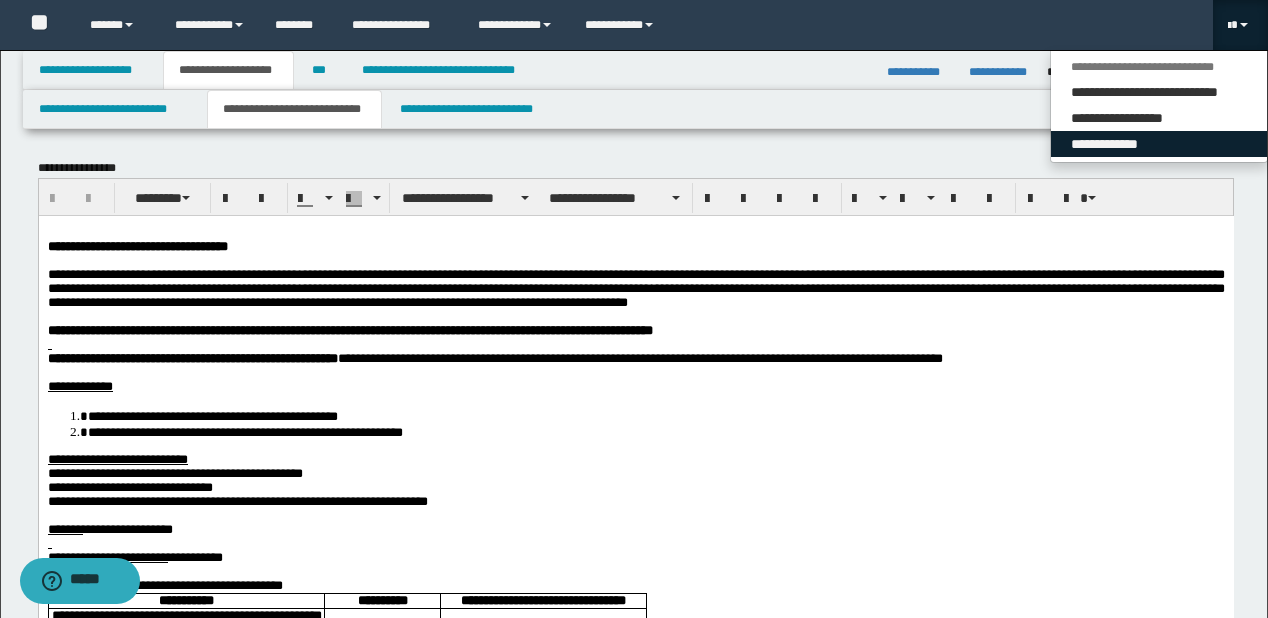 click on "**********" at bounding box center [1159, 144] 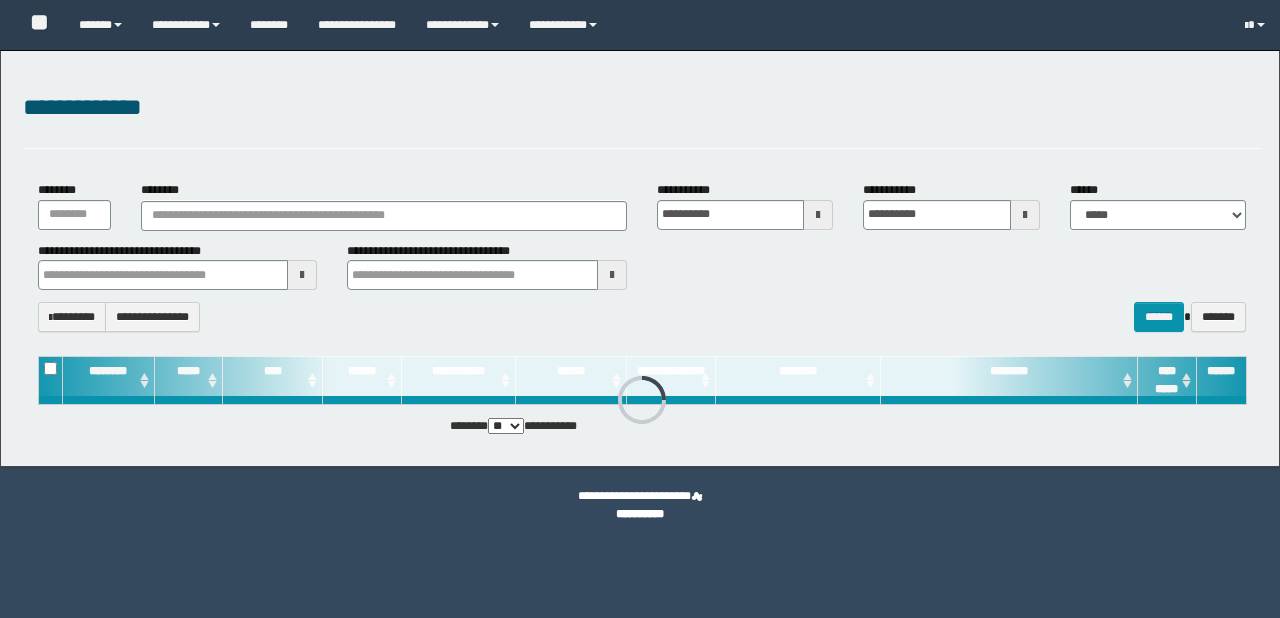 scroll, scrollTop: 0, scrollLeft: 0, axis: both 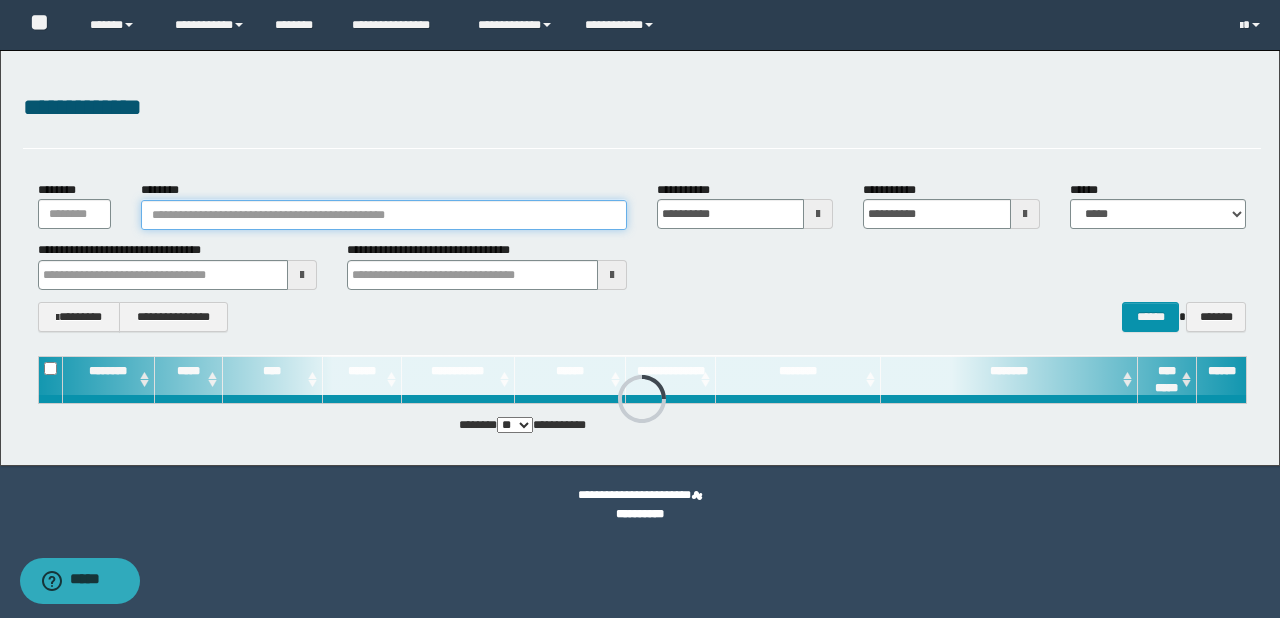 click on "********" at bounding box center [384, 215] 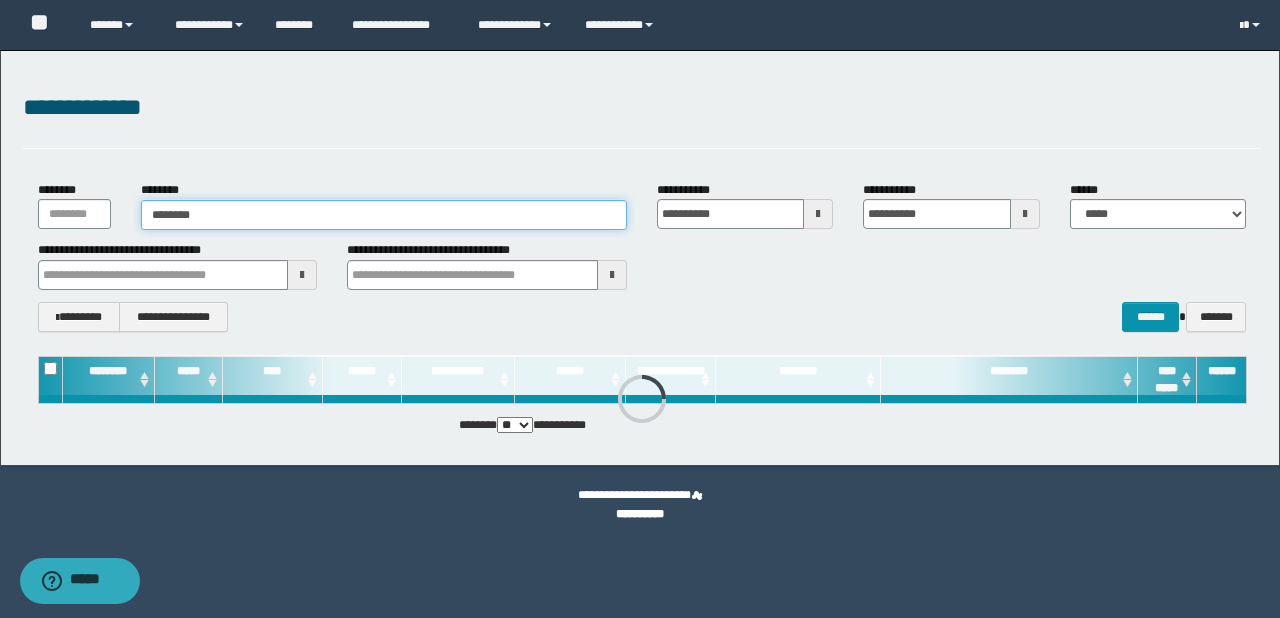type on "********" 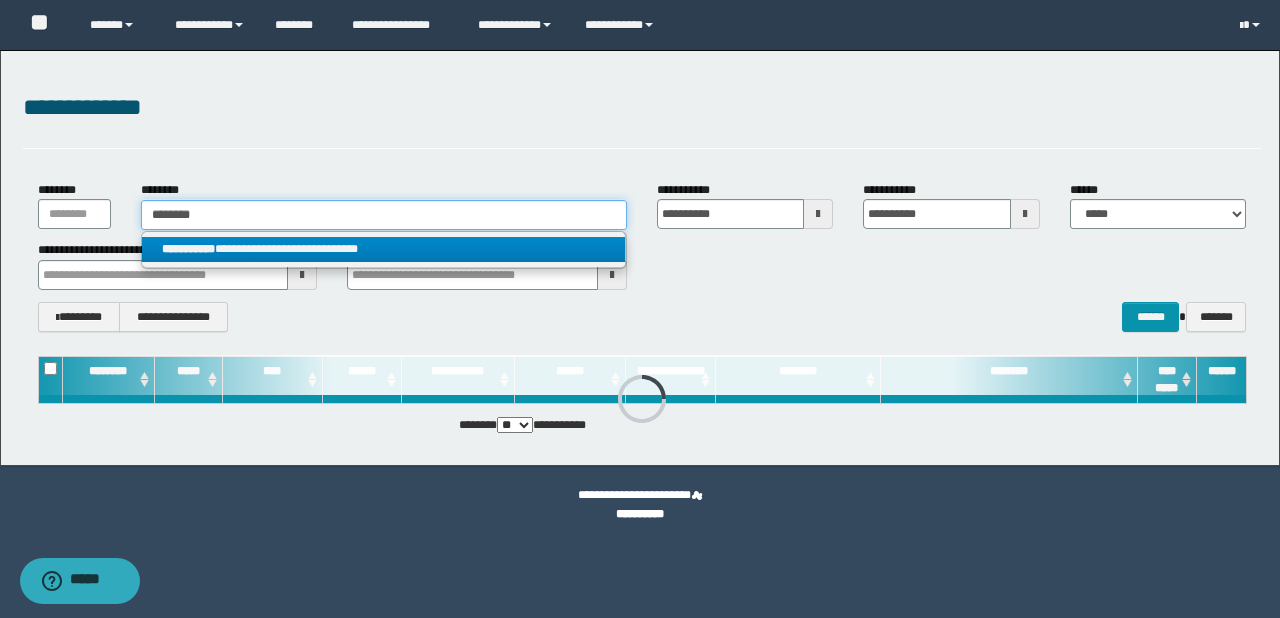 type on "********" 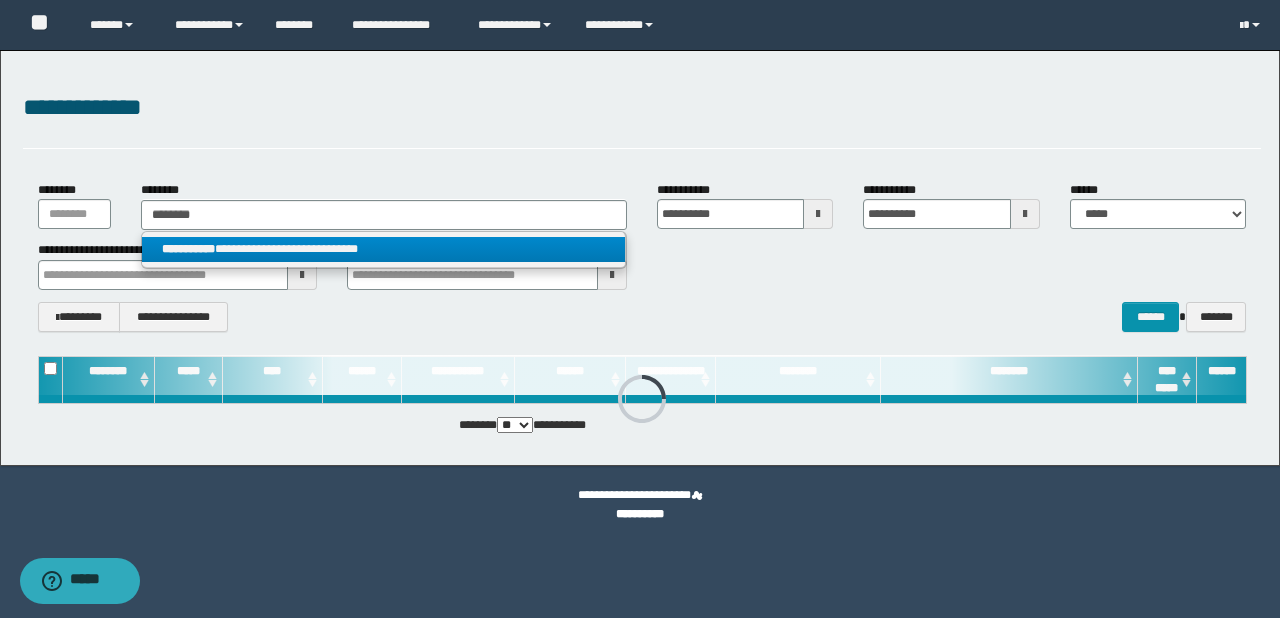 click on "**********" at bounding box center (384, 249) 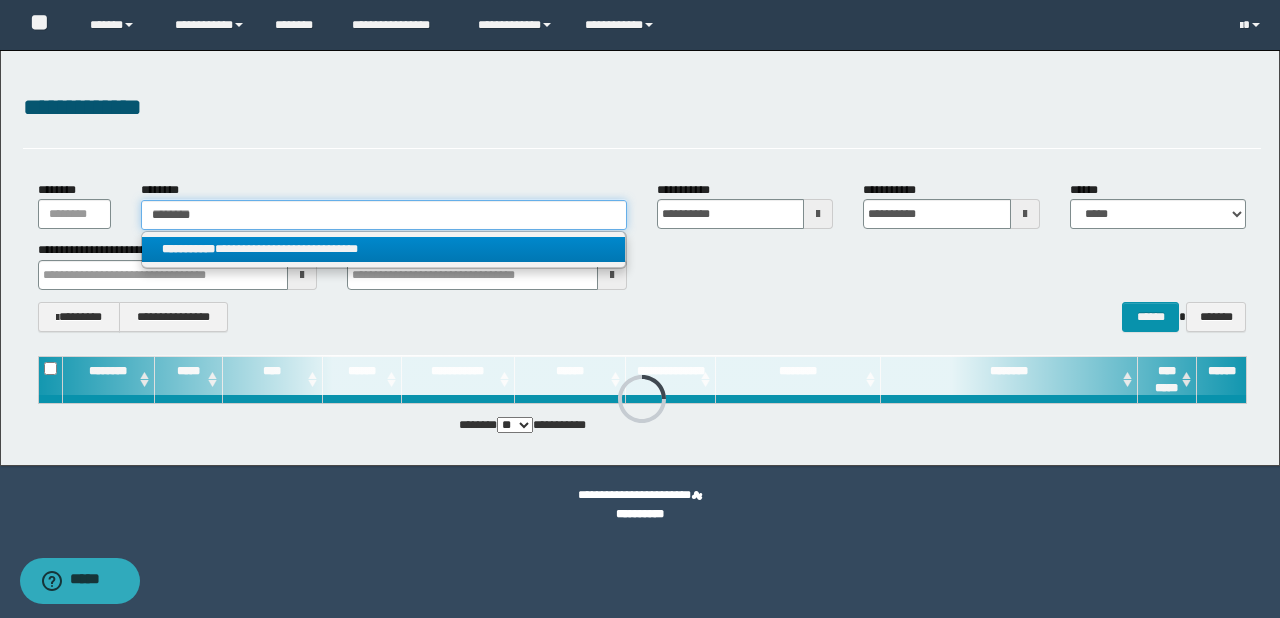 type 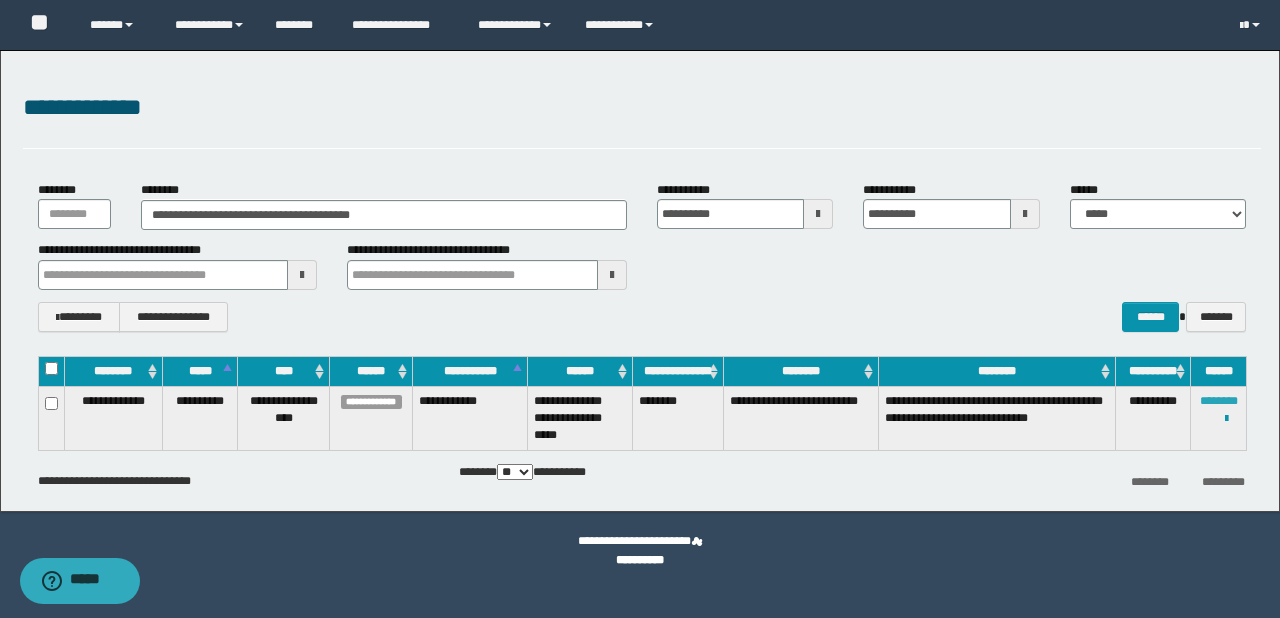 click on "********" at bounding box center [1219, 401] 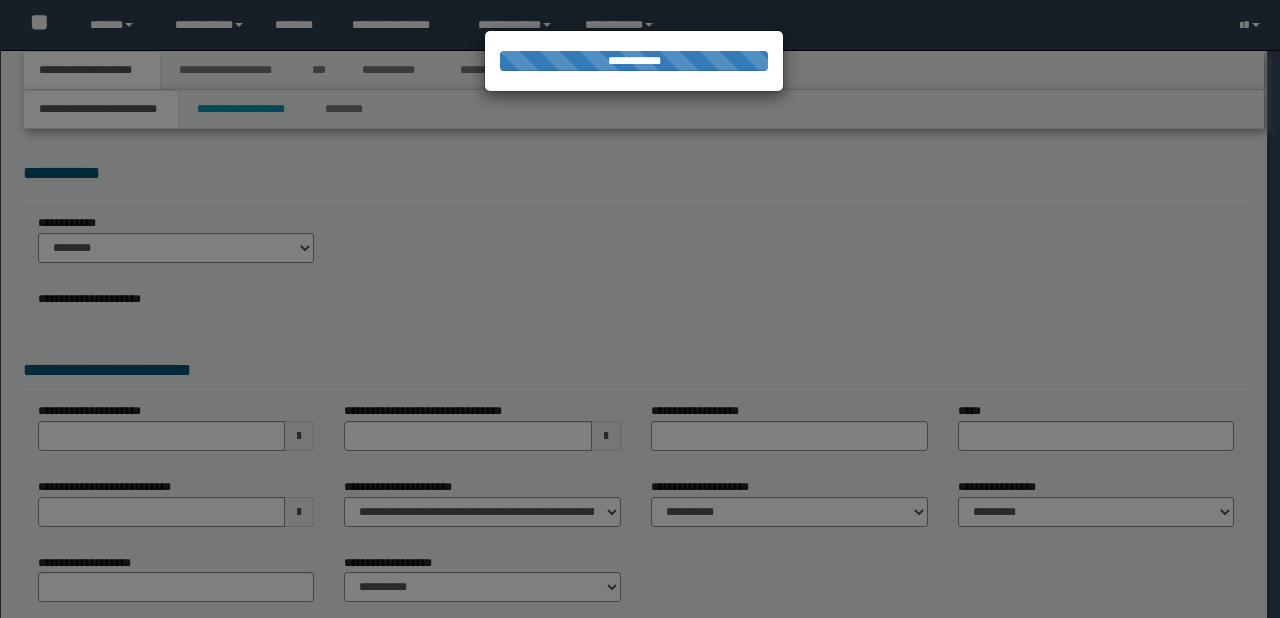 scroll, scrollTop: 0, scrollLeft: 0, axis: both 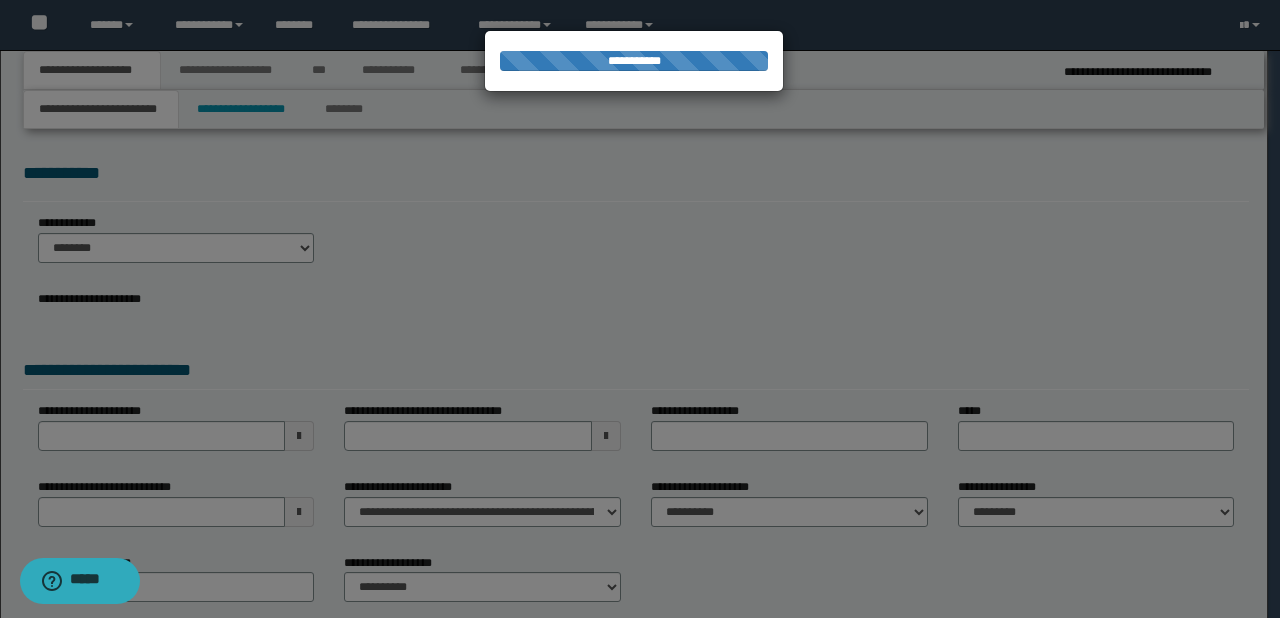 select on "*" 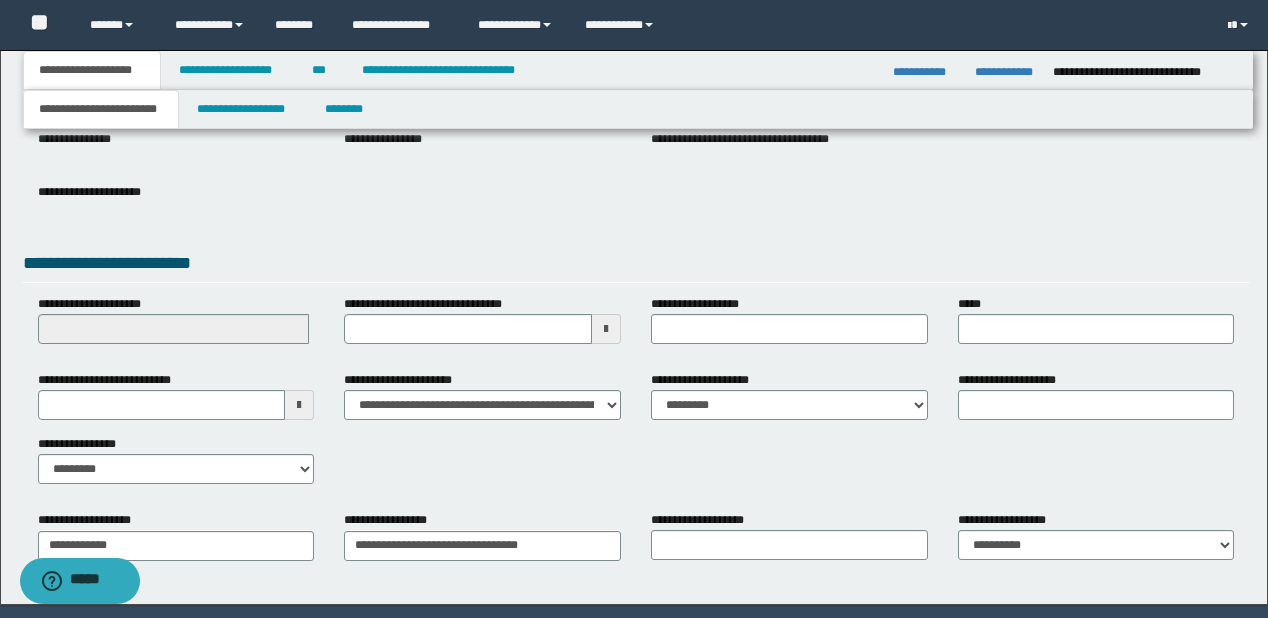 scroll, scrollTop: 328, scrollLeft: 0, axis: vertical 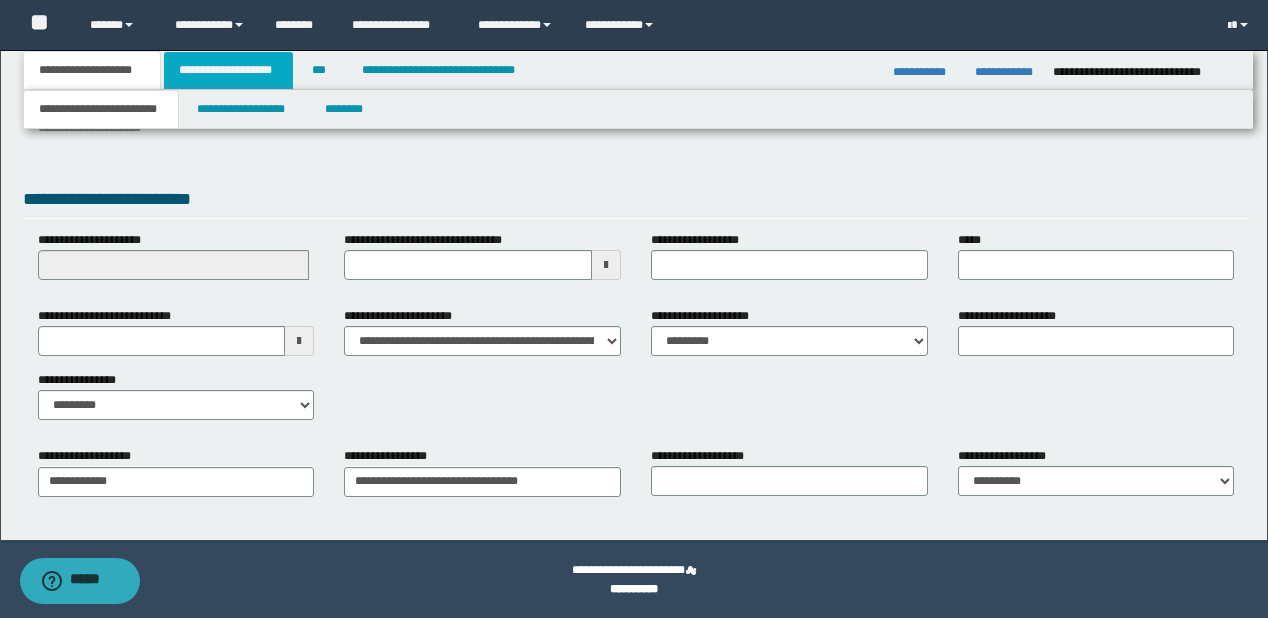 click on "**********" at bounding box center [228, 70] 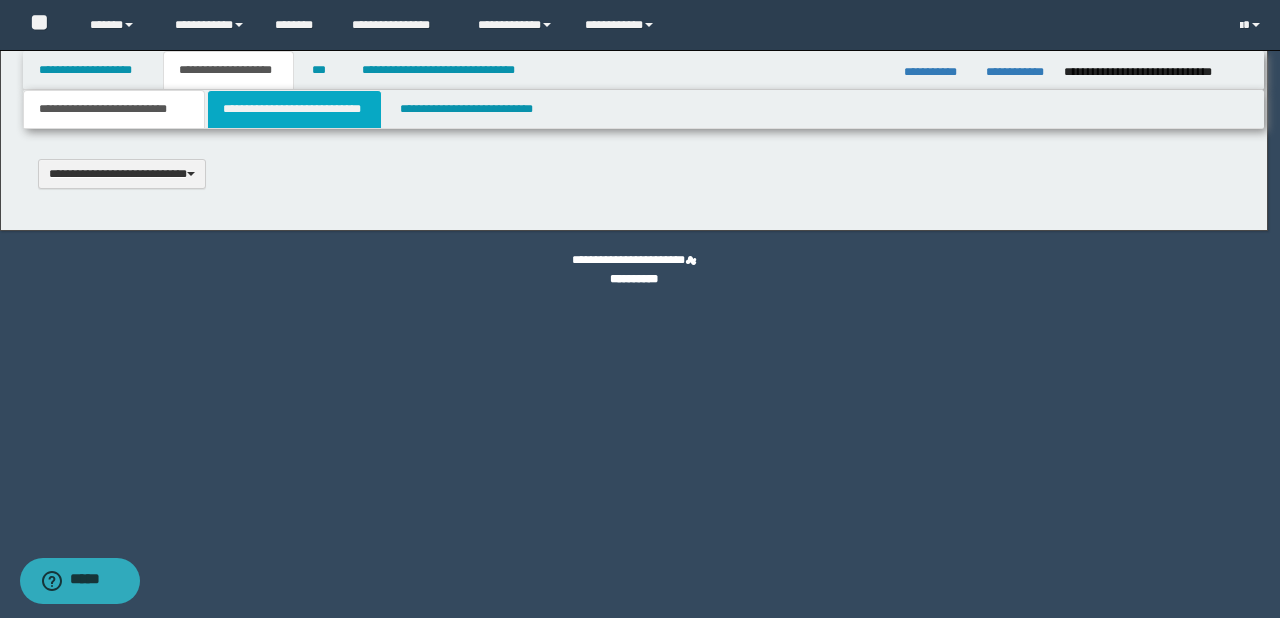 type 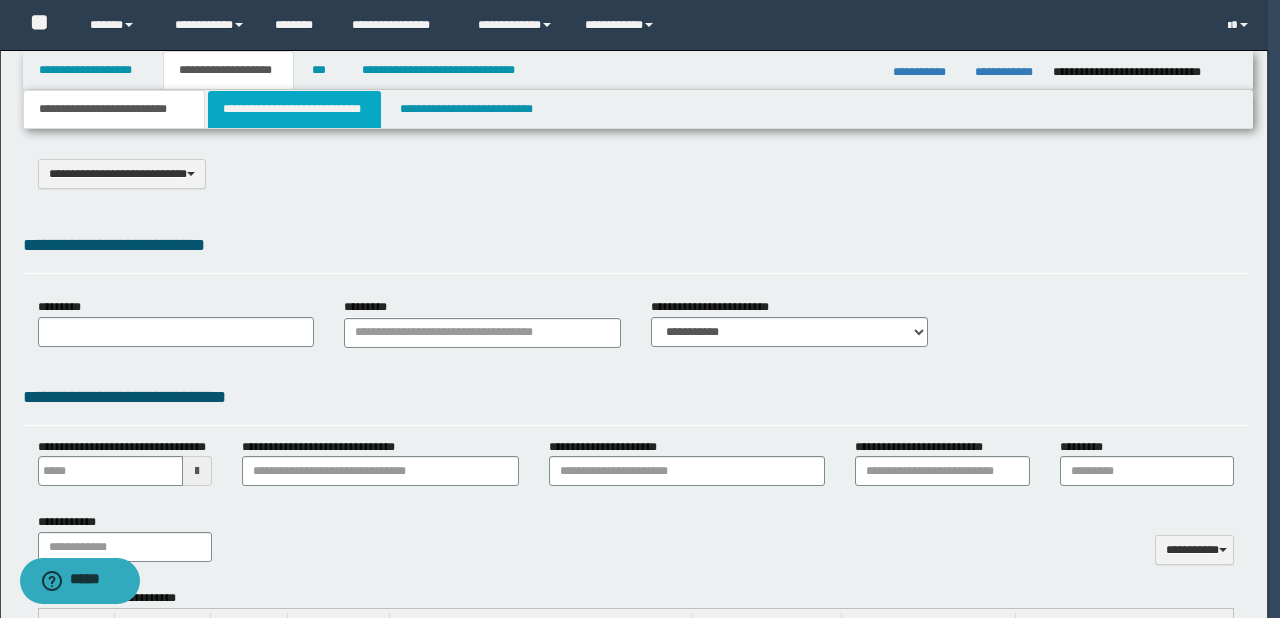 type on "**********" 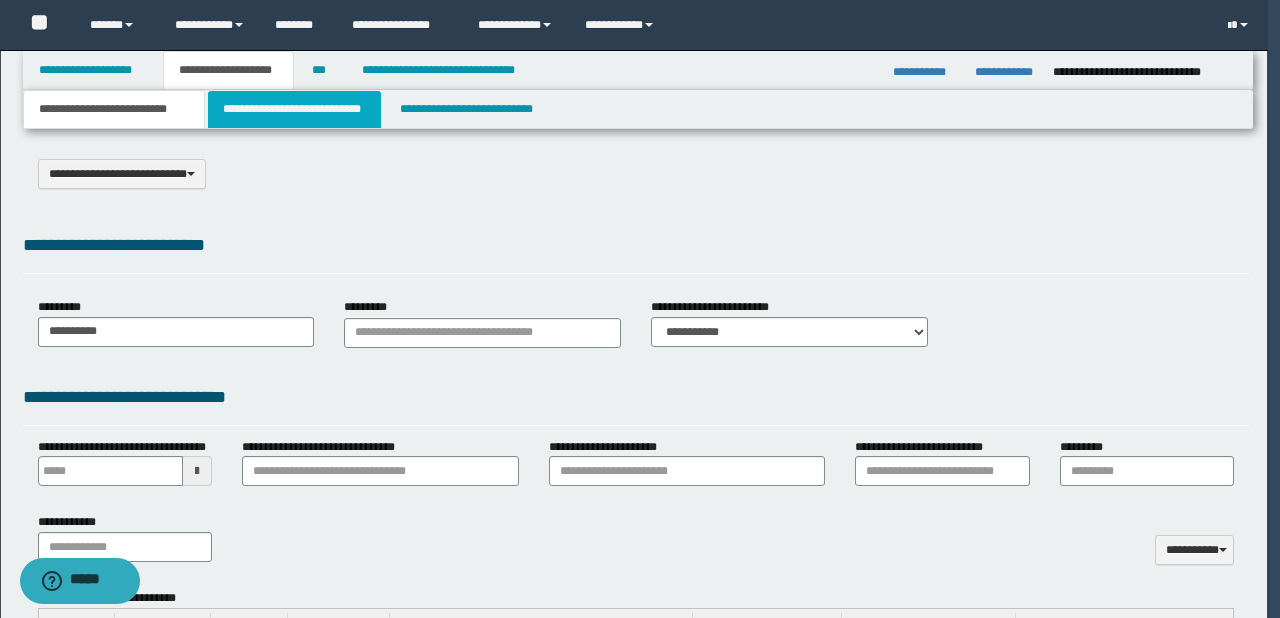select on "*" 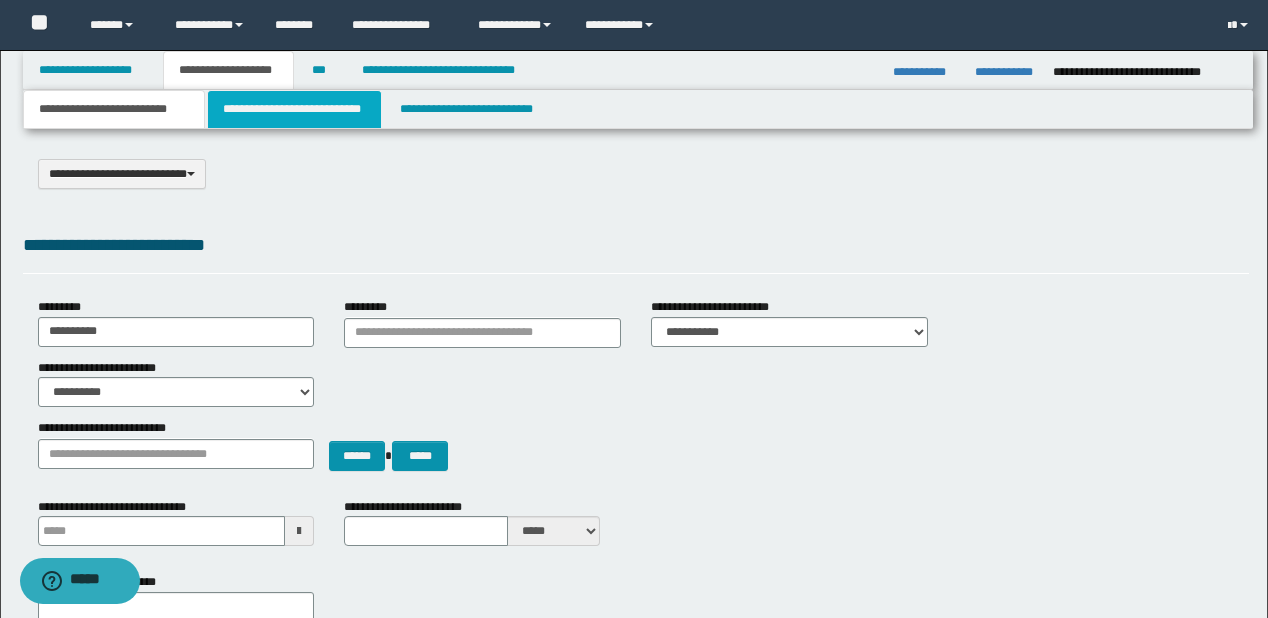click on "**********" at bounding box center [294, 109] 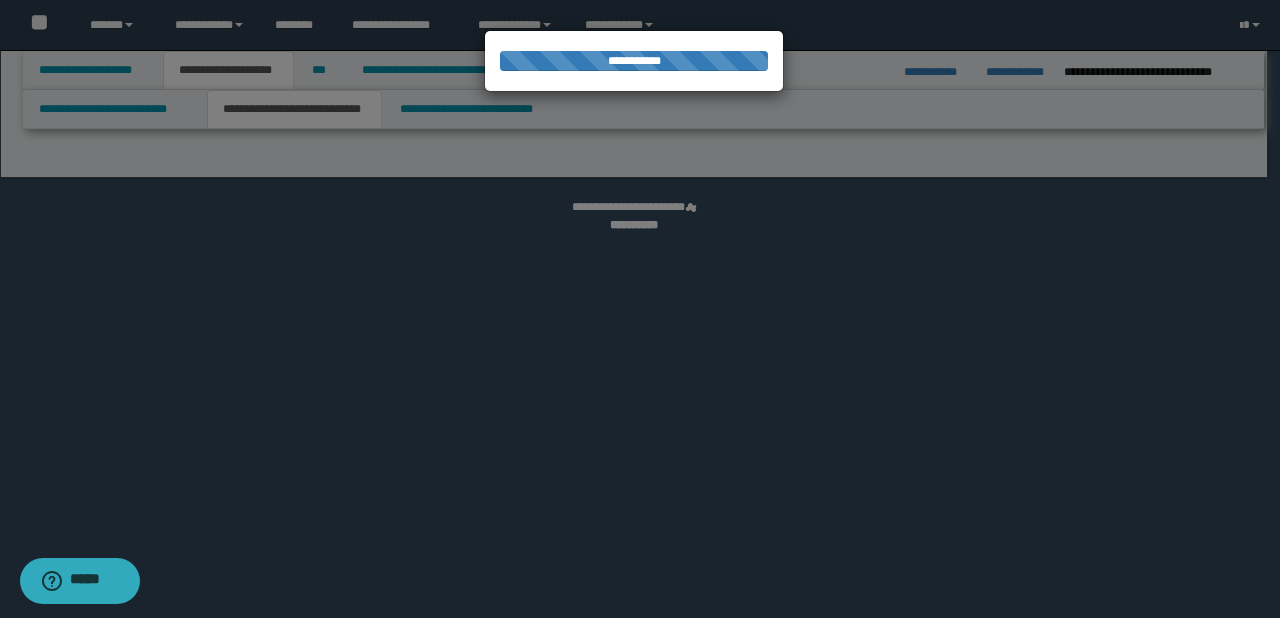 select on "*" 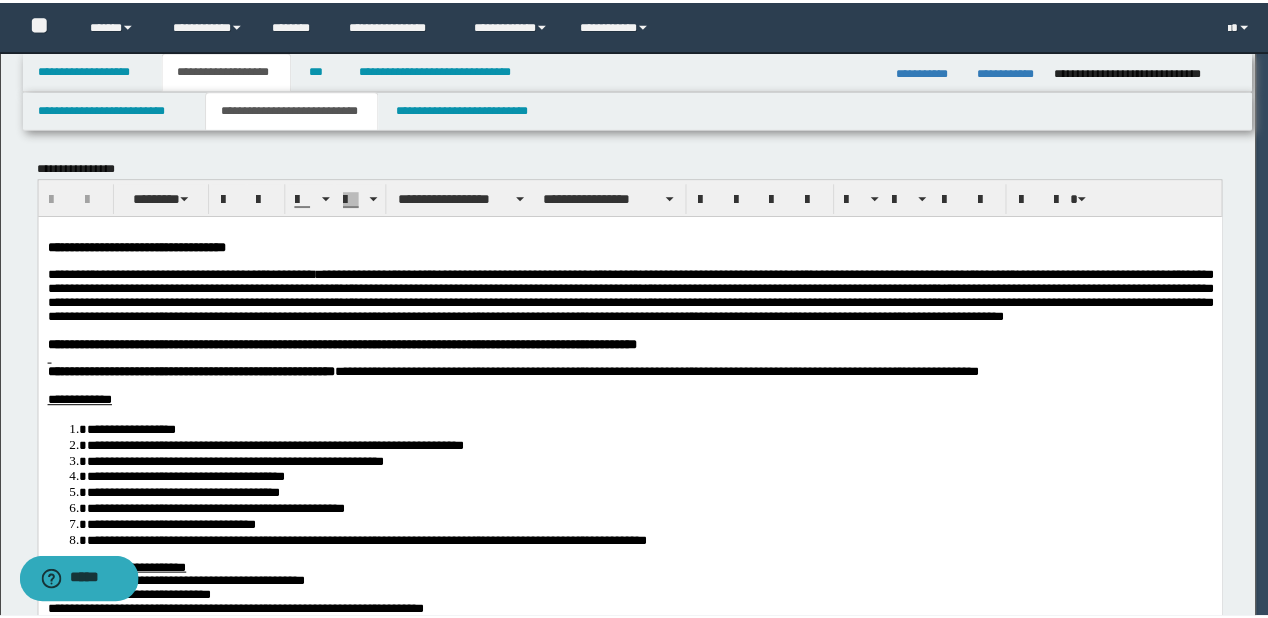 scroll, scrollTop: 0, scrollLeft: 0, axis: both 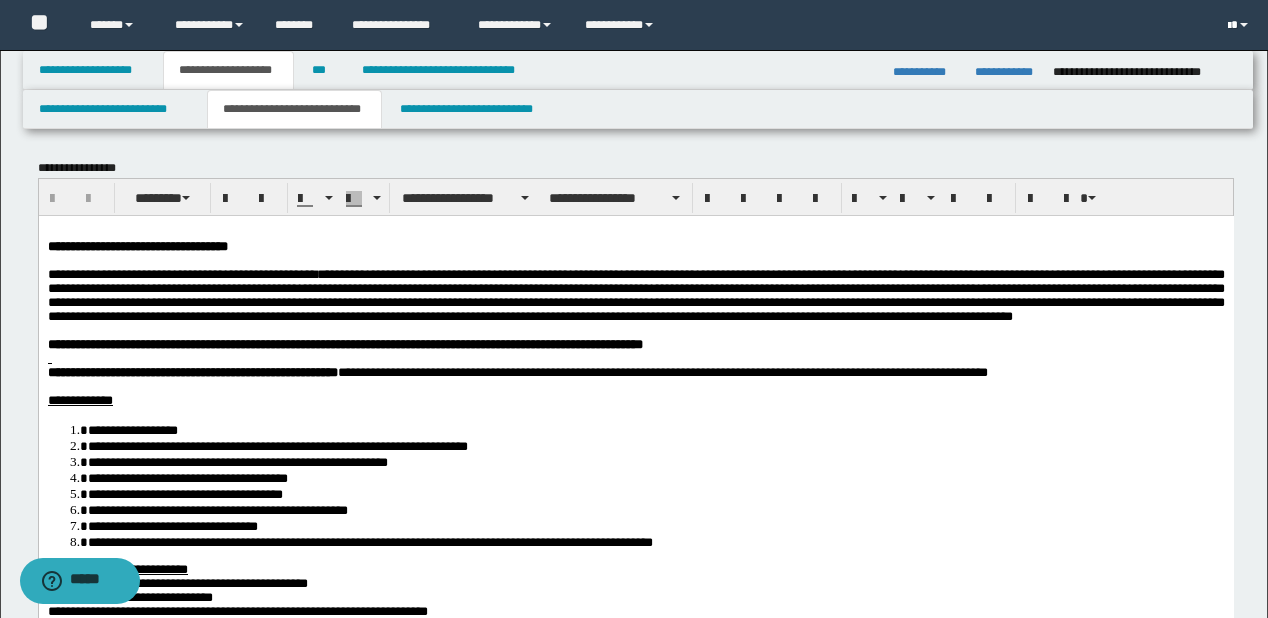 click at bounding box center [1229, 26] 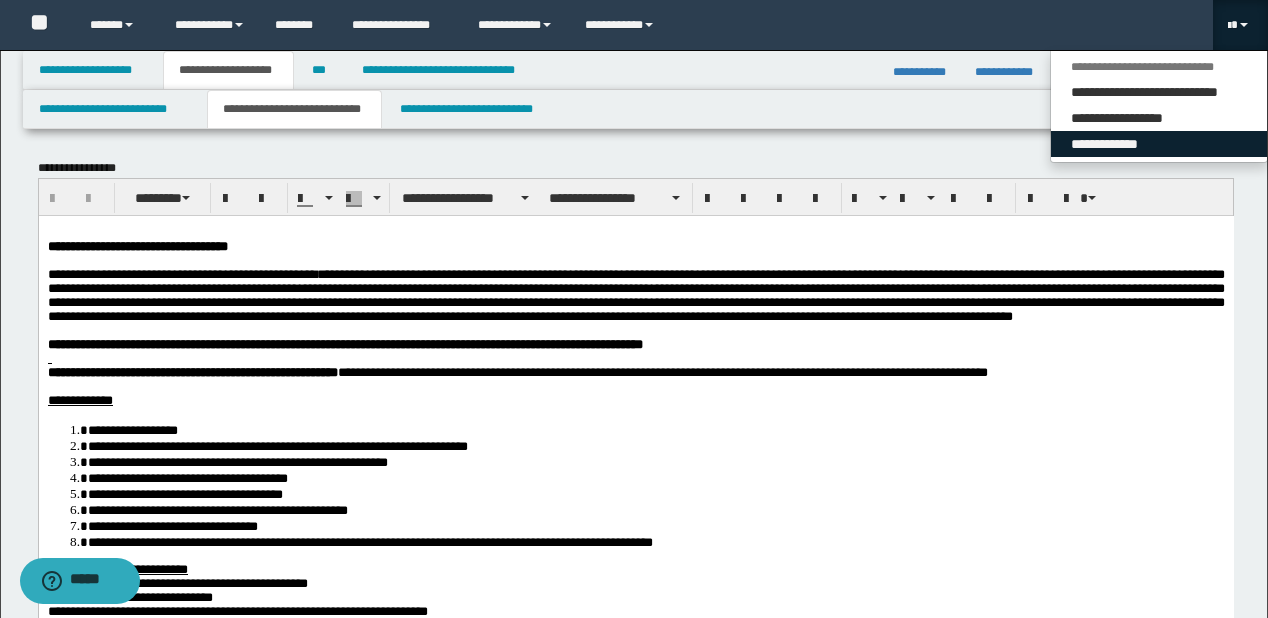 click on "**********" at bounding box center (1159, 144) 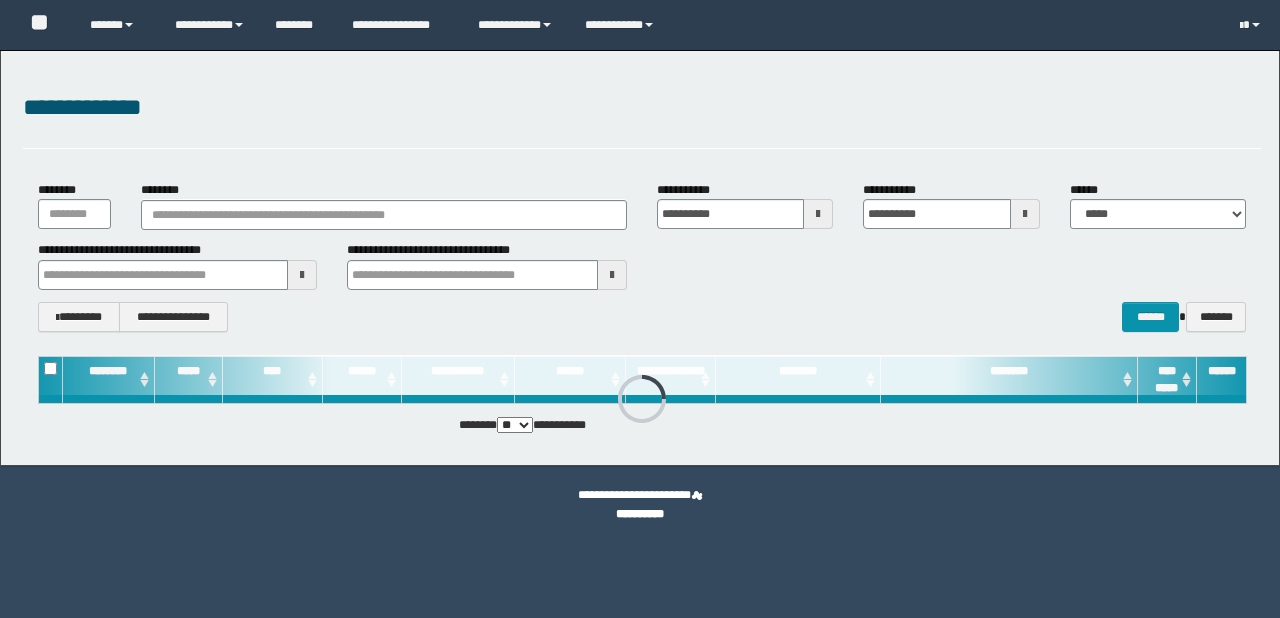 scroll, scrollTop: 0, scrollLeft: 0, axis: both 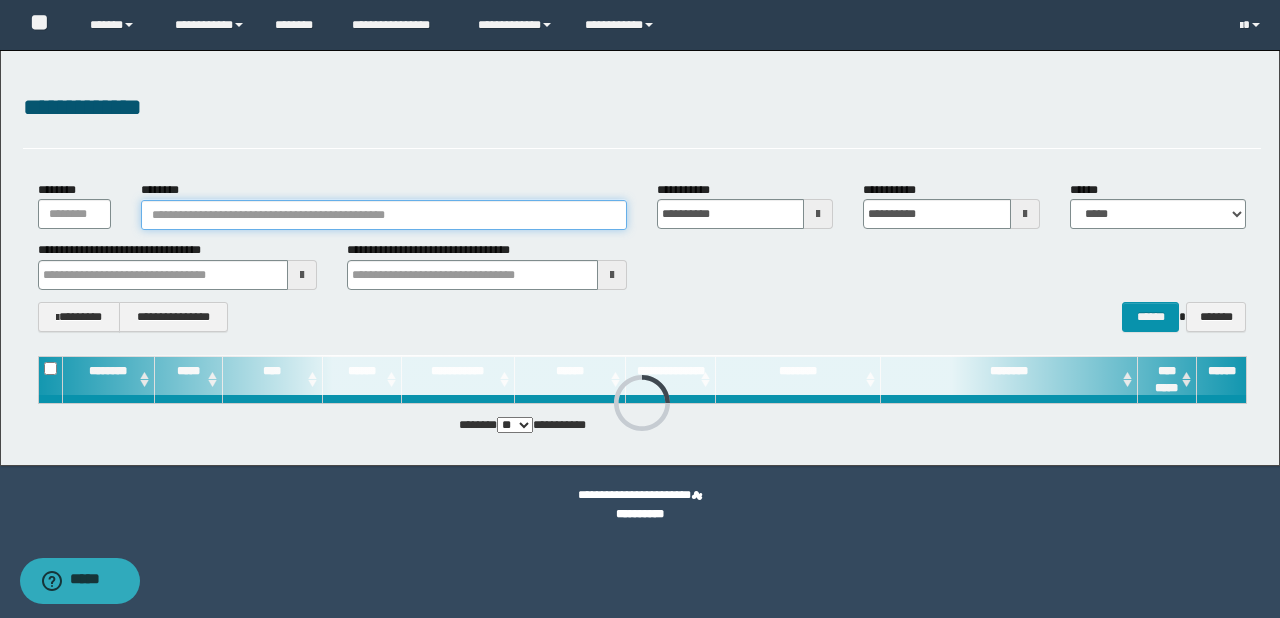 click on "********" at bounding box center [384, 215] 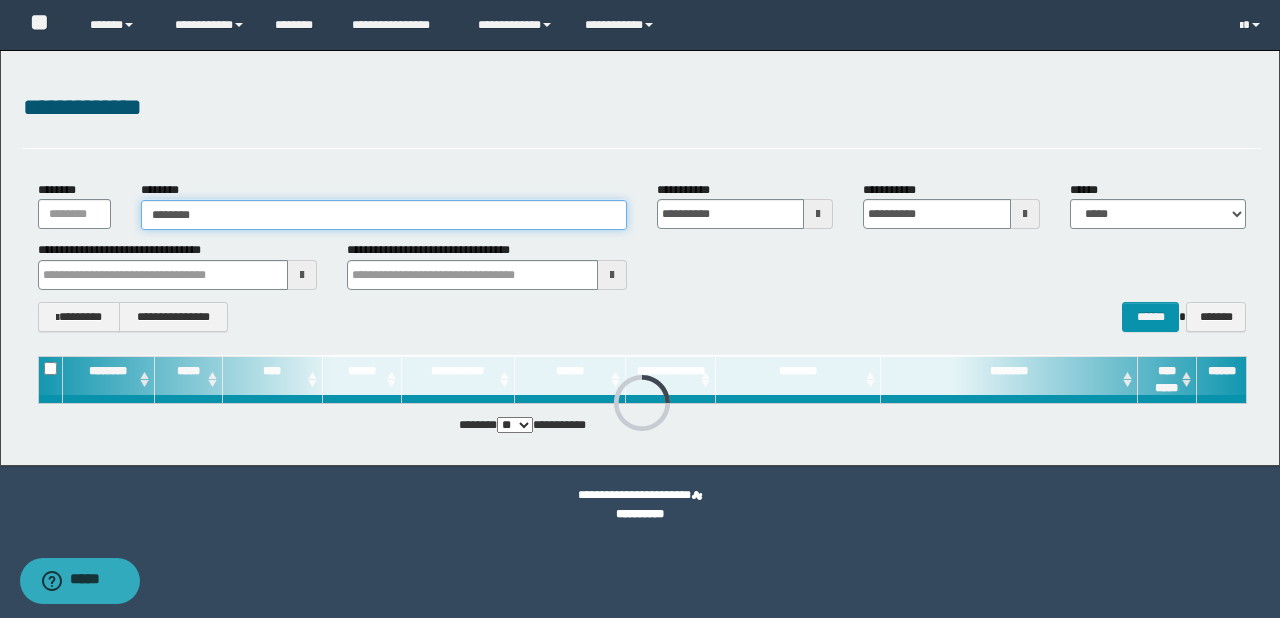type on "********" 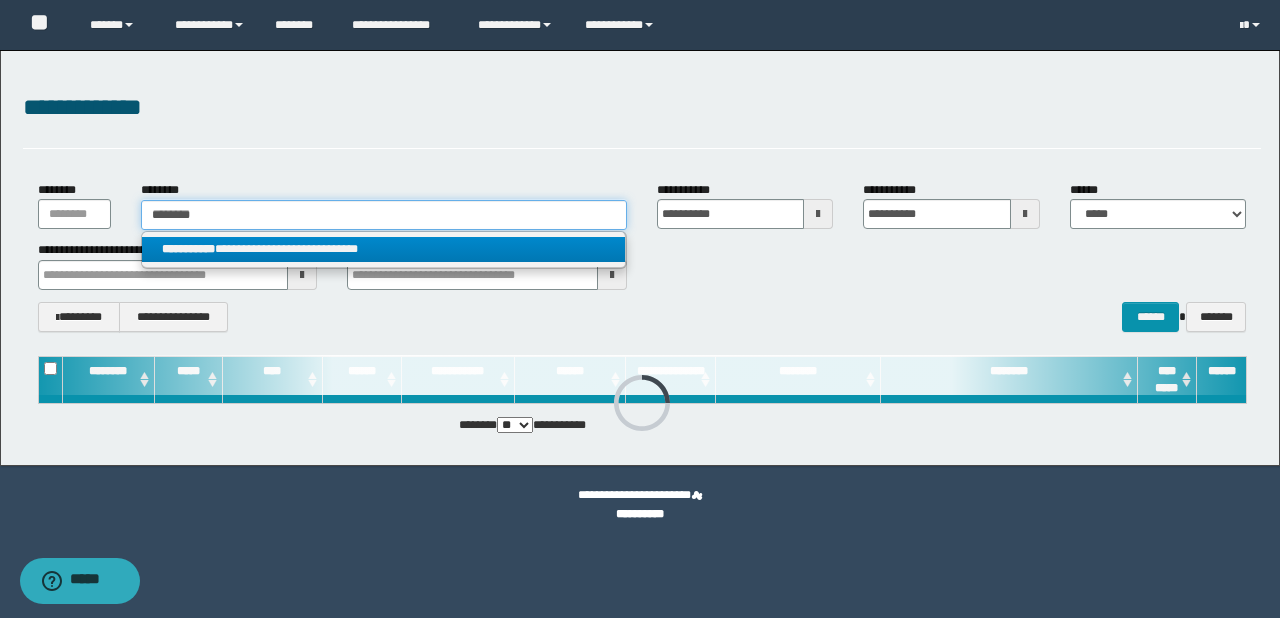 type on "********" 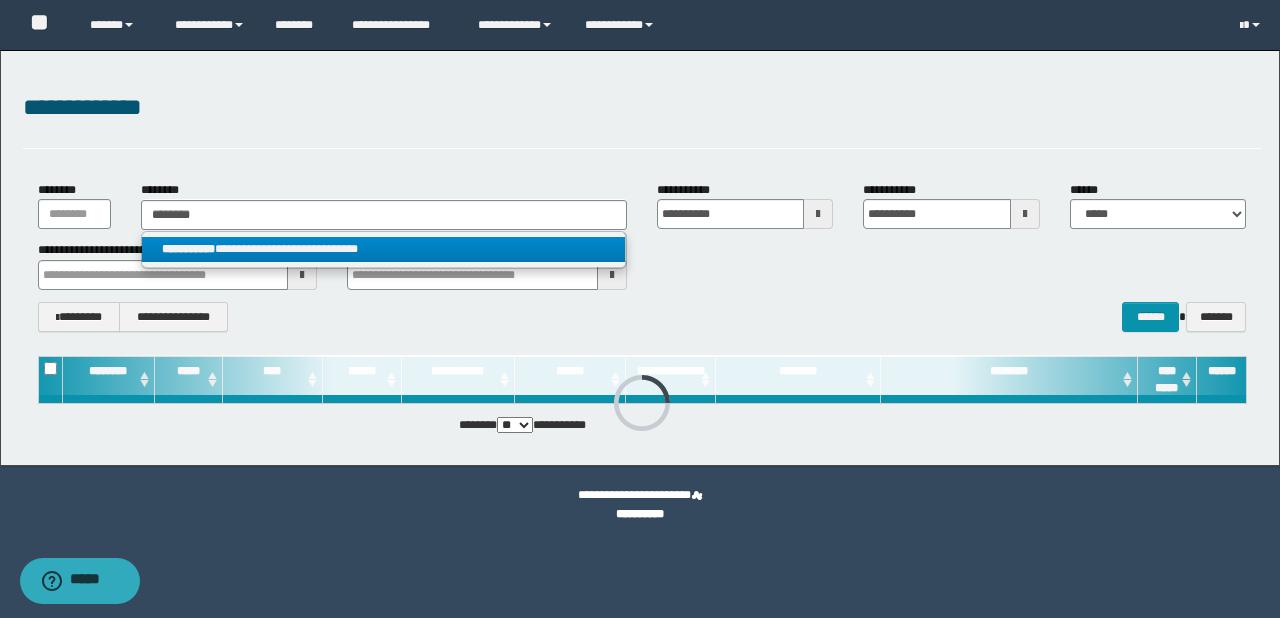 click on "**********" at bounding box center (384, 249) 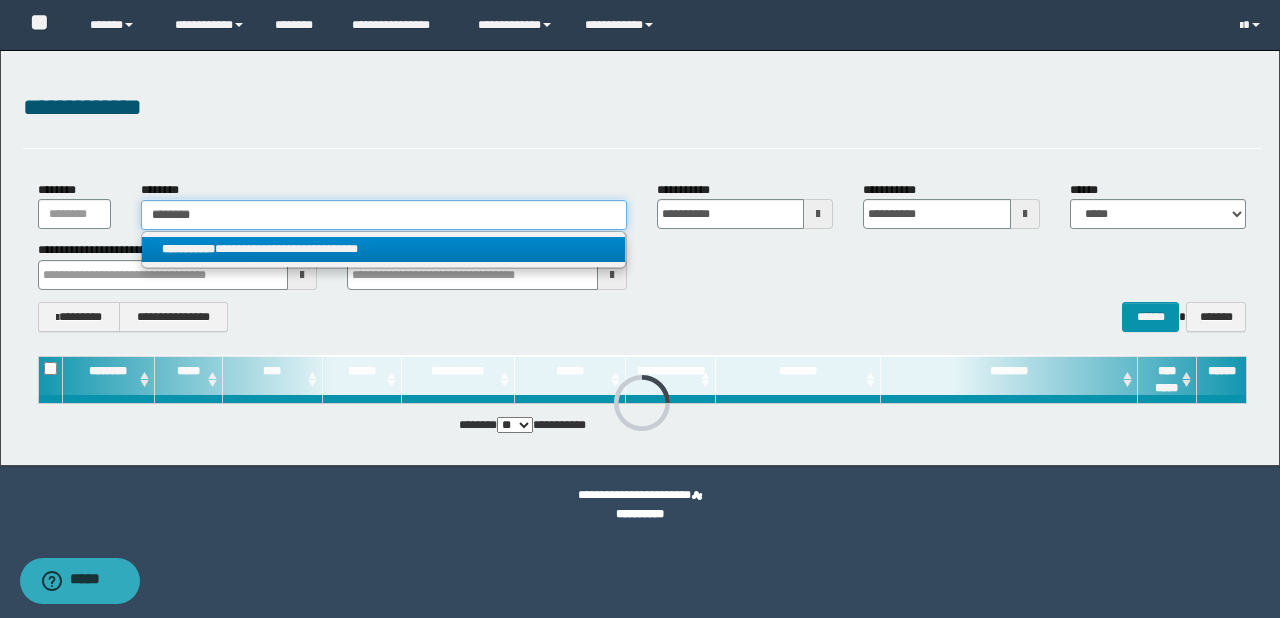 type 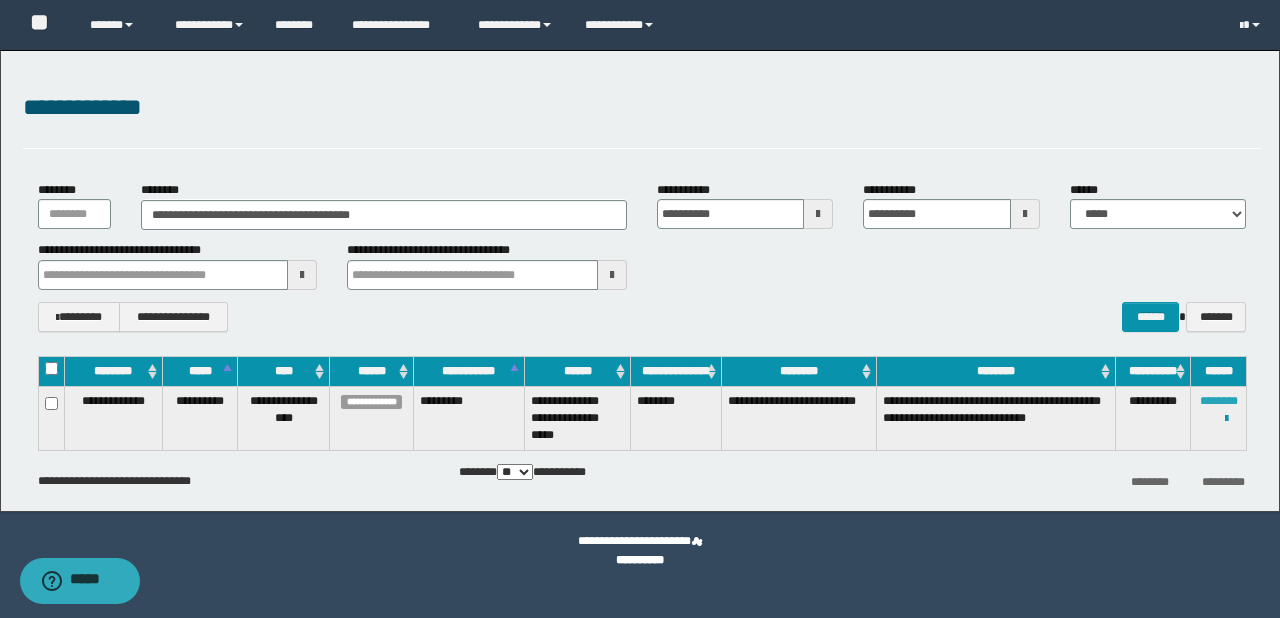 click on "********" at bounding box center [1219, 401] 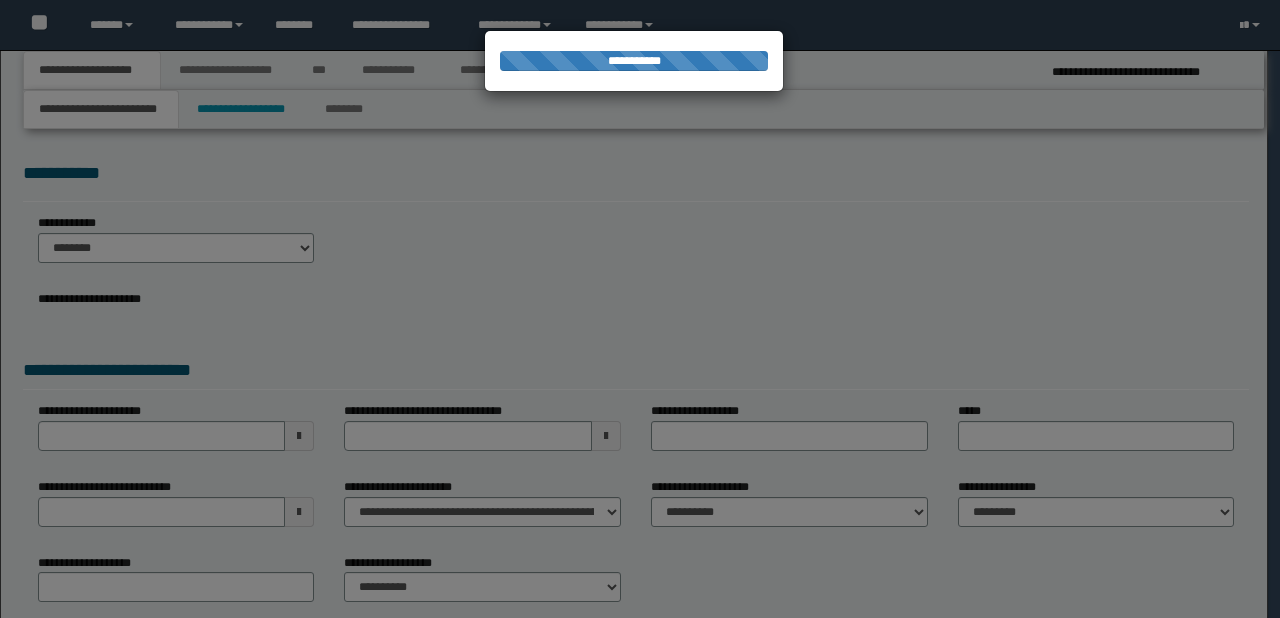 scroll, scrollTop: 0, scrollLeft: 0, axis: both 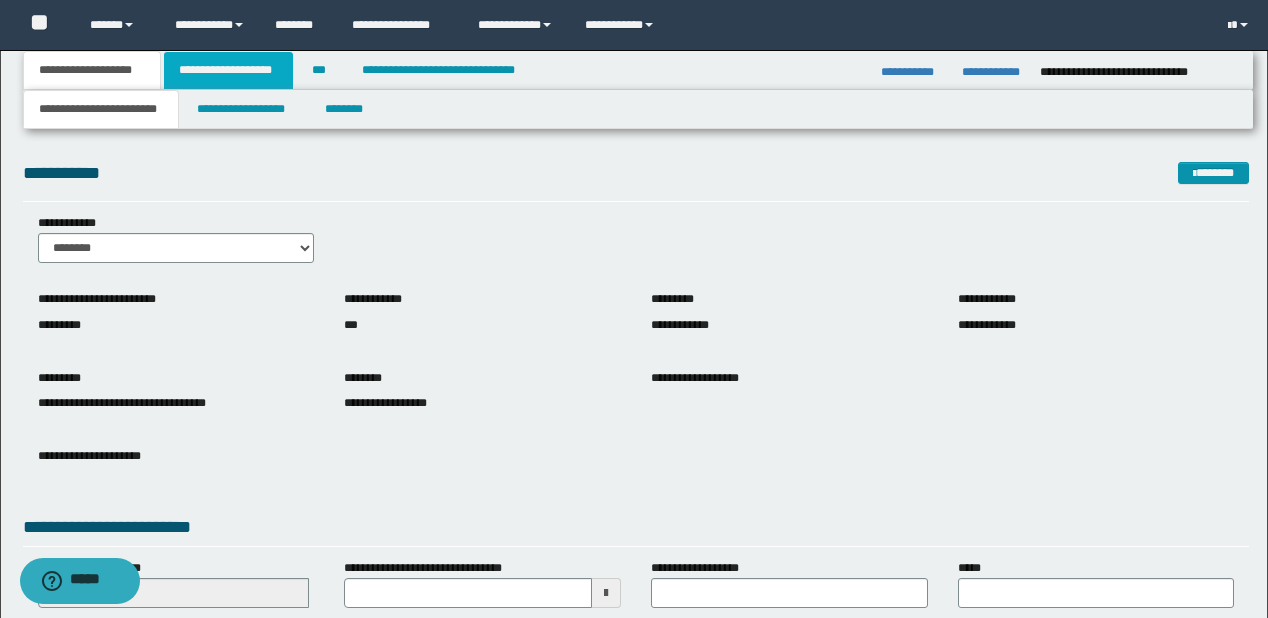 click on "**********" at bounding box center [228, 70] 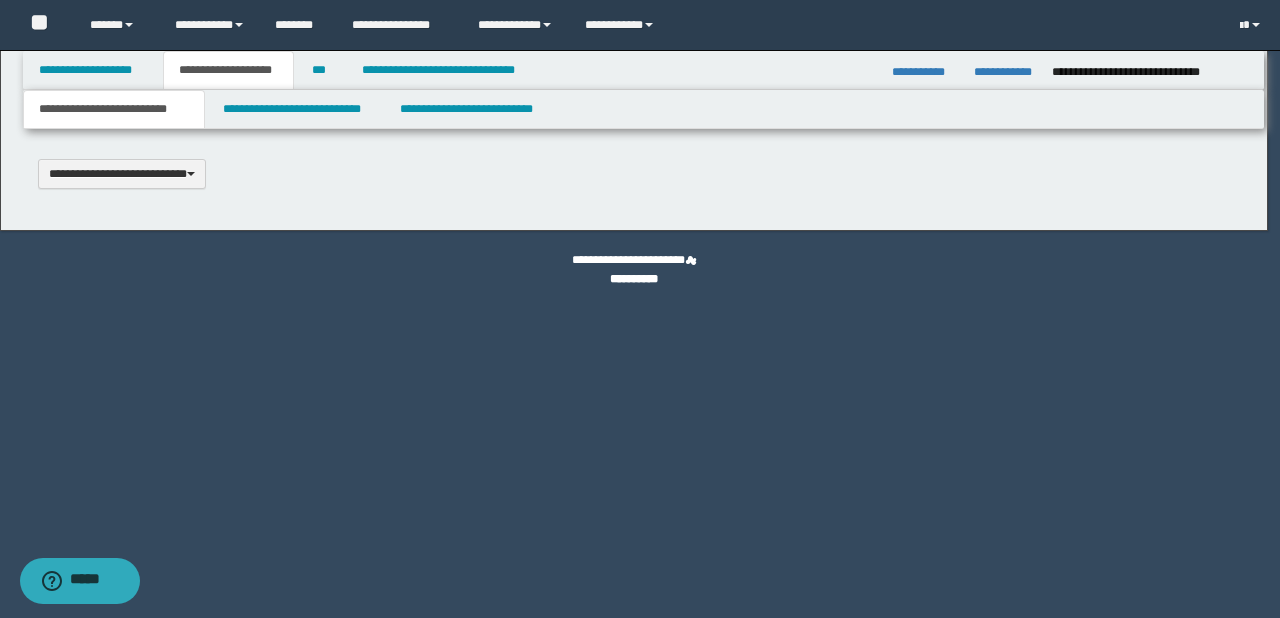 type 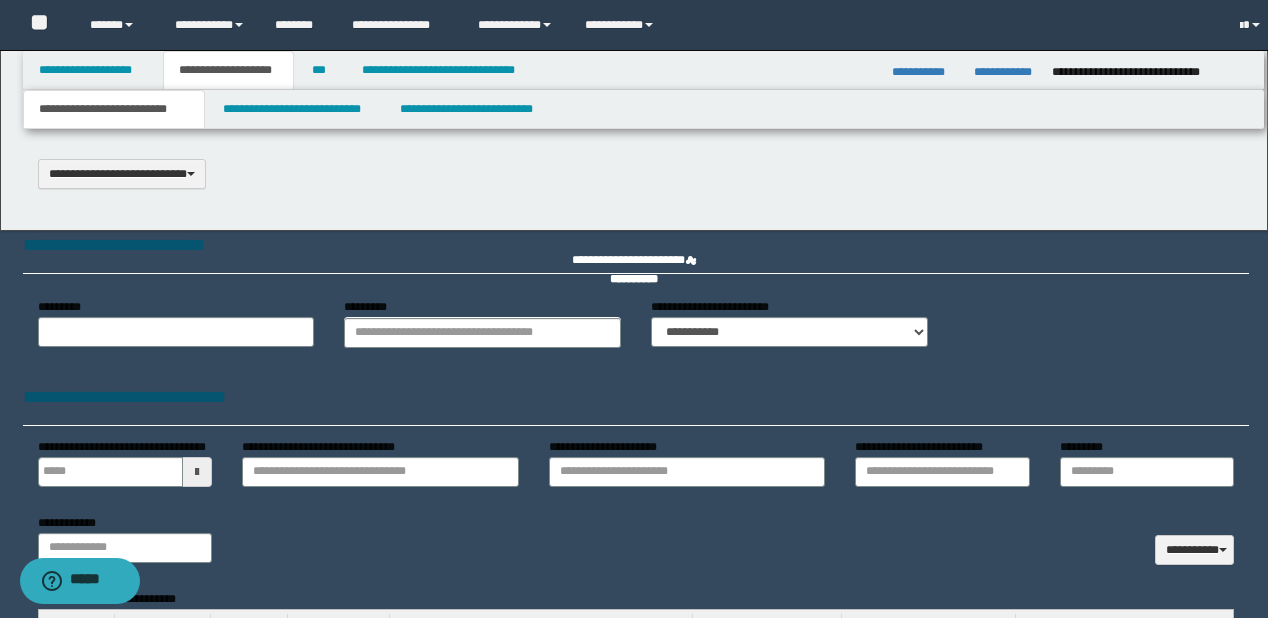 type on "********" 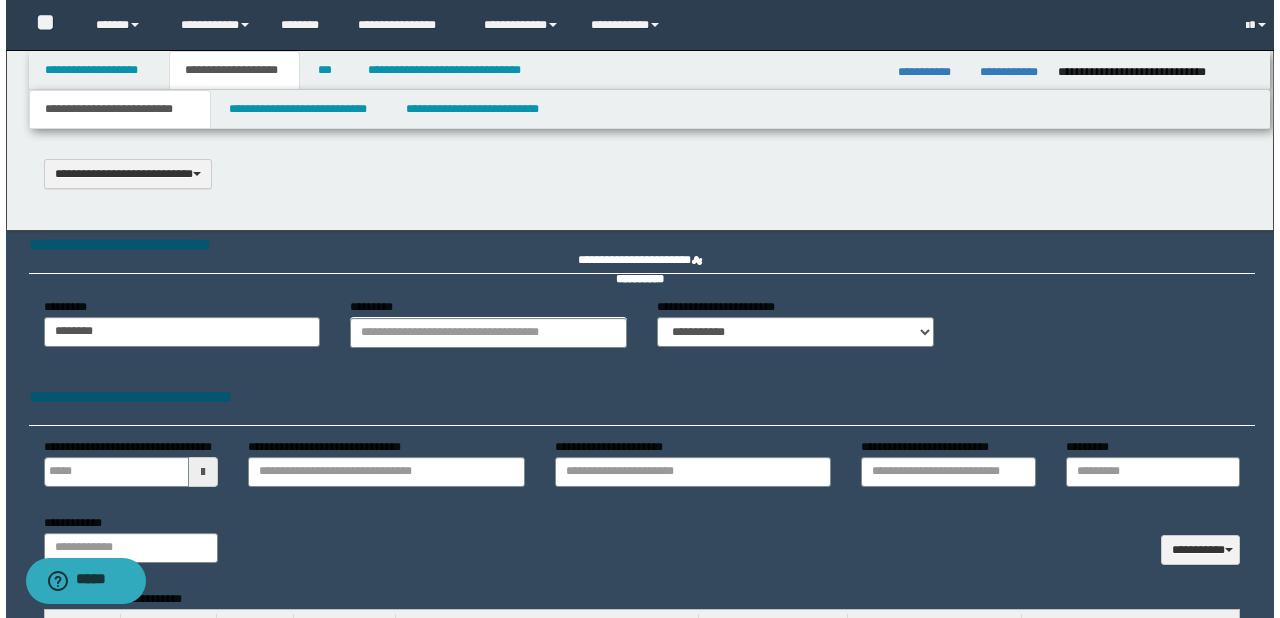 scroll, scrollTop: 0, scrollLeft: 0, axis: both 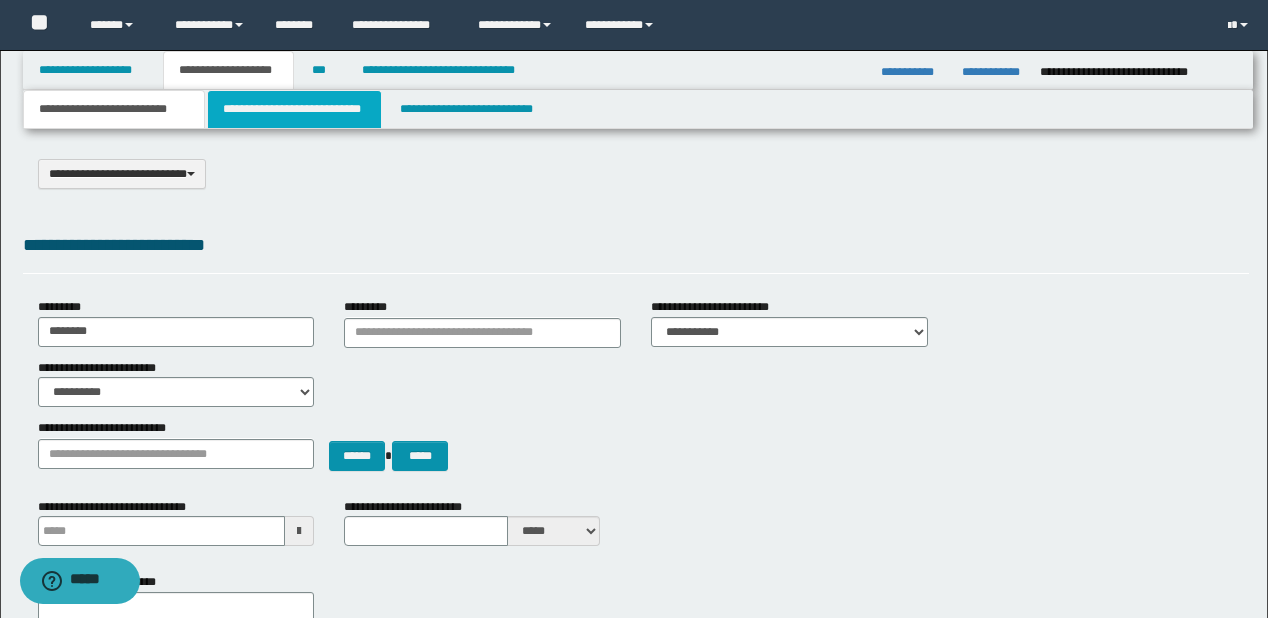 click on "**********" at bounding box center (294, 109) 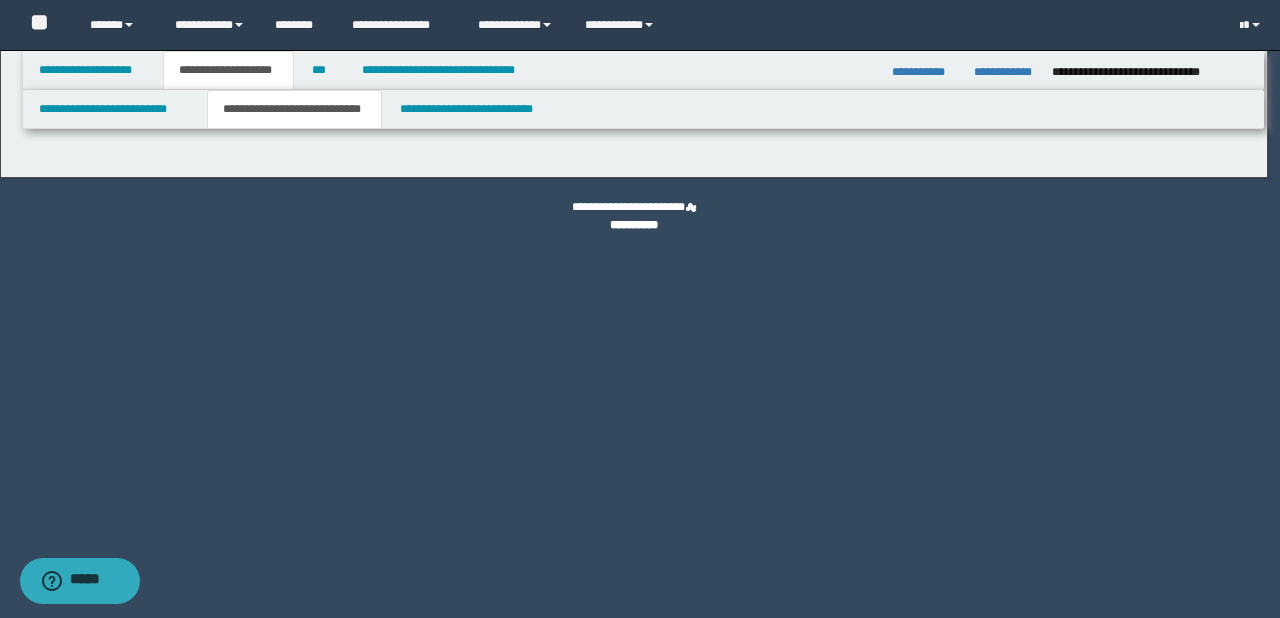 select on "*" 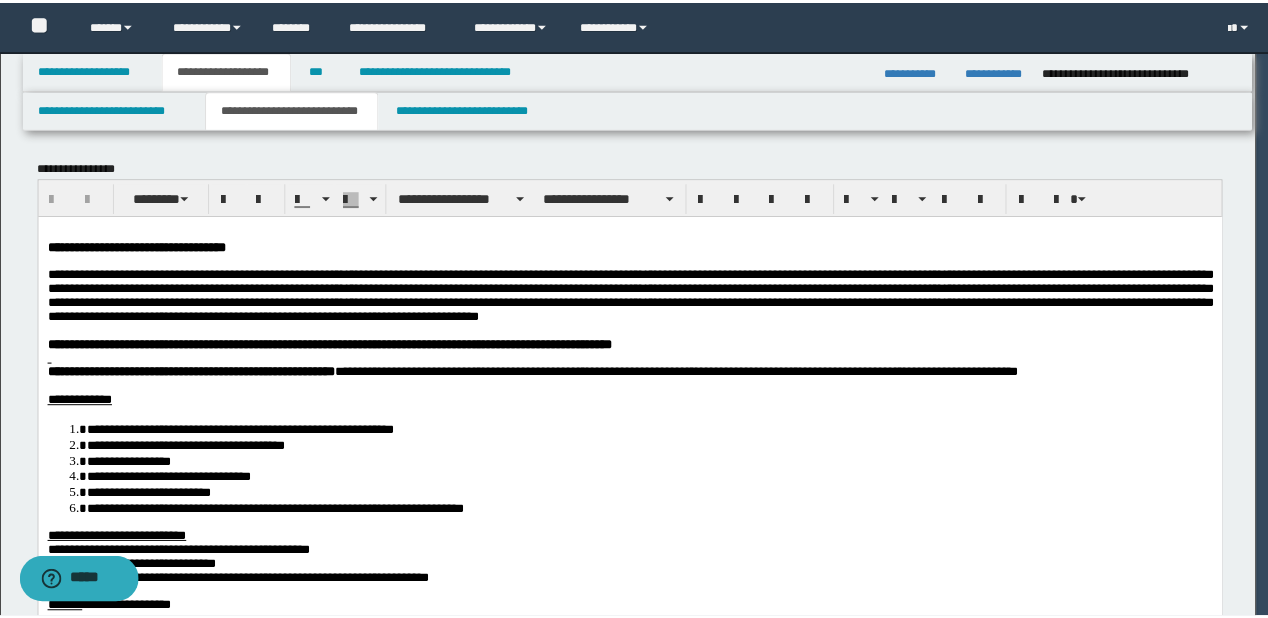 scroll, scrollTop: 0, scrollLeft: 0, axis: both 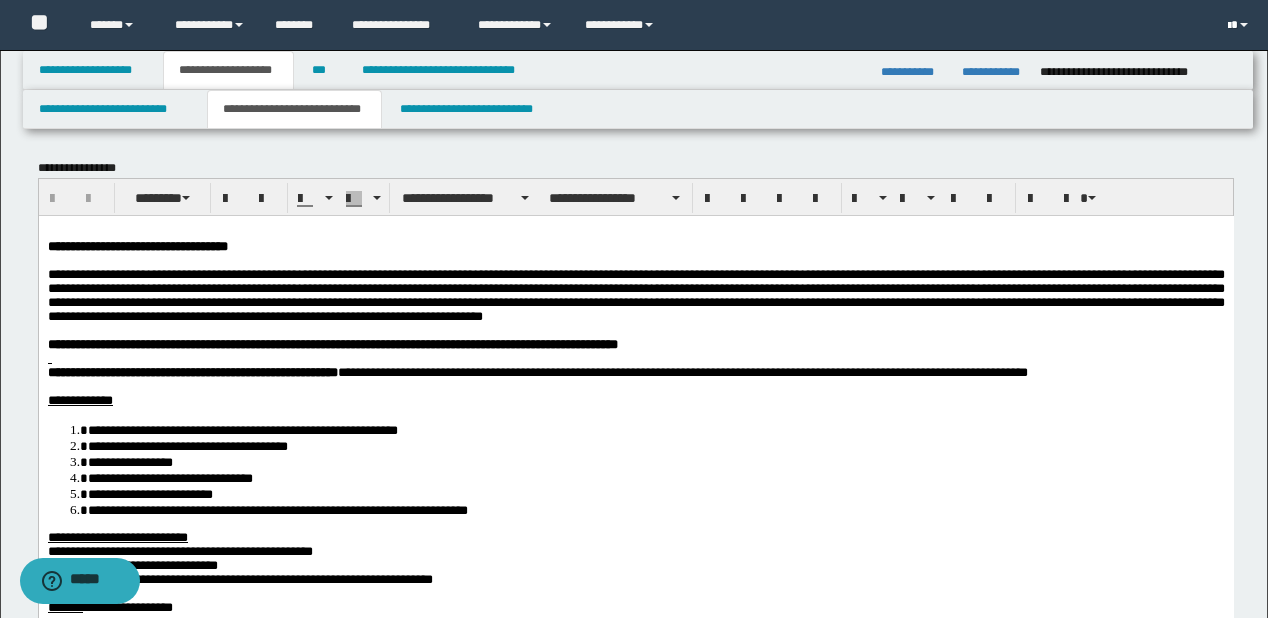 click at bounding box center (1240, 25) 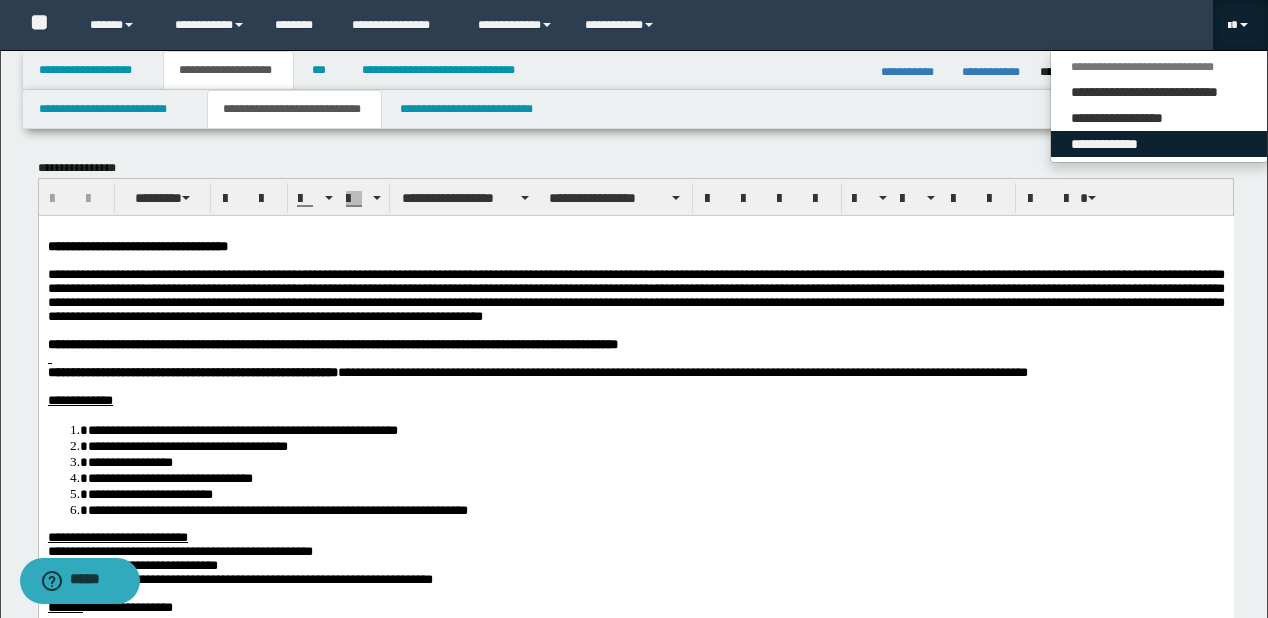 click on "**********" at bounding box center (1159, 144) 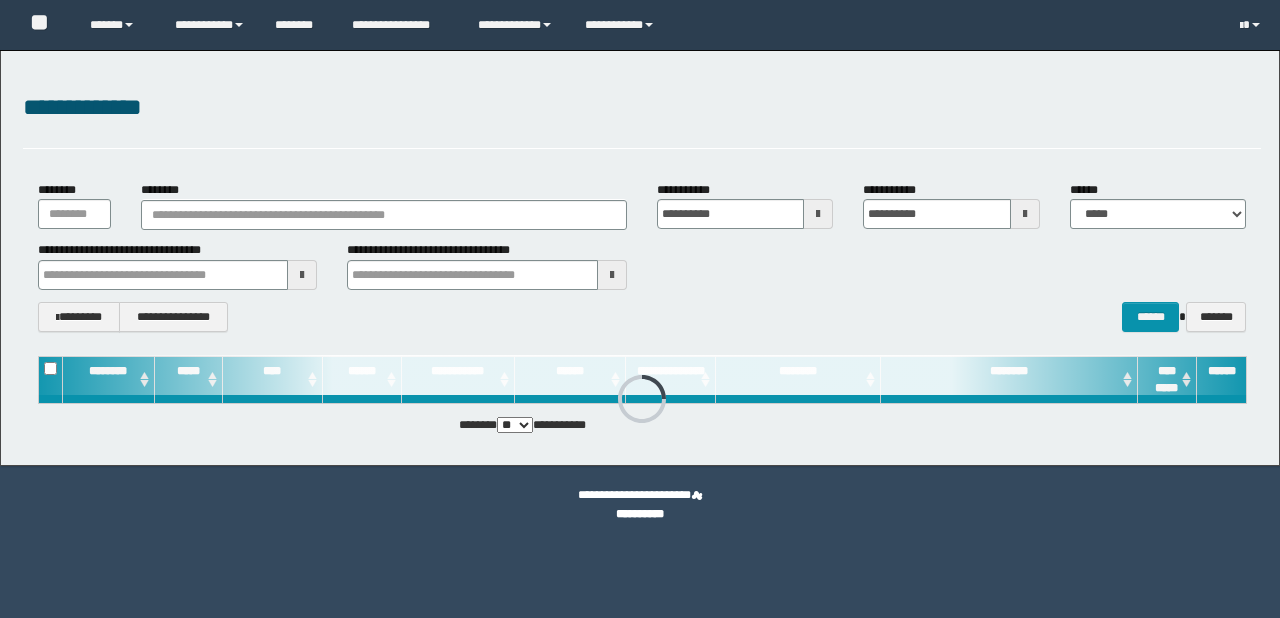 scroll, scrollTop: 0, scrollLeft: 0, axis: both 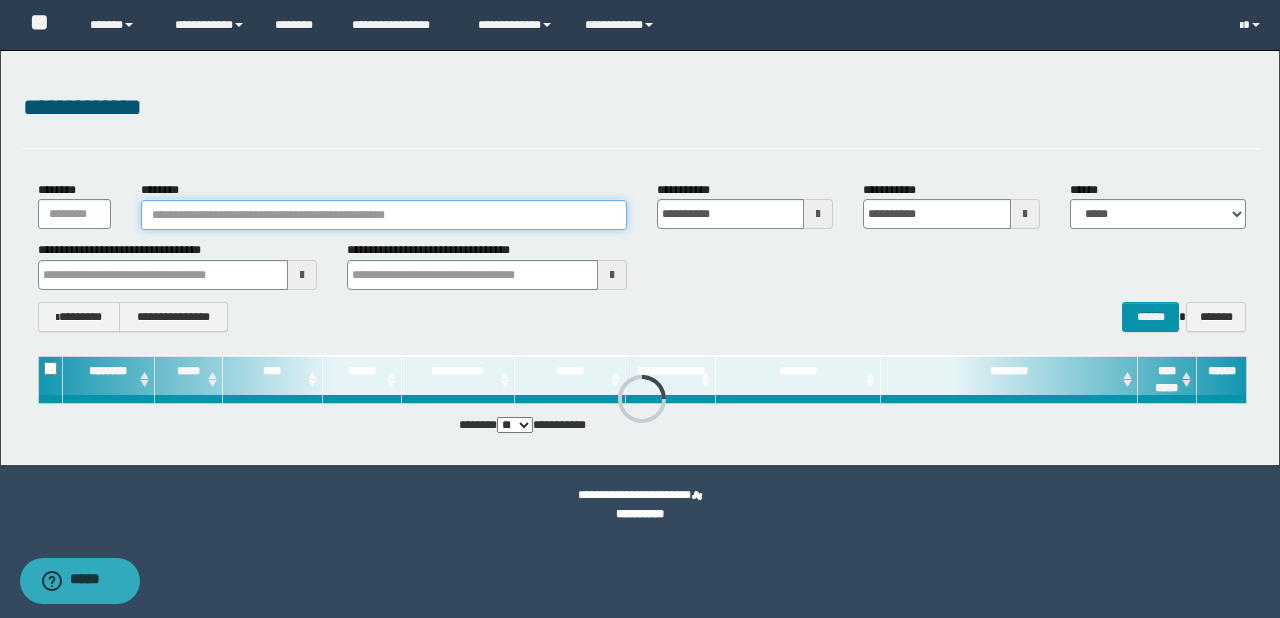 click on "********" at bounding box center (384, 215) 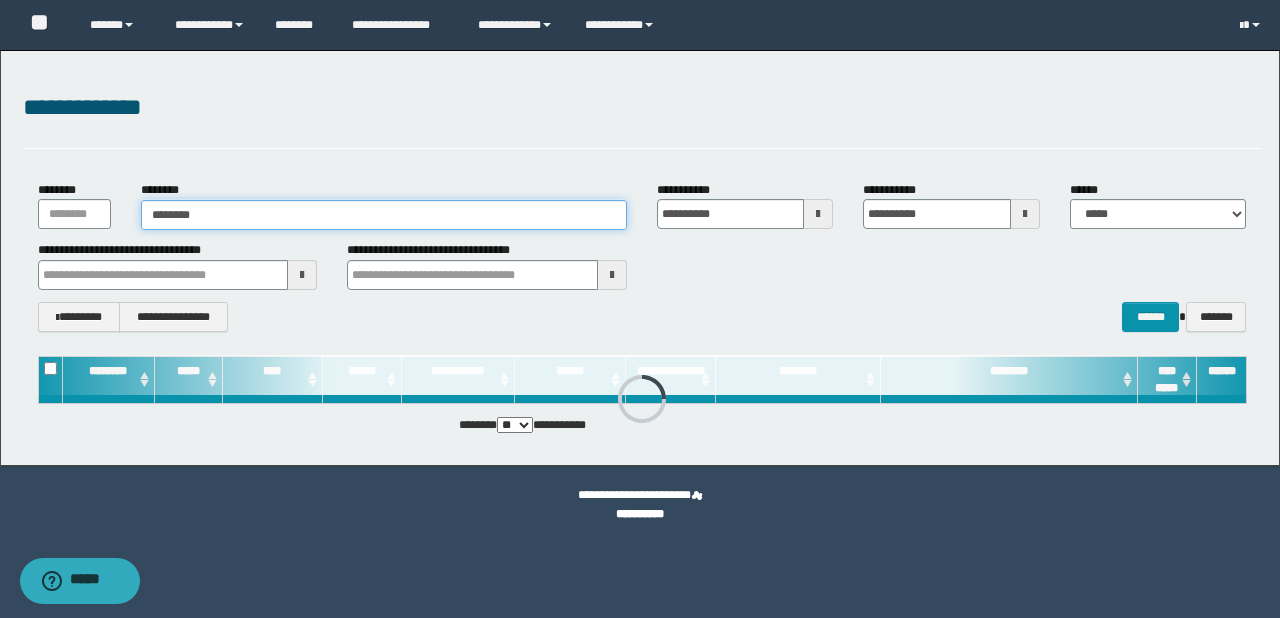 type on "********" 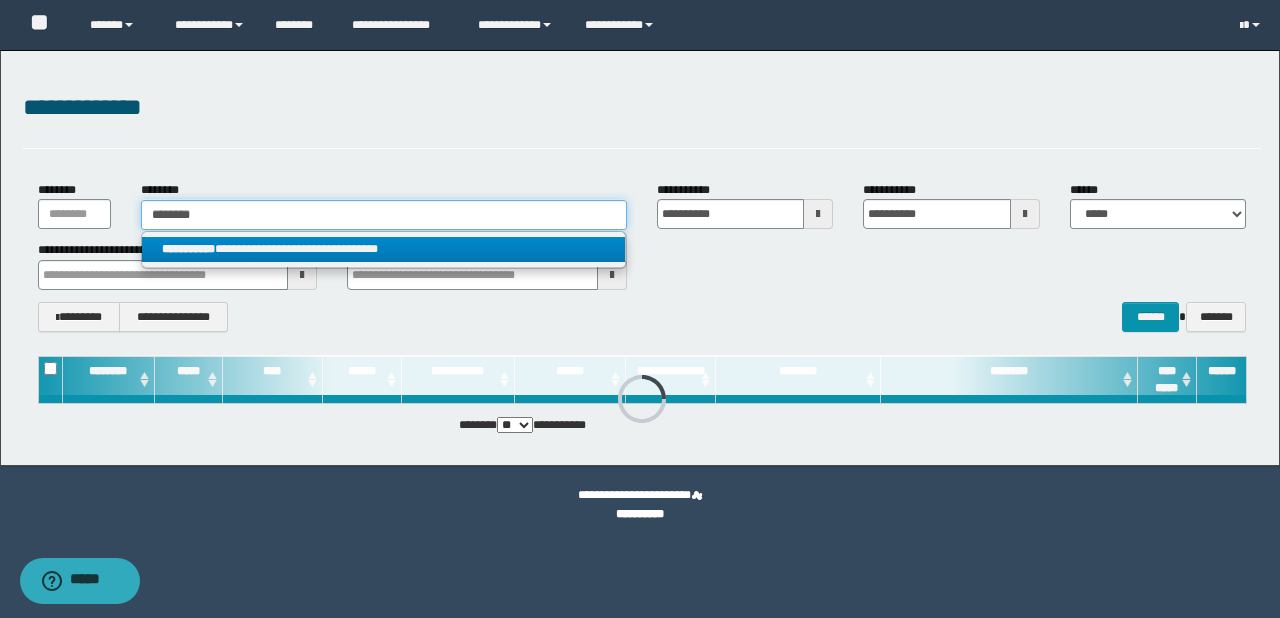 type on "********" 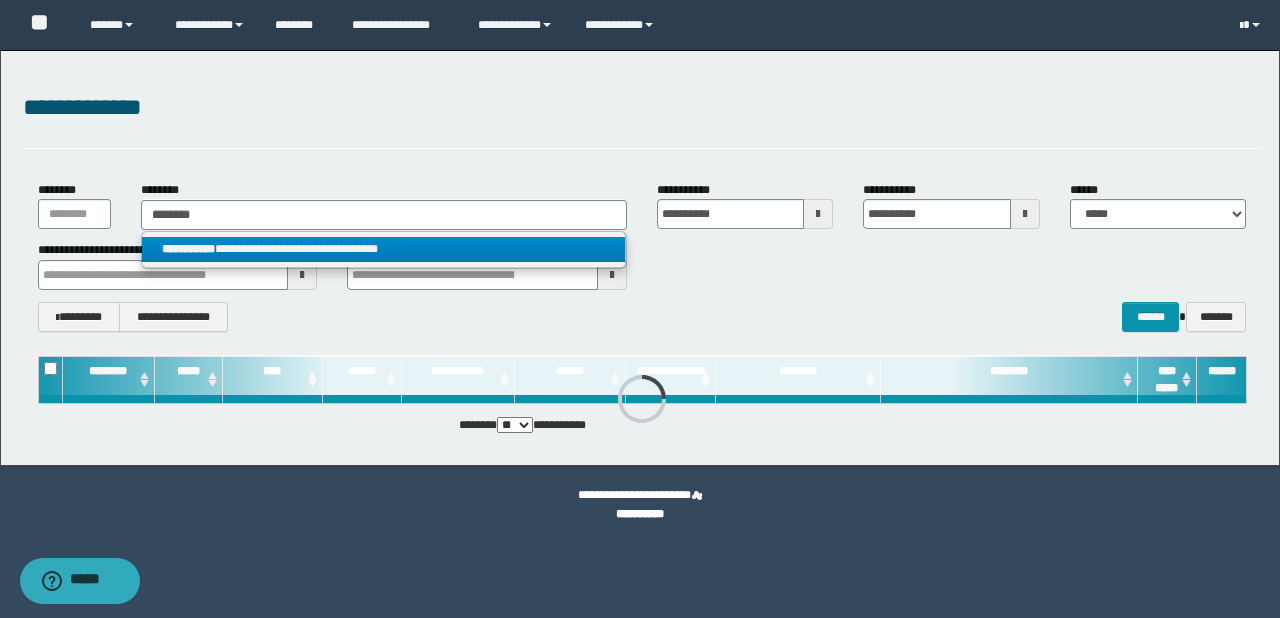 click on "**********" at bounding box center [384, 249] 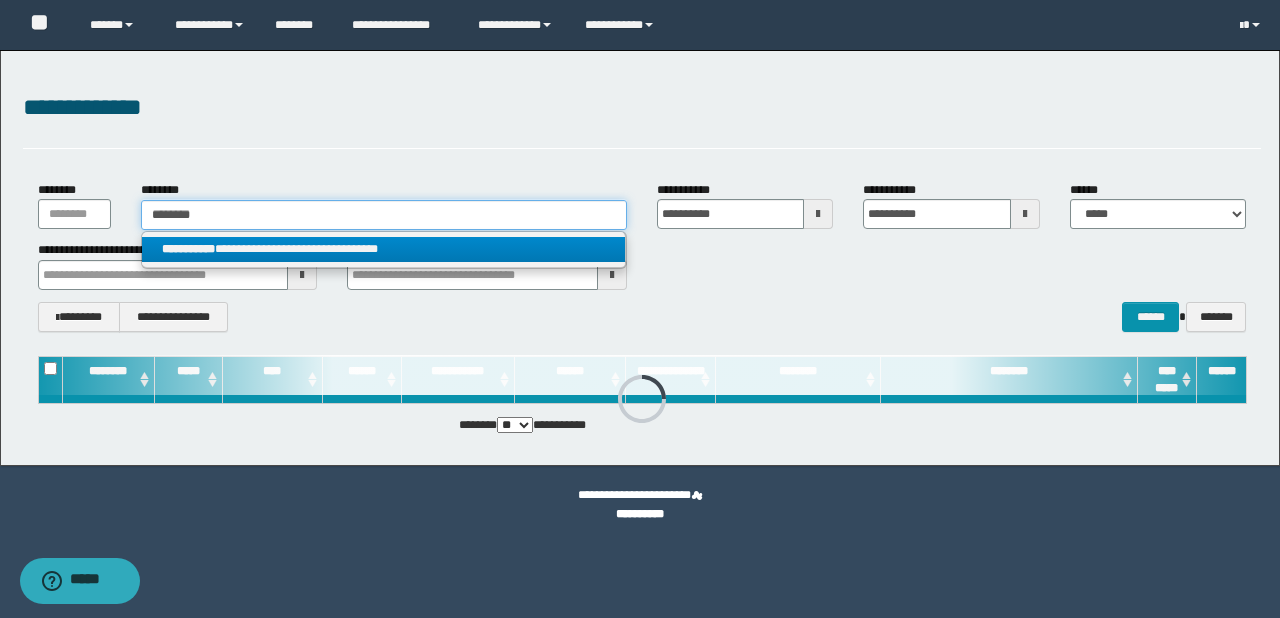 type 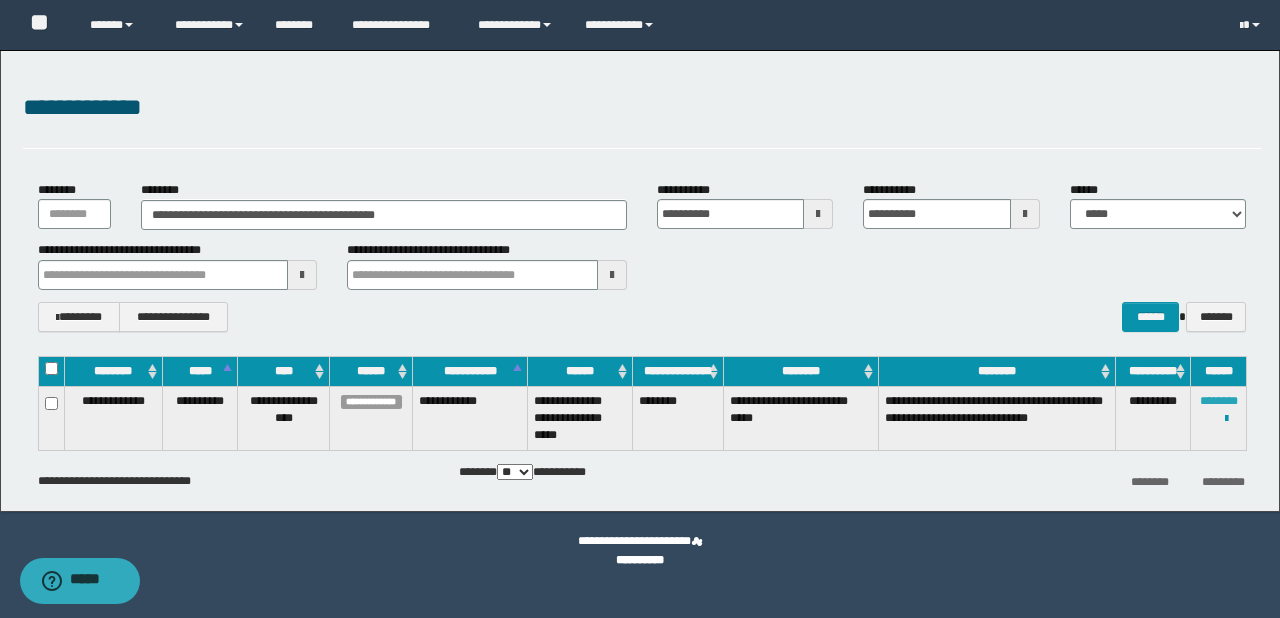 click on "********" at bounding box center [1219, 401] 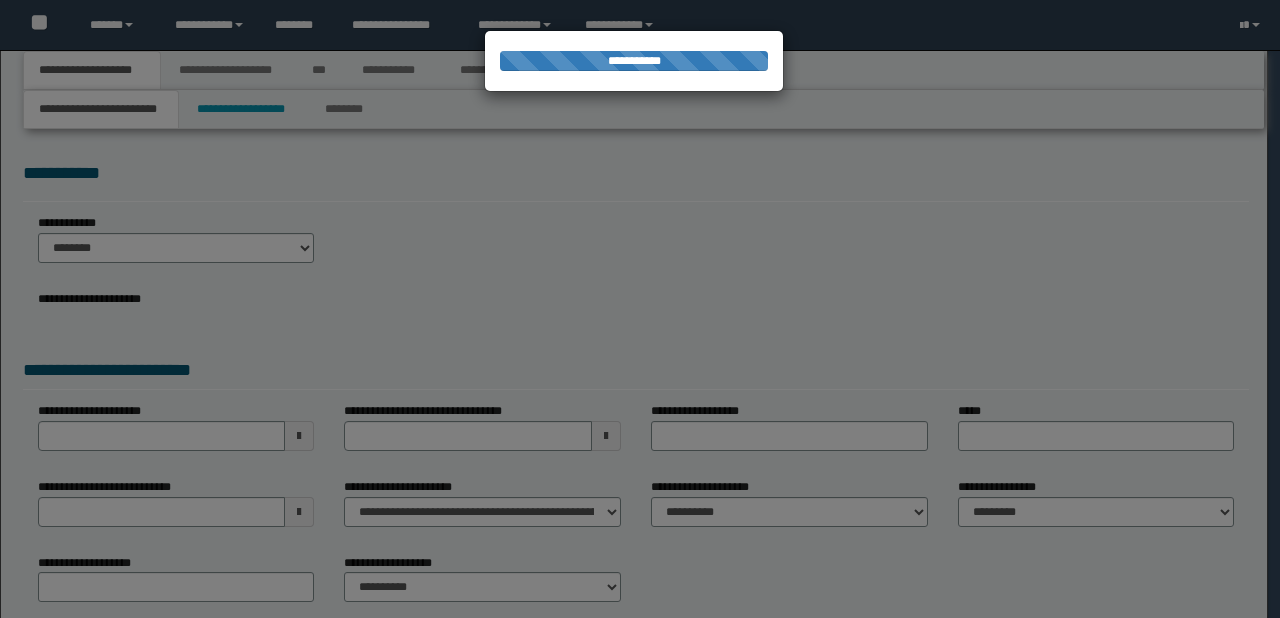 scroll, scrollTop: 0, scrollLeft: 0, axis: both 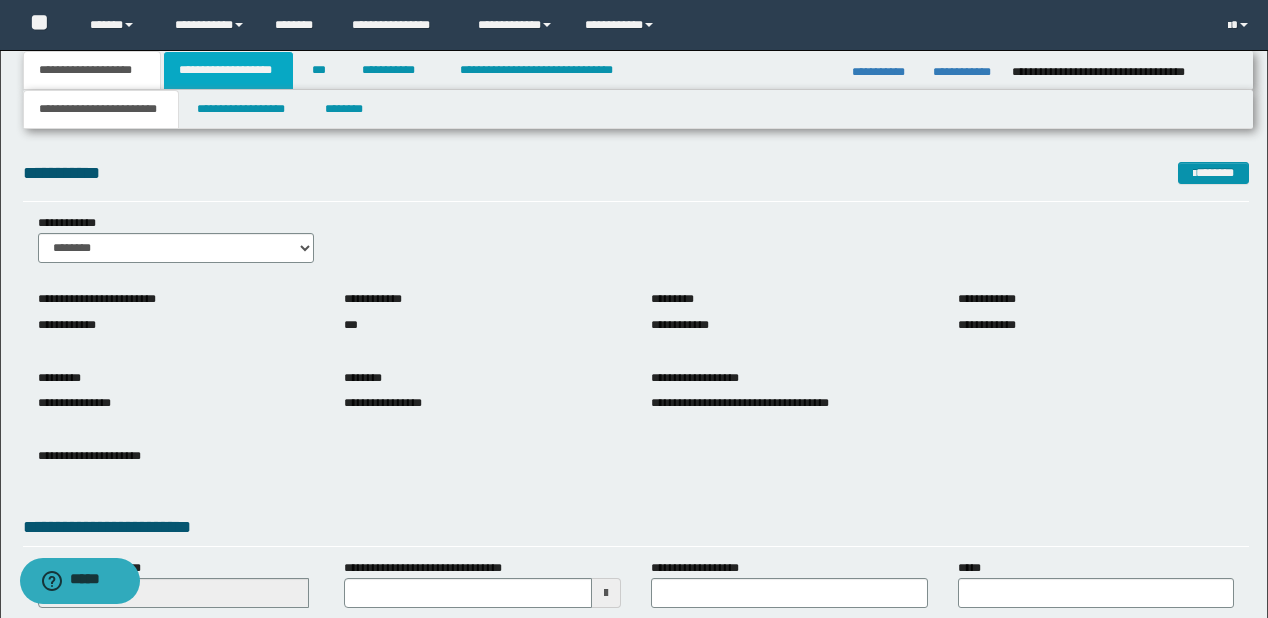 click on "**********" at bounding box center (228, 70) 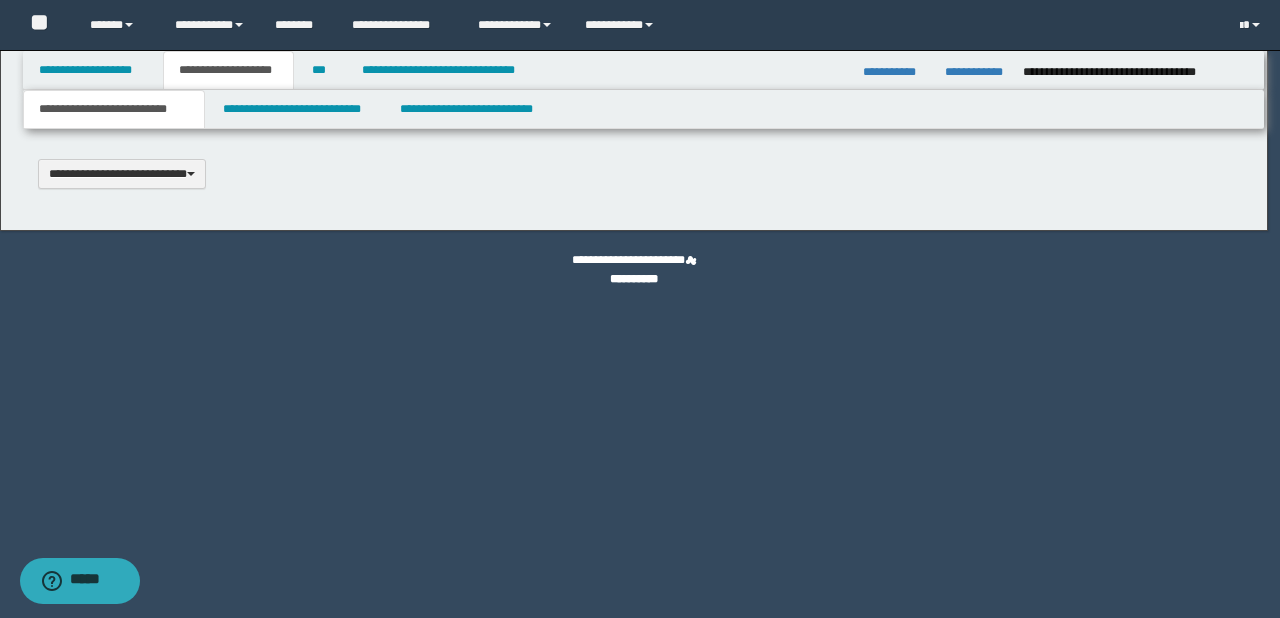 type 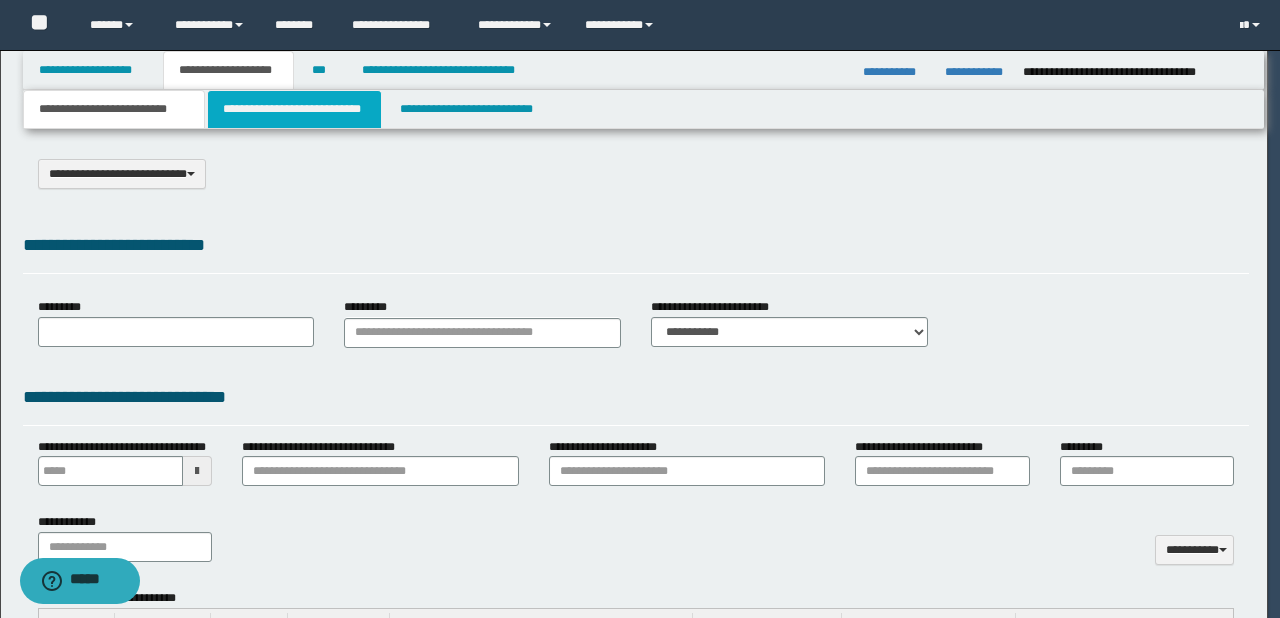 scroll, scrollTop: 0, scrollLeft: 0, axis: both 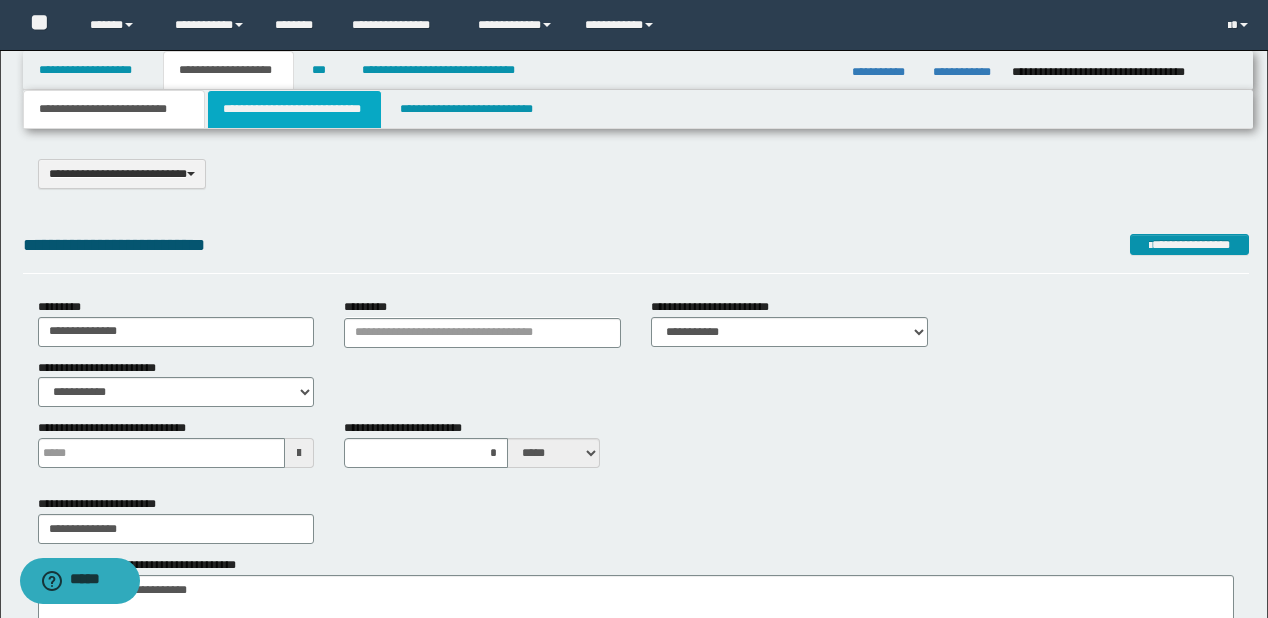 click on "**********" at bounding box center (294, 109) 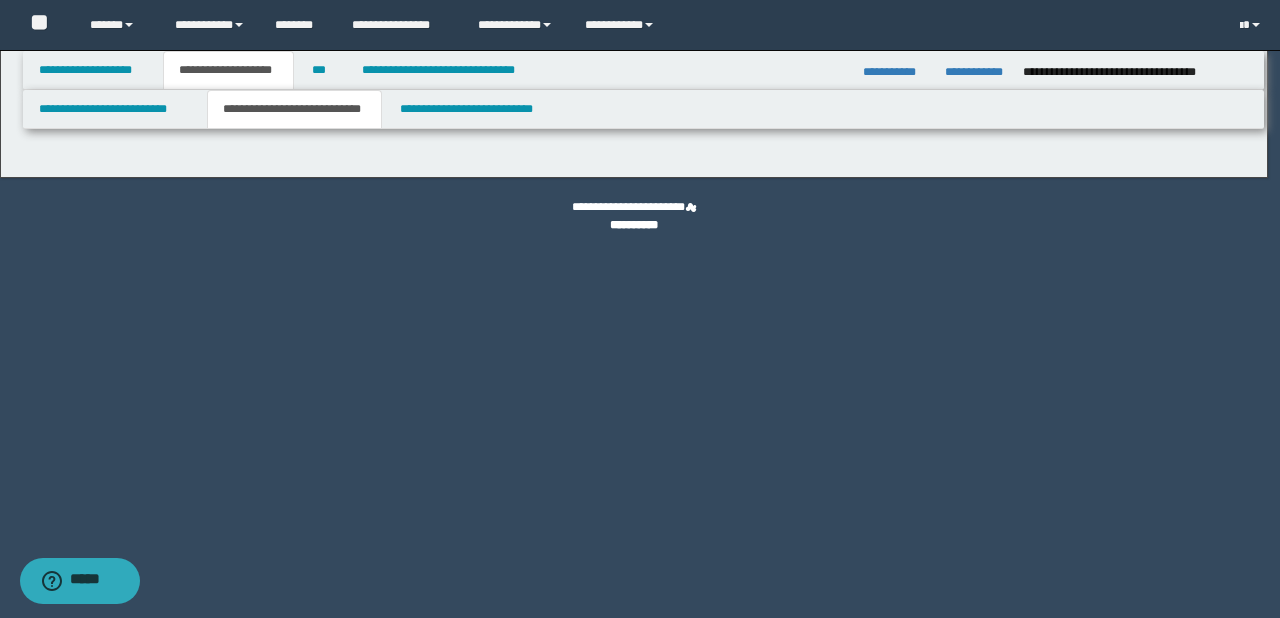 select on "*" 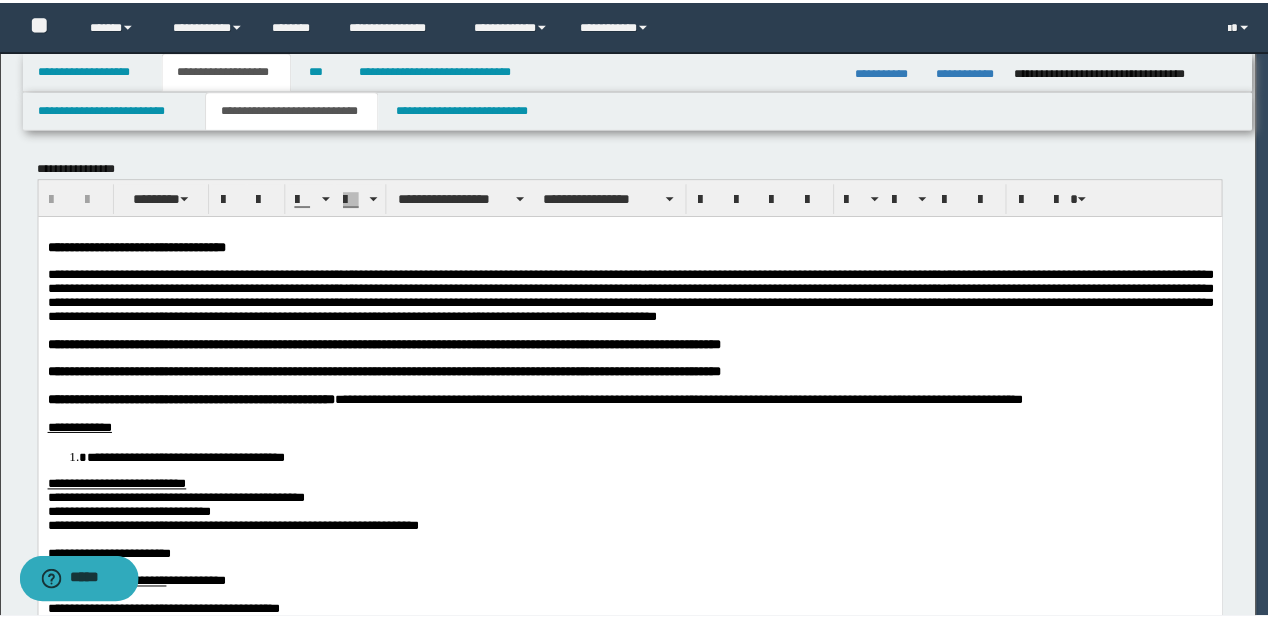 scroll, scrollTop: 0, scrollLeft: 0, axis: both 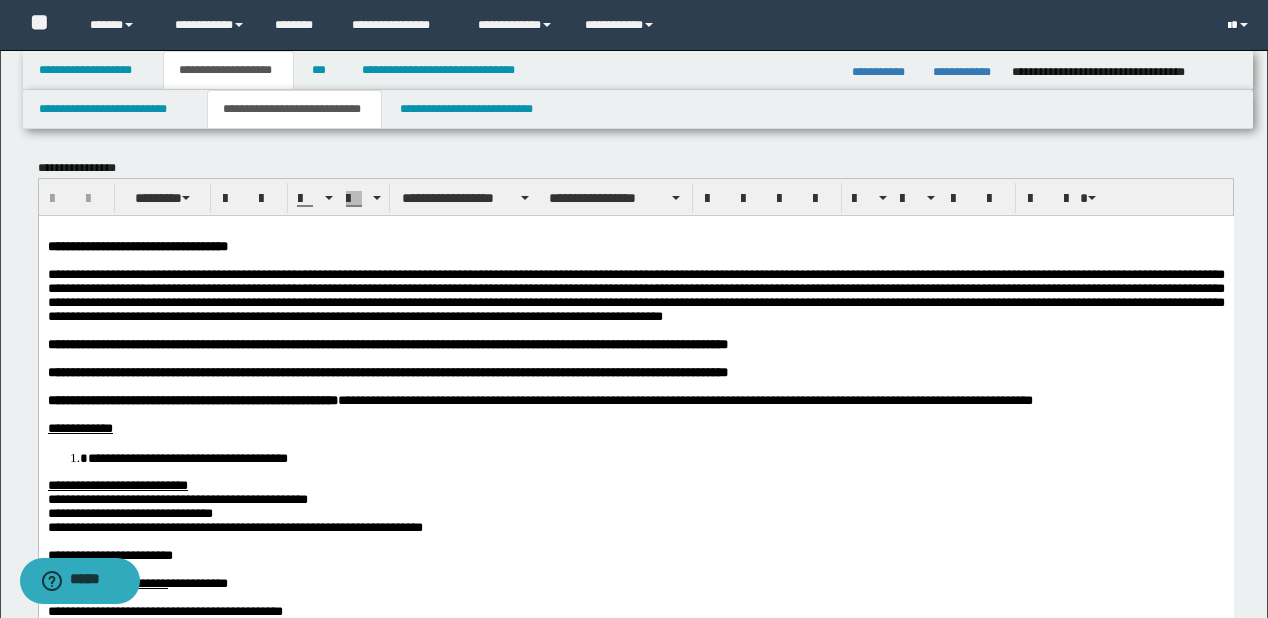 click at bounding box center (1240, 25) 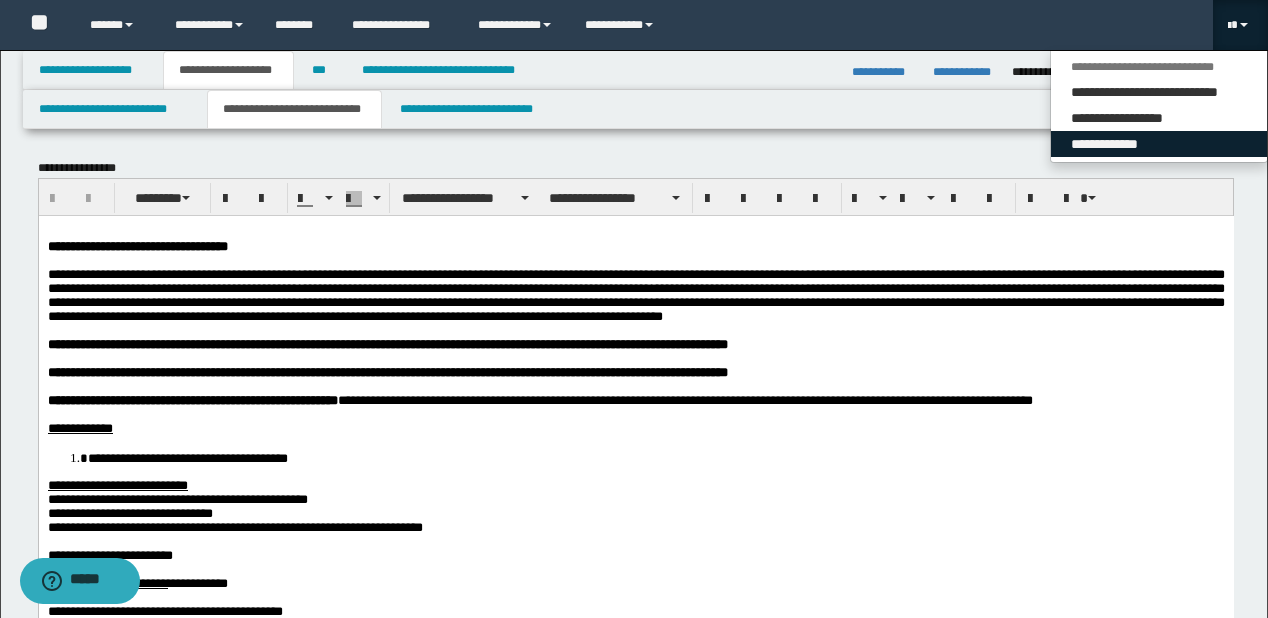 click on "**********" at bounding box center (1159, 144) 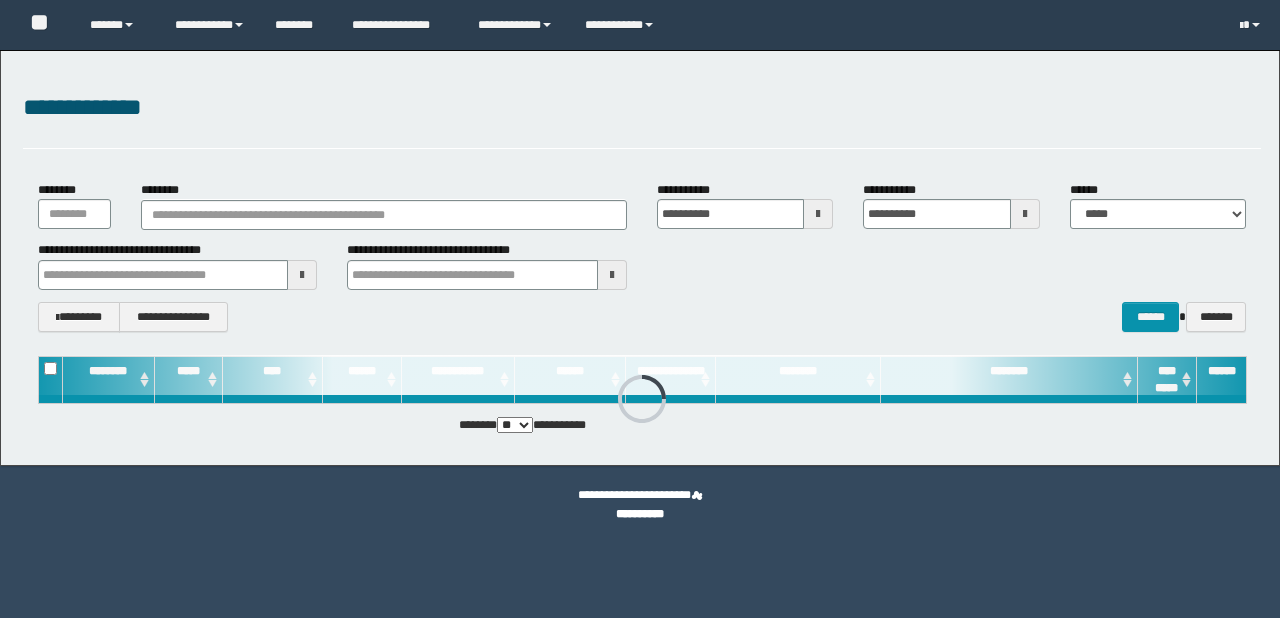 scroll, scrollTop: 0, scrollLeft: 0, axis: both 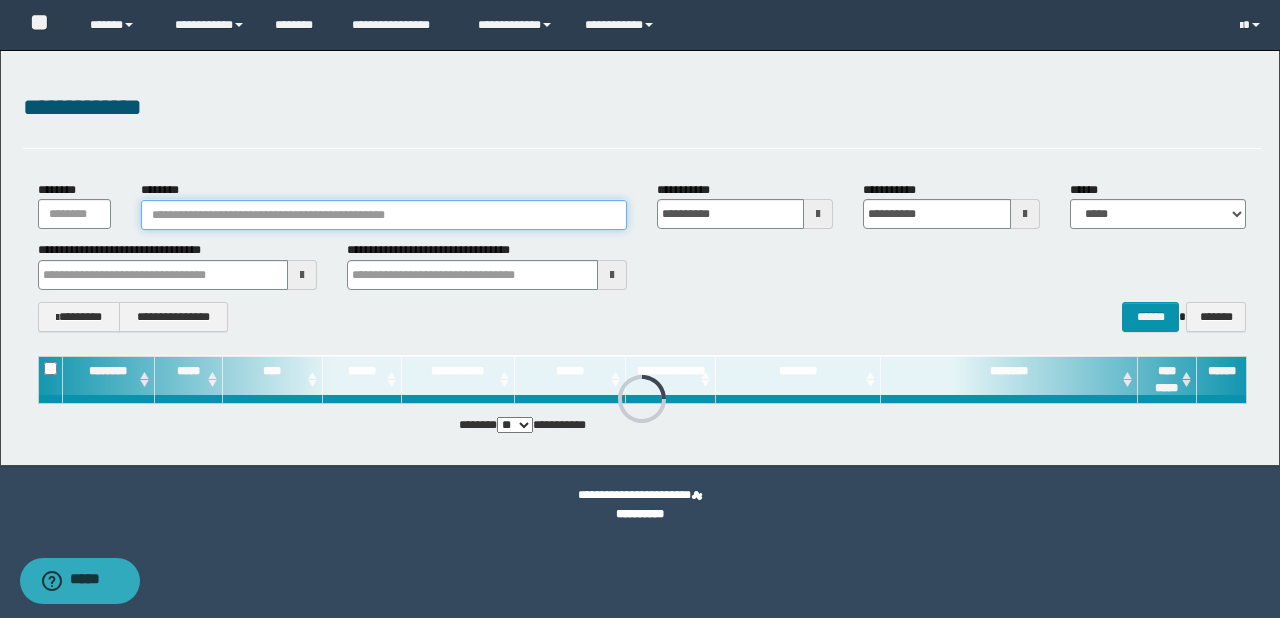 click on "********" at bounding box center [384, 215] 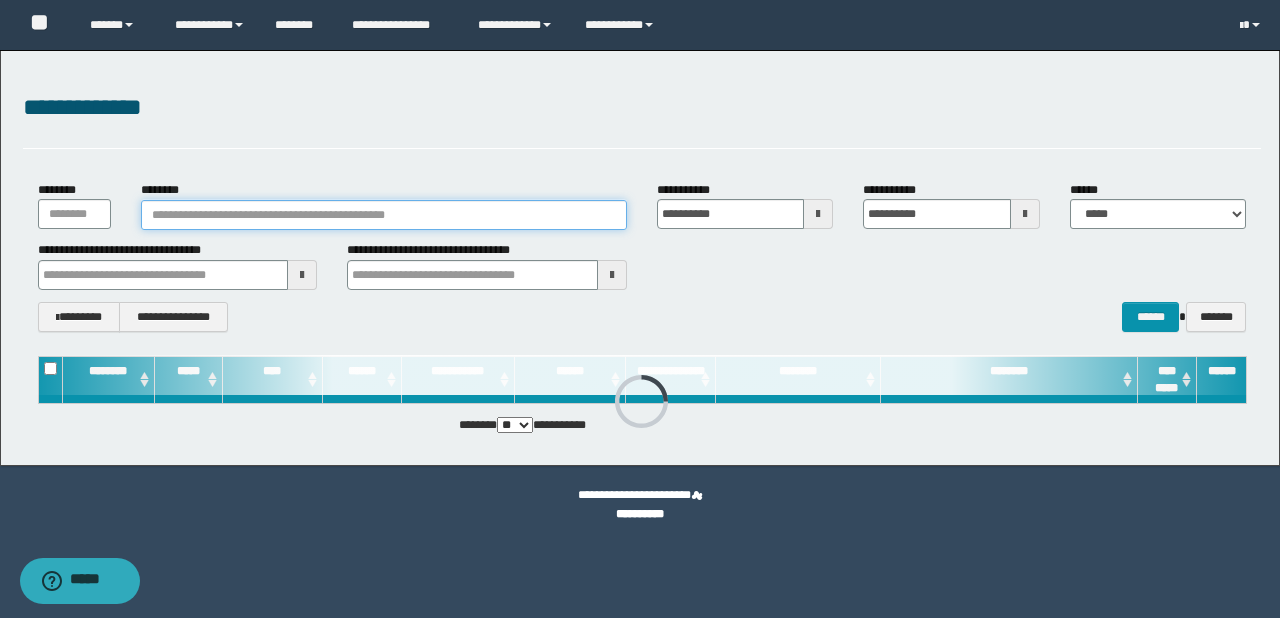 paste on "********" 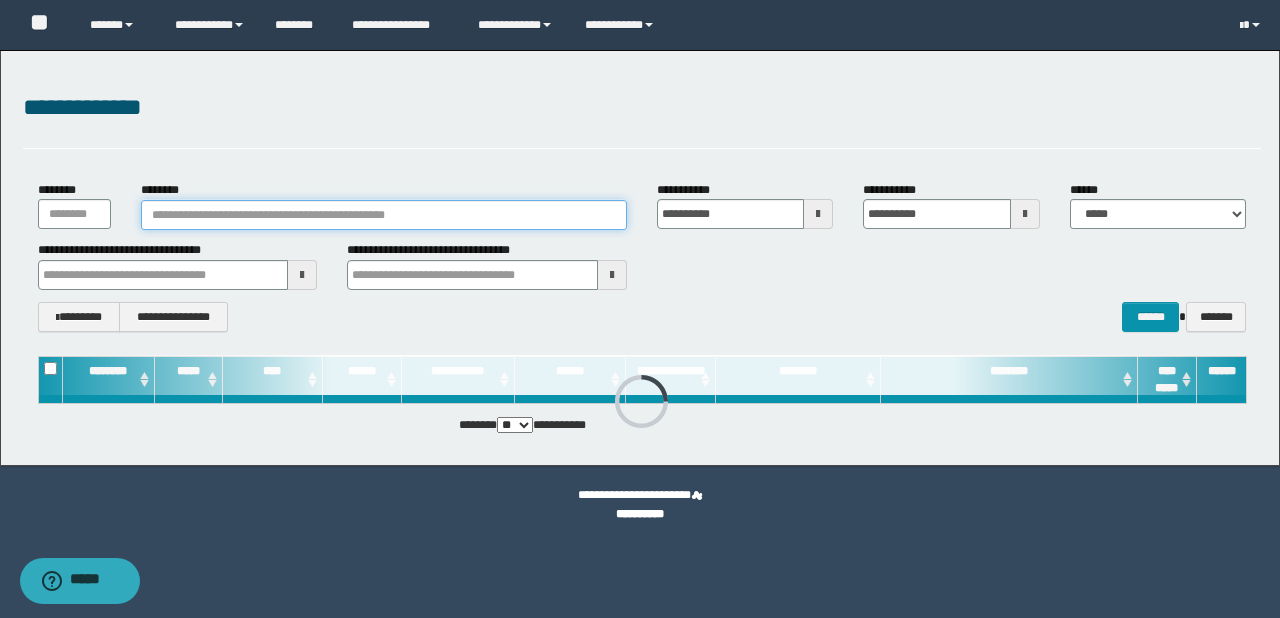 type on "********" 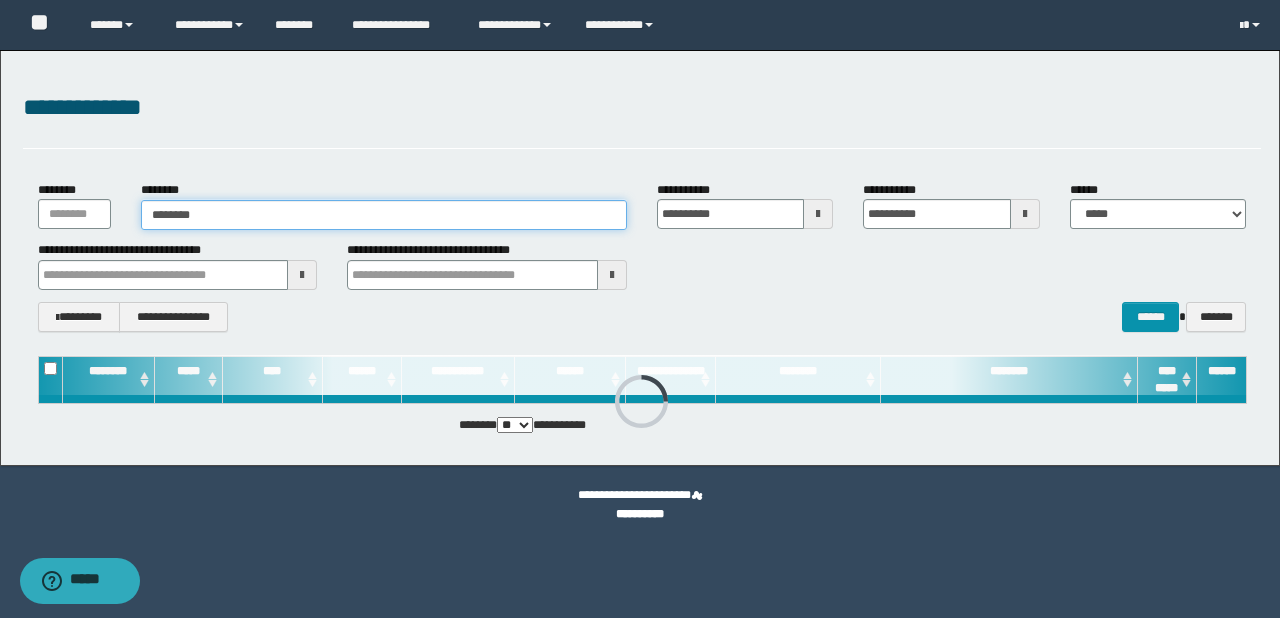 type on "********" 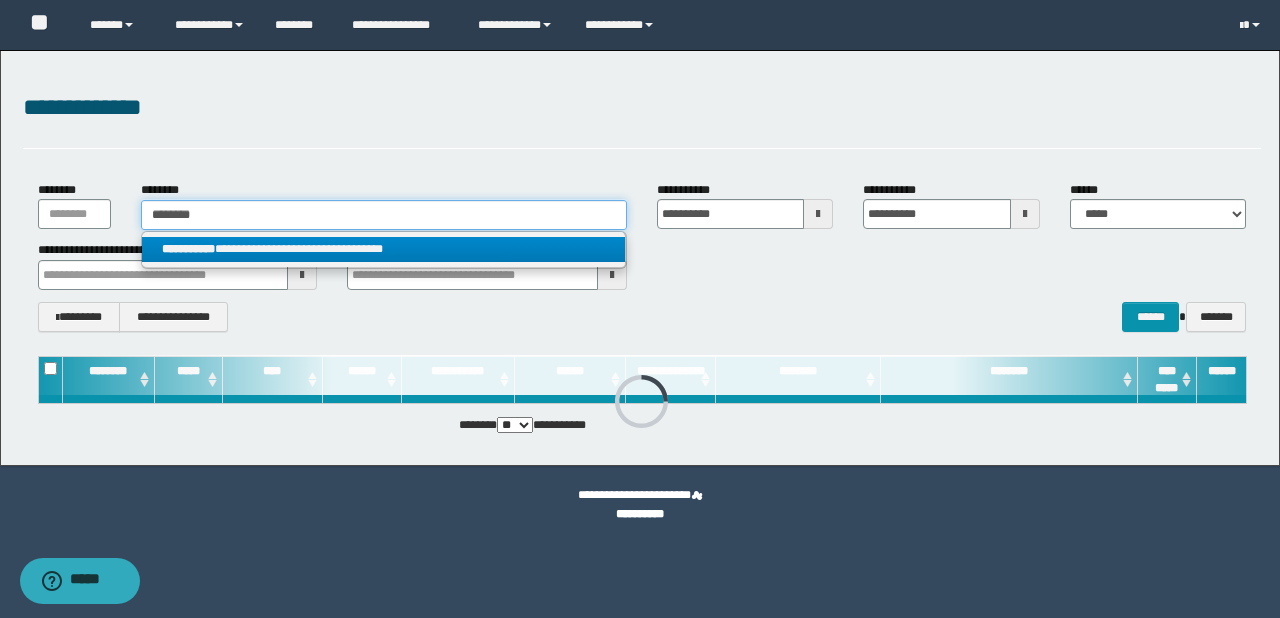 type on "********" 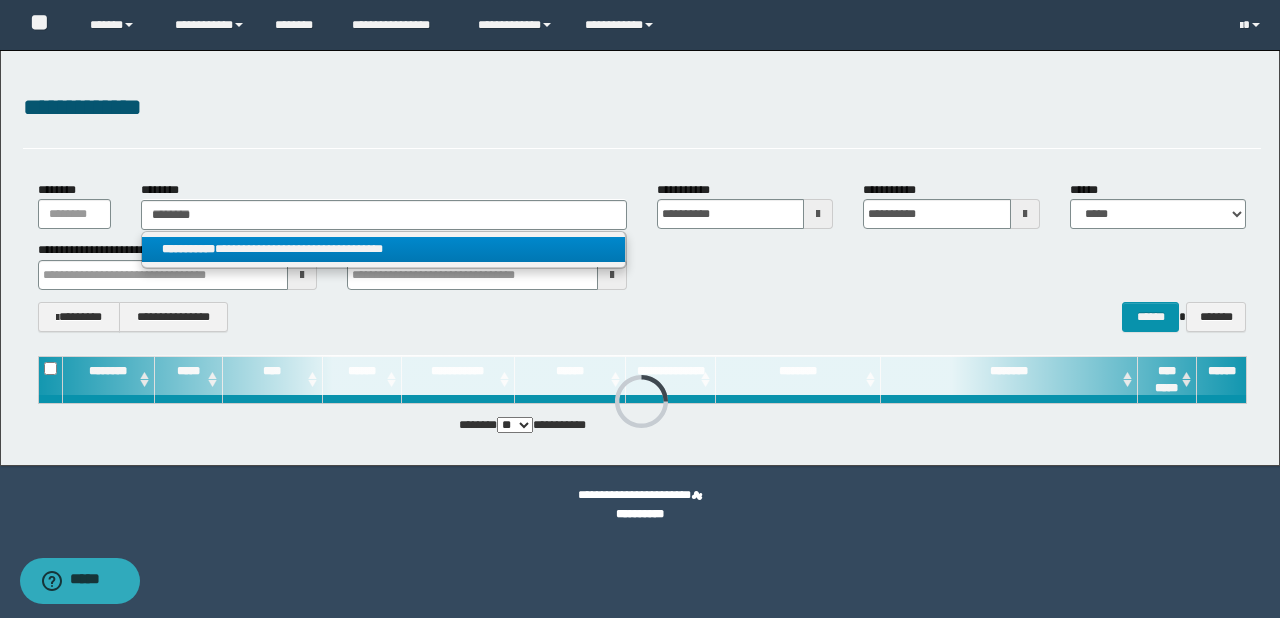click on "**********" at bounding box center (384, 249) 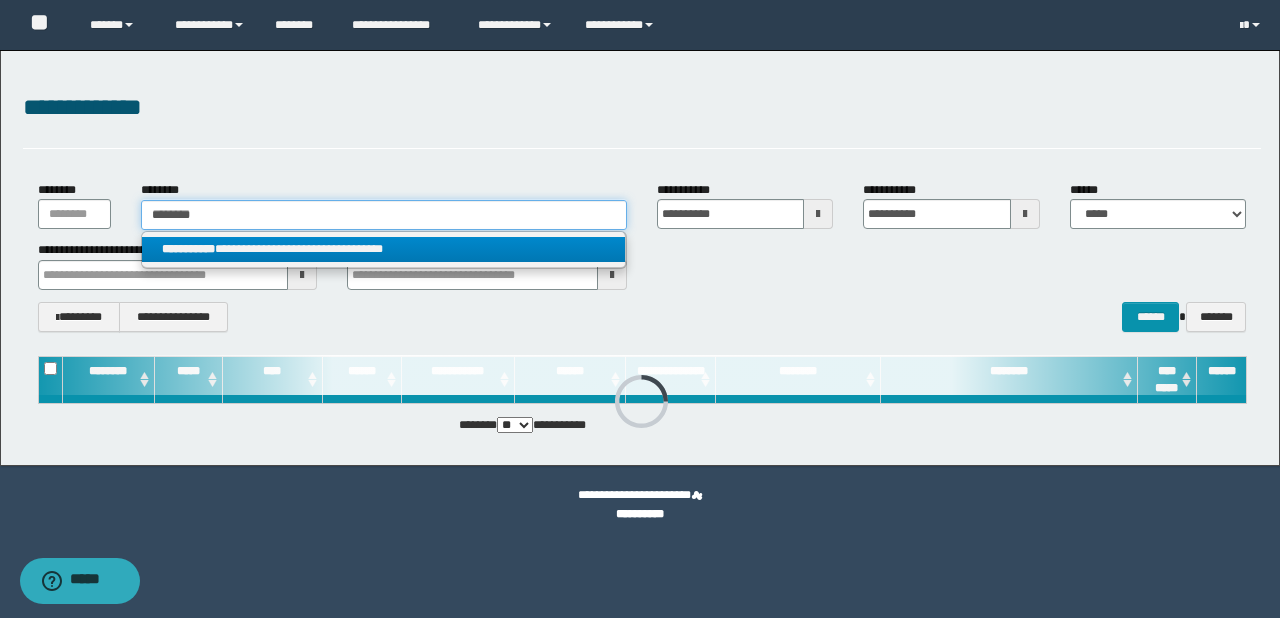 type 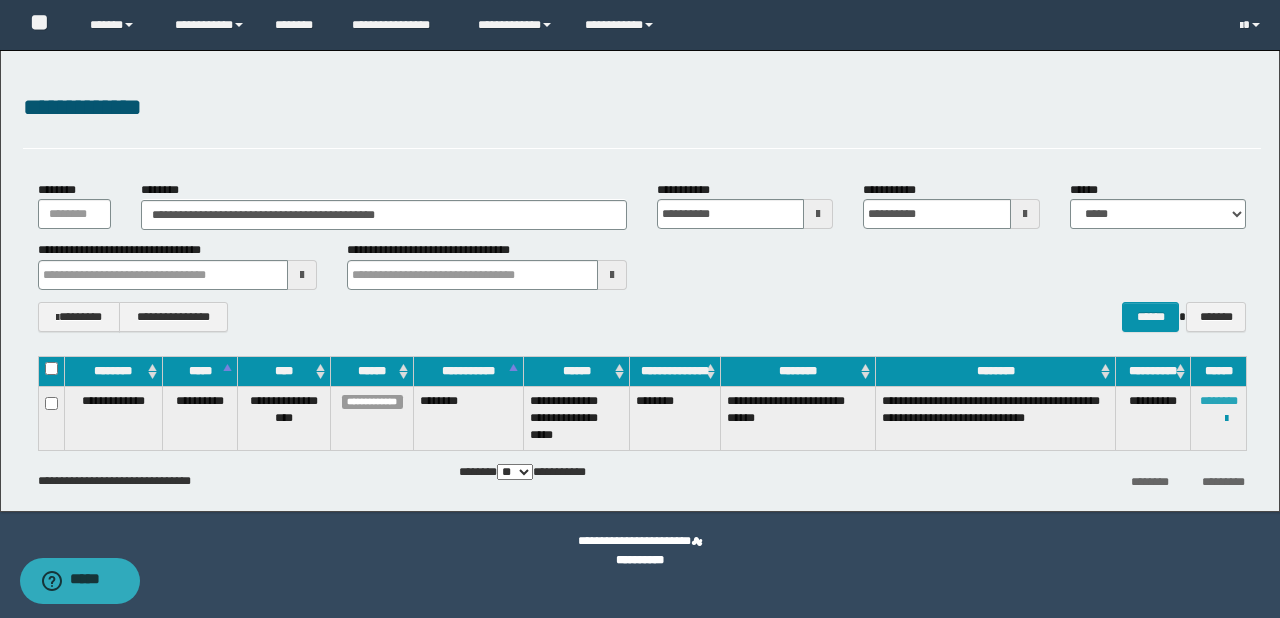 click on "********" at bounding box center (1219, 401) 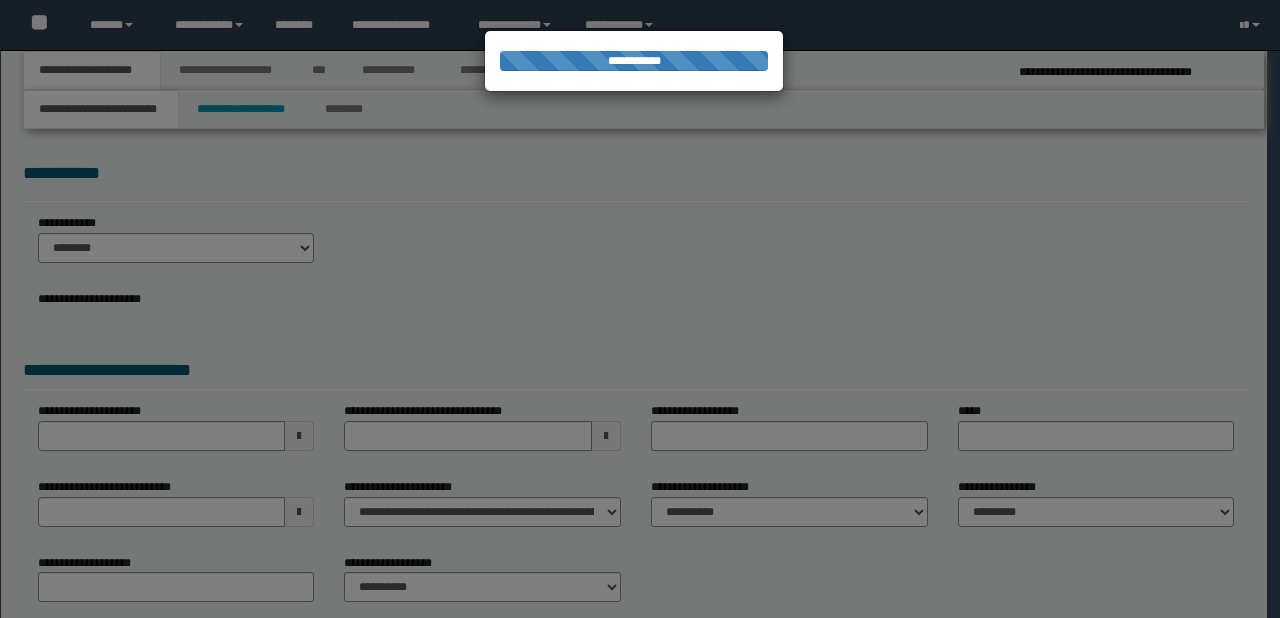 scroll, scrollTop: 0, scrollLeft: 0, axis: both 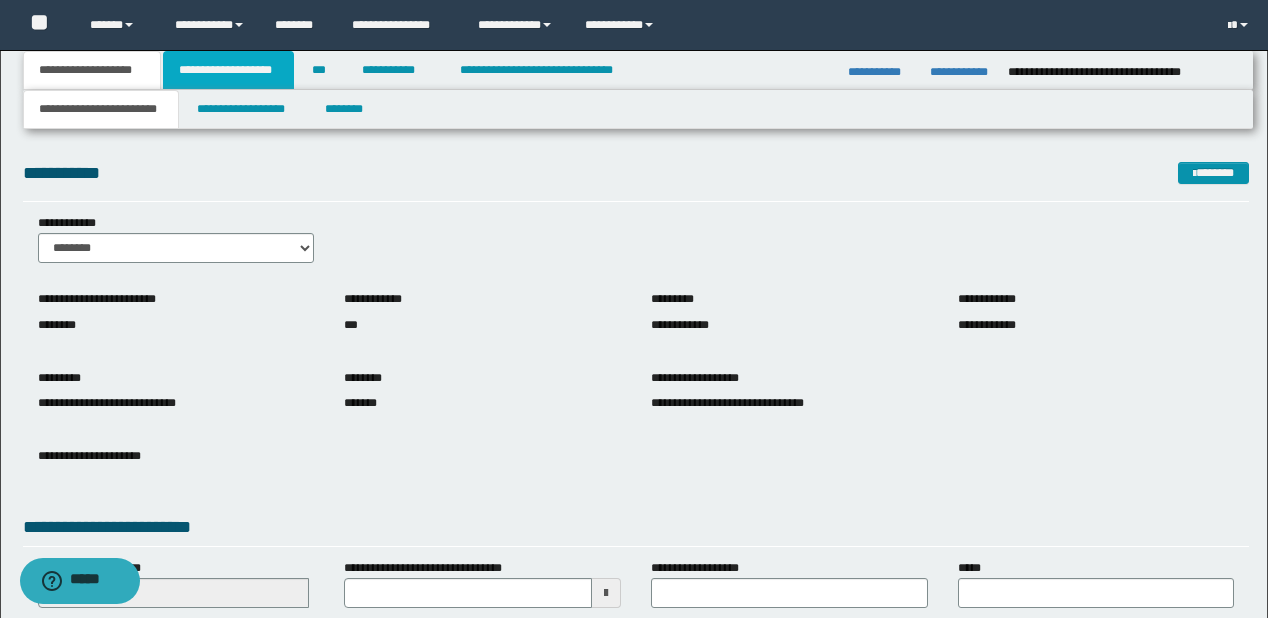 click on "**********" at bounding box center [228, 70] 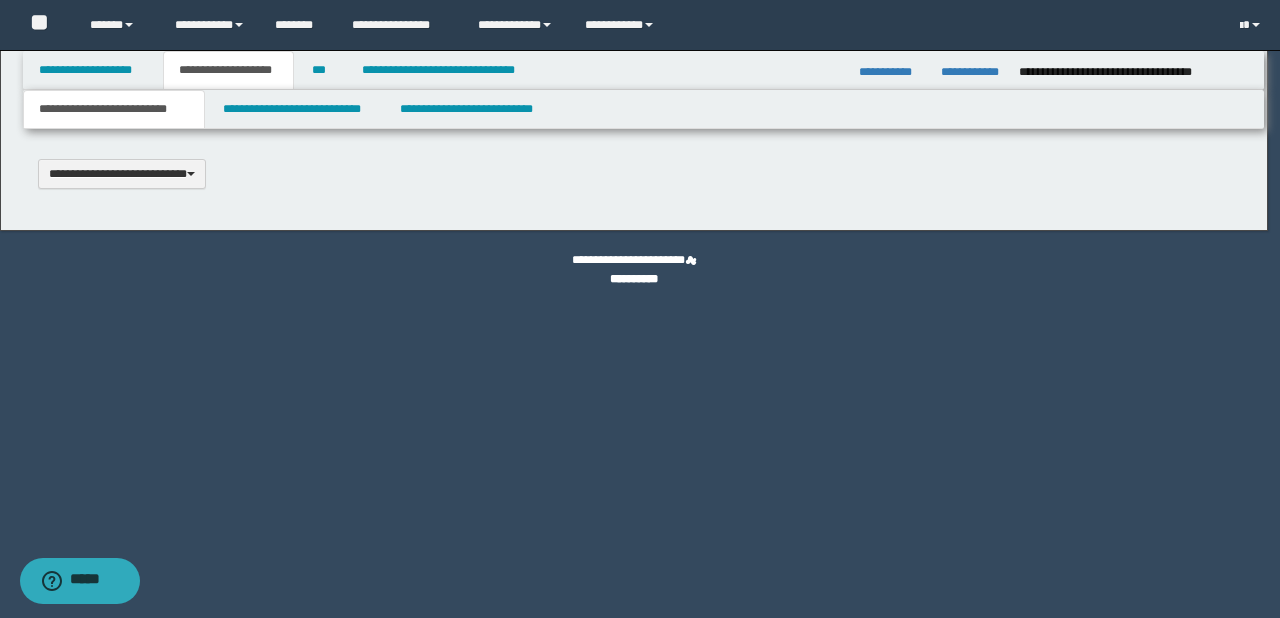type 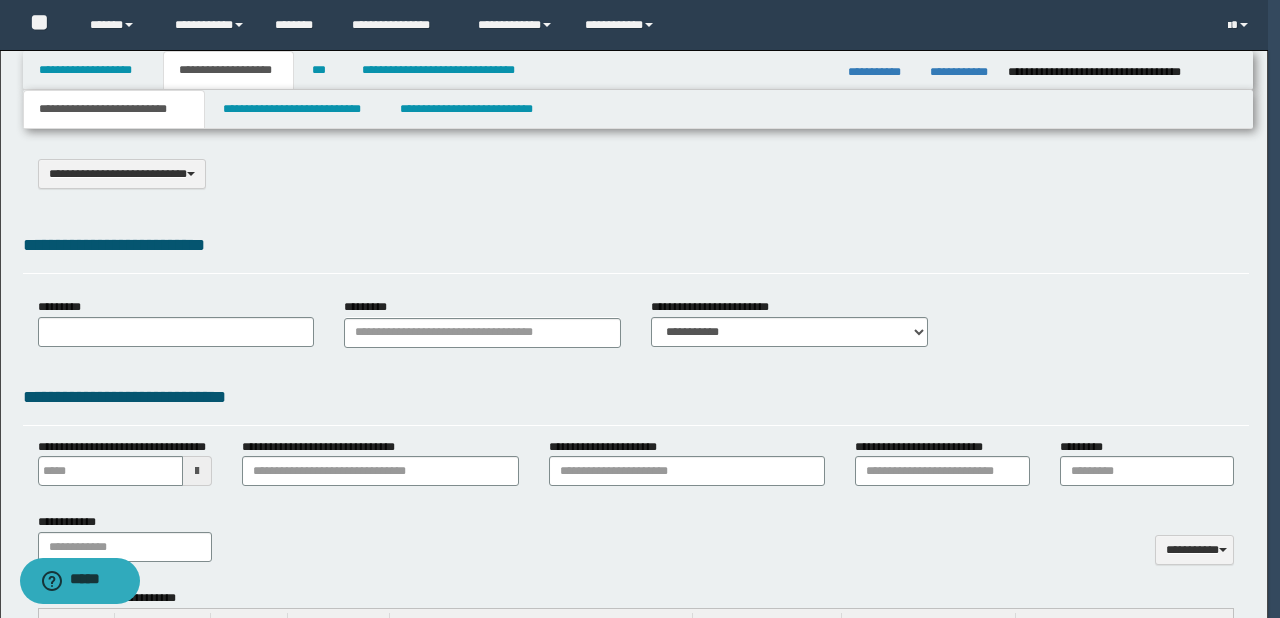 scroll, scrollTop: 0, scrollLeft: 0, axis: both 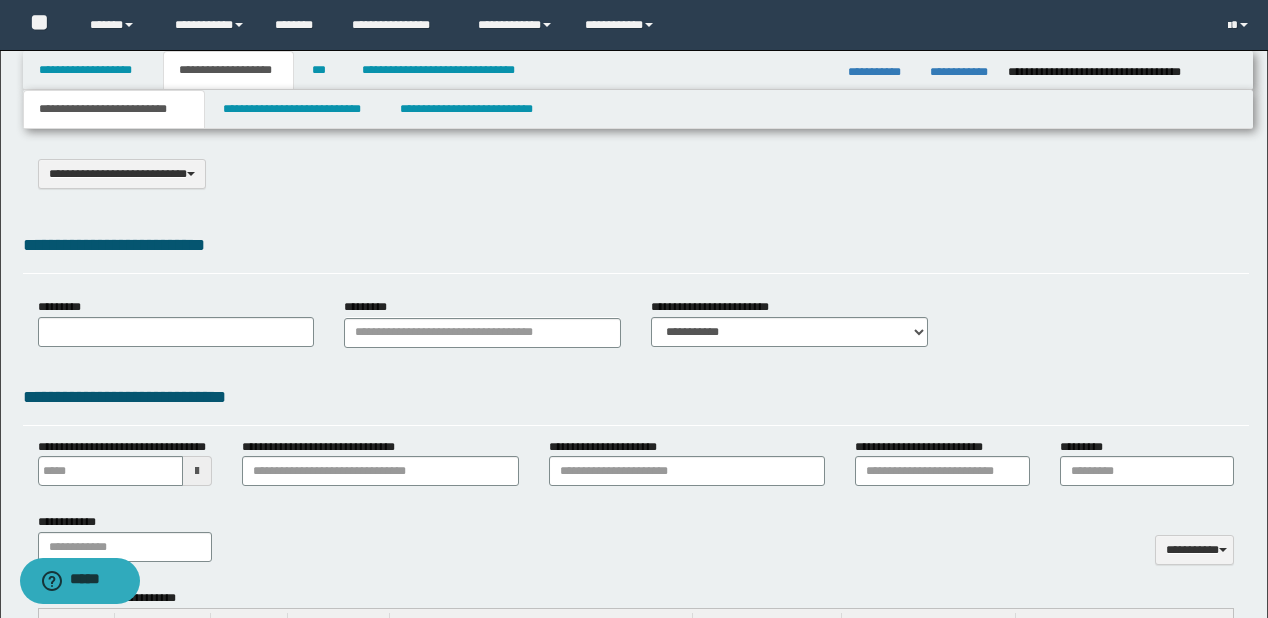 type on "**********" 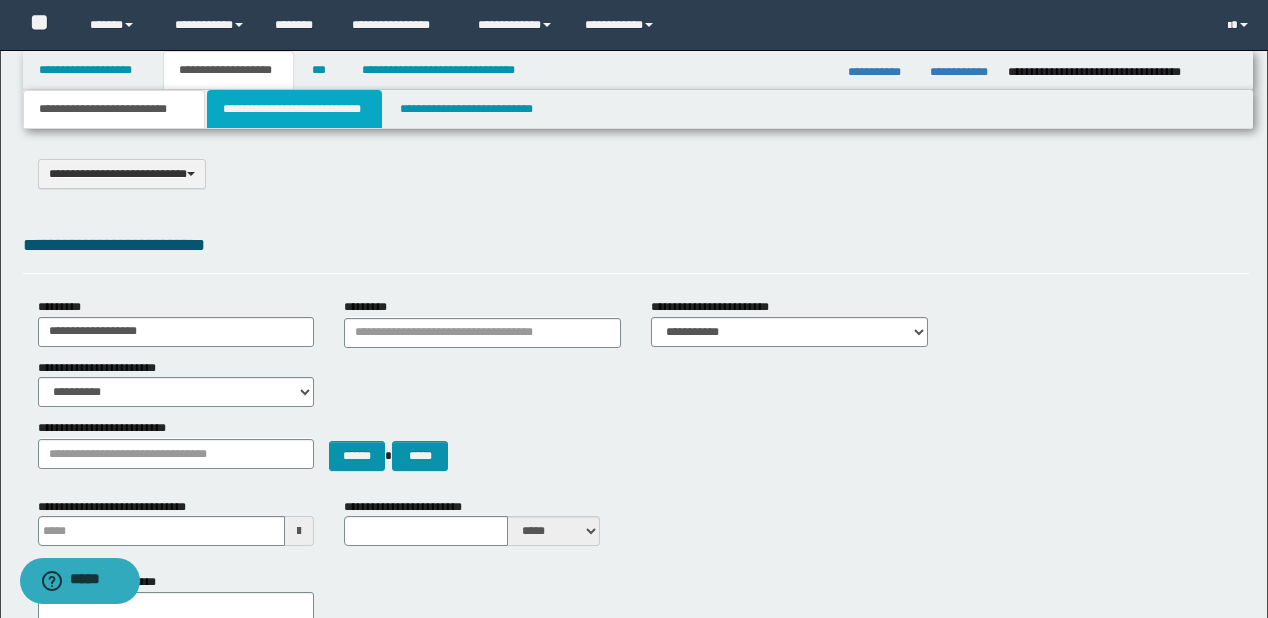 click on "**********" at bounding box center [294, 109] 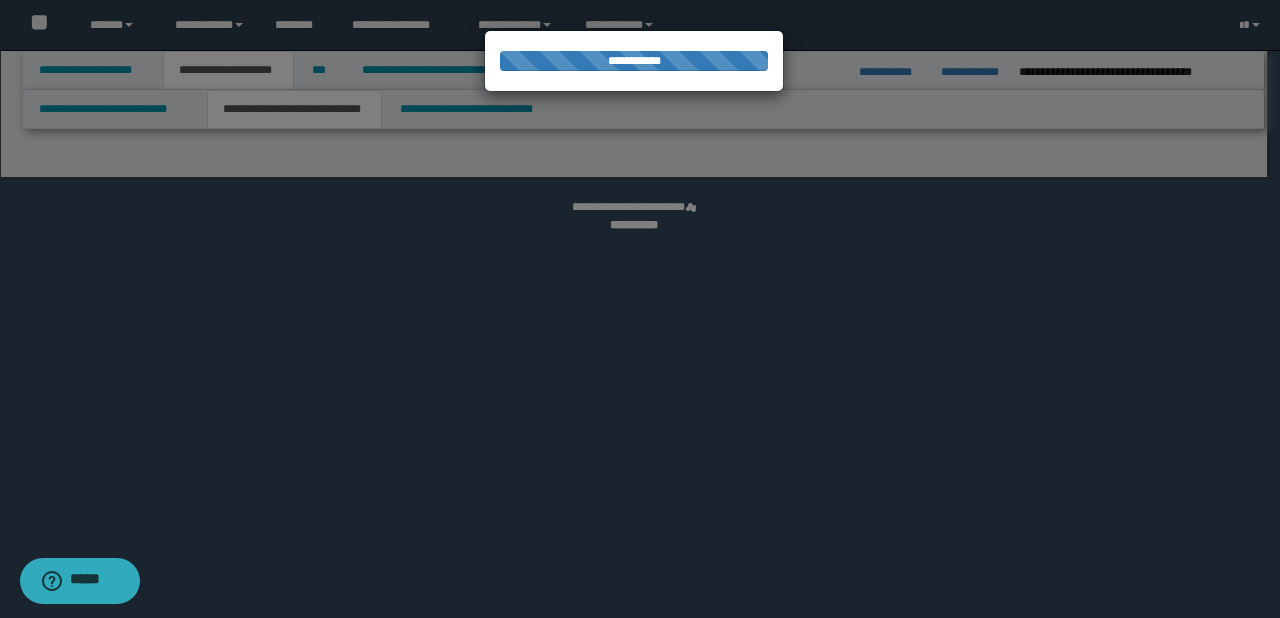 select on "*" 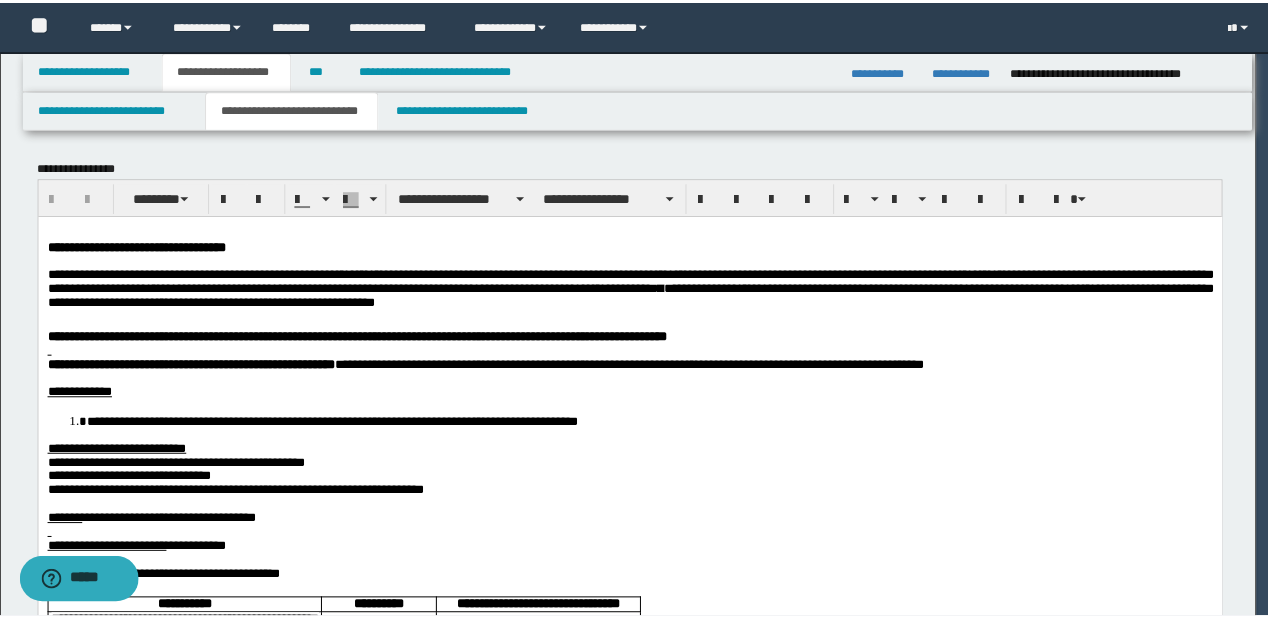scroll, scrollTop: 0, scrollLeft: 0, axis: both 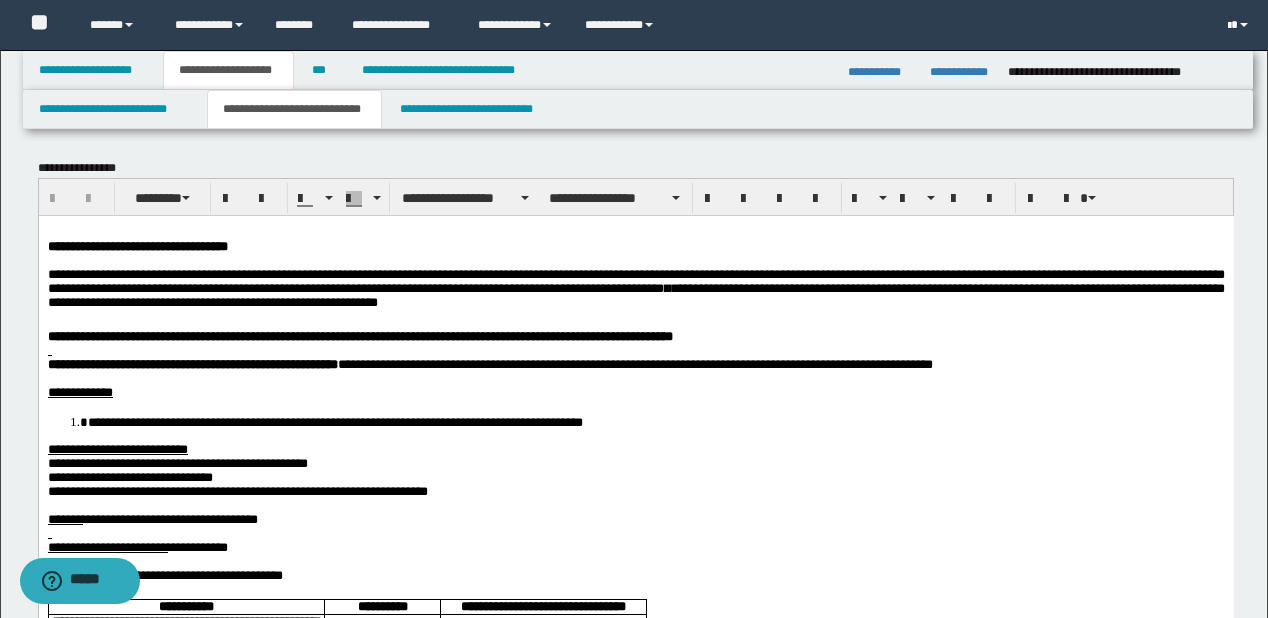 click at bounding box center (1229, 26) 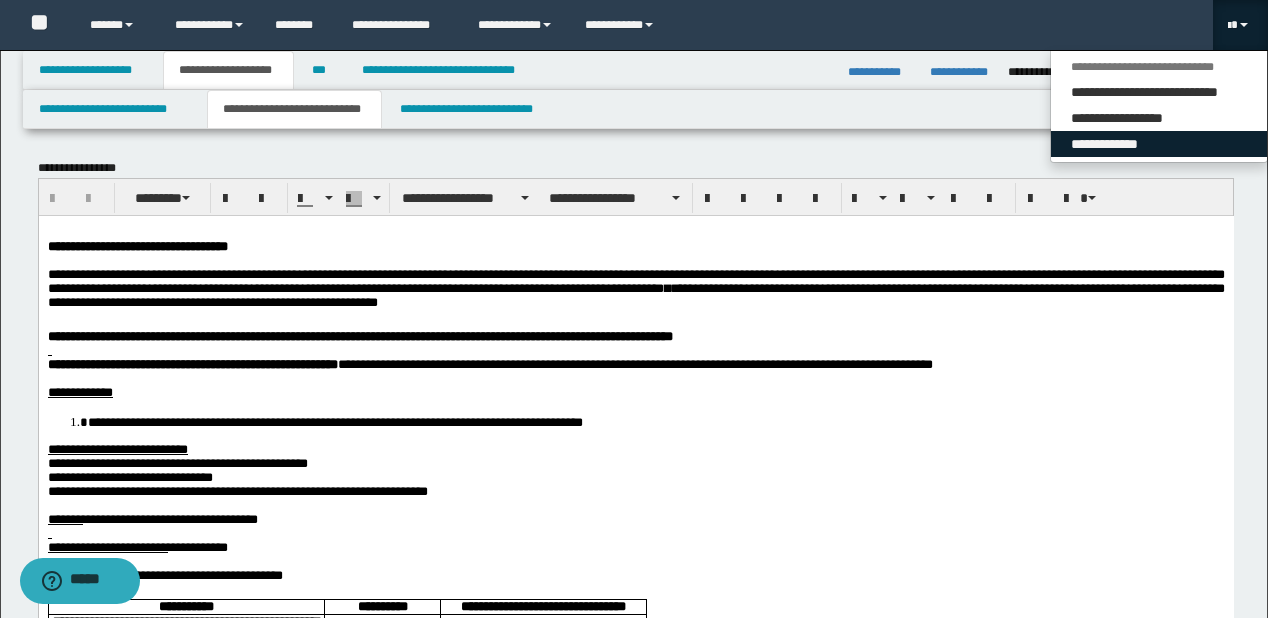 click on "**********" at bounding box center (1159, 144) 